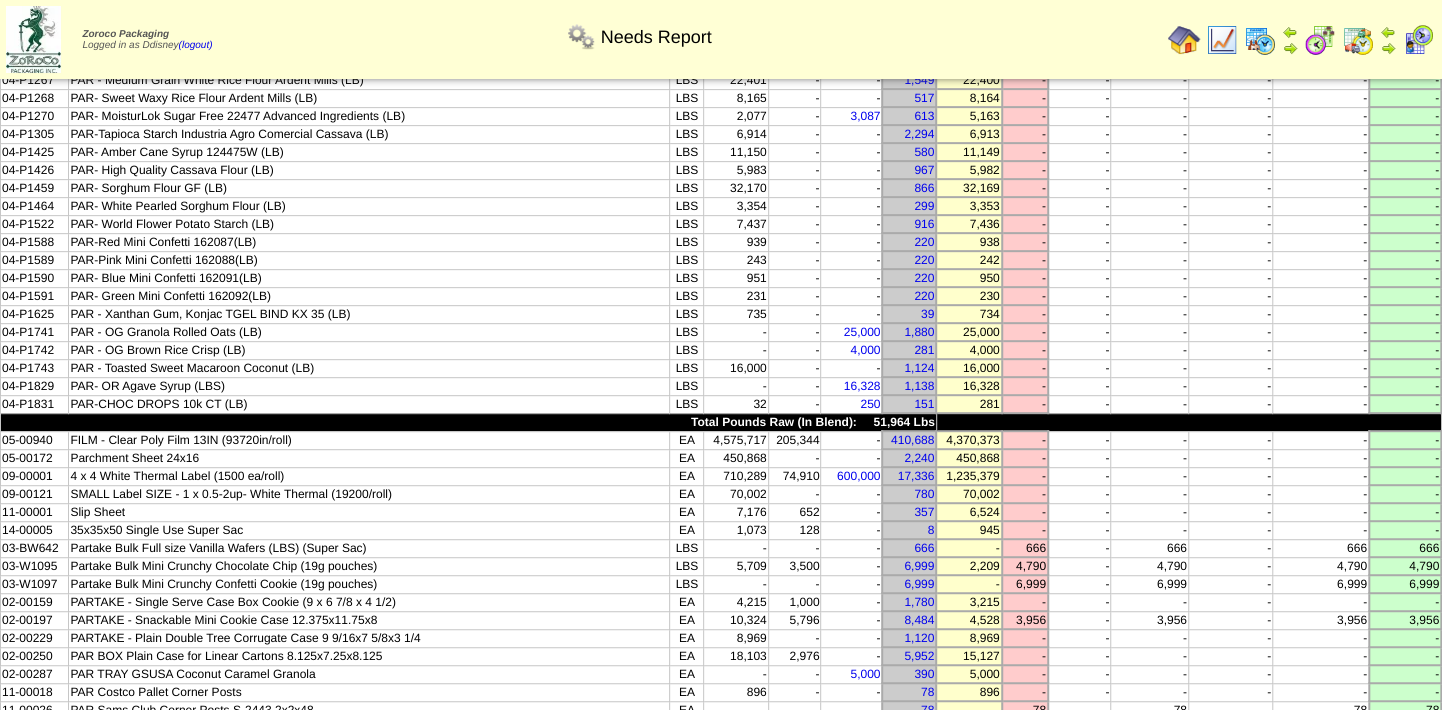 scroll, scrollTop: 525, scrollLeft: 0, axis: vertical 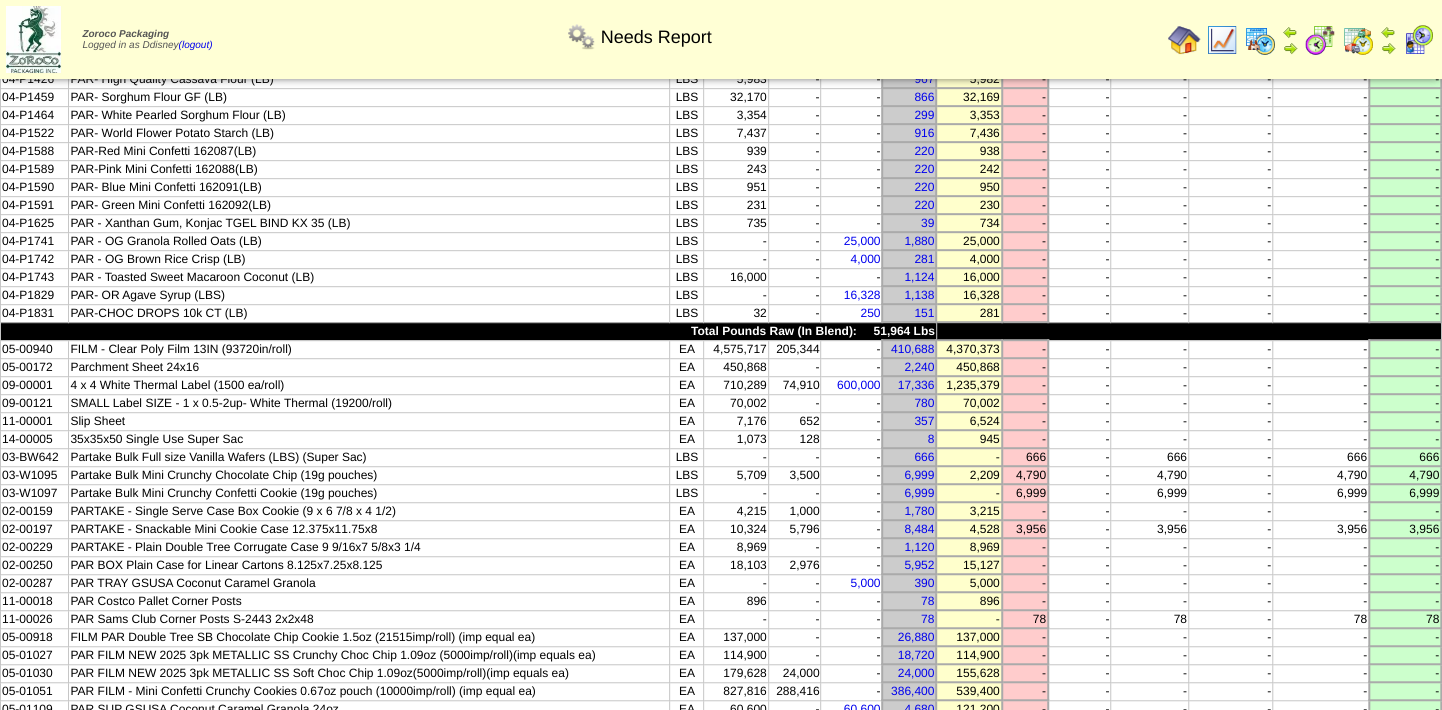 click at bounding box center (1260, 40) 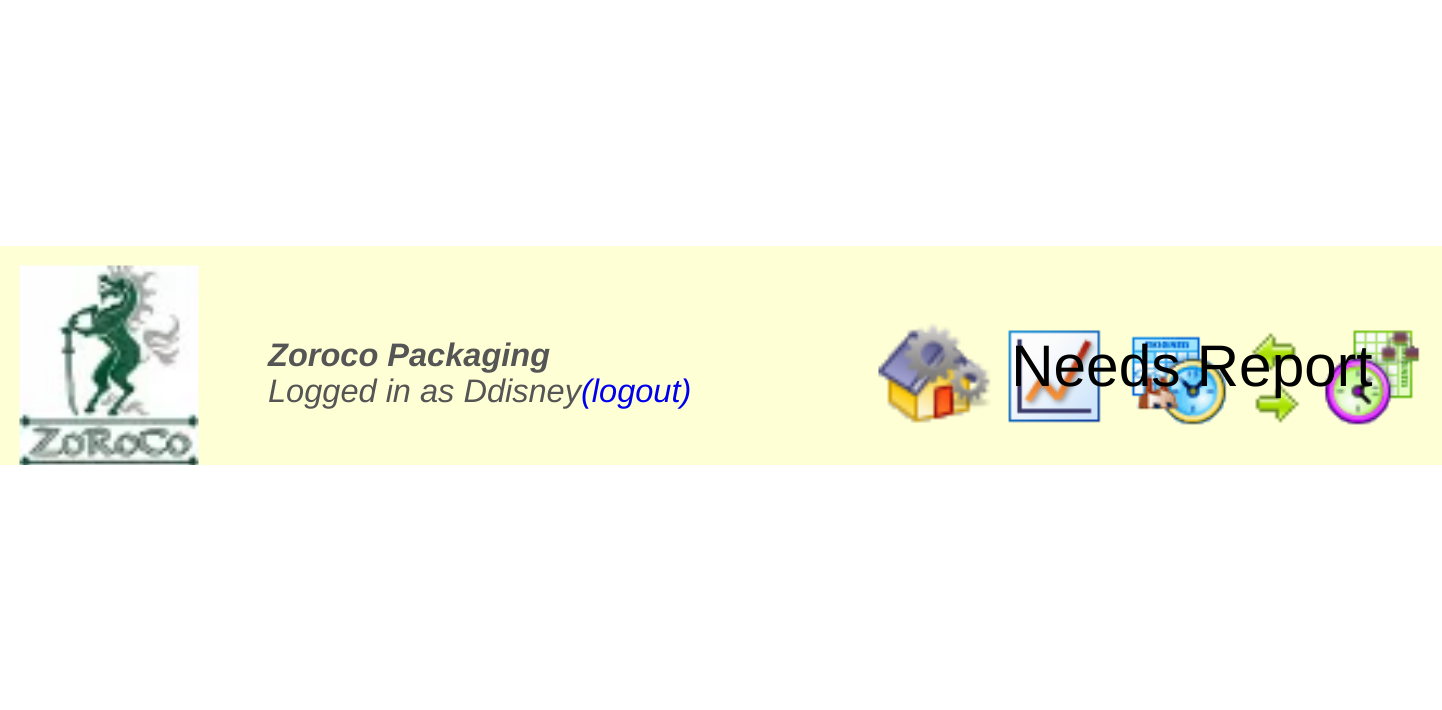 scroll, scrollTop: 722, scrollLeft: 0, axis: vertical 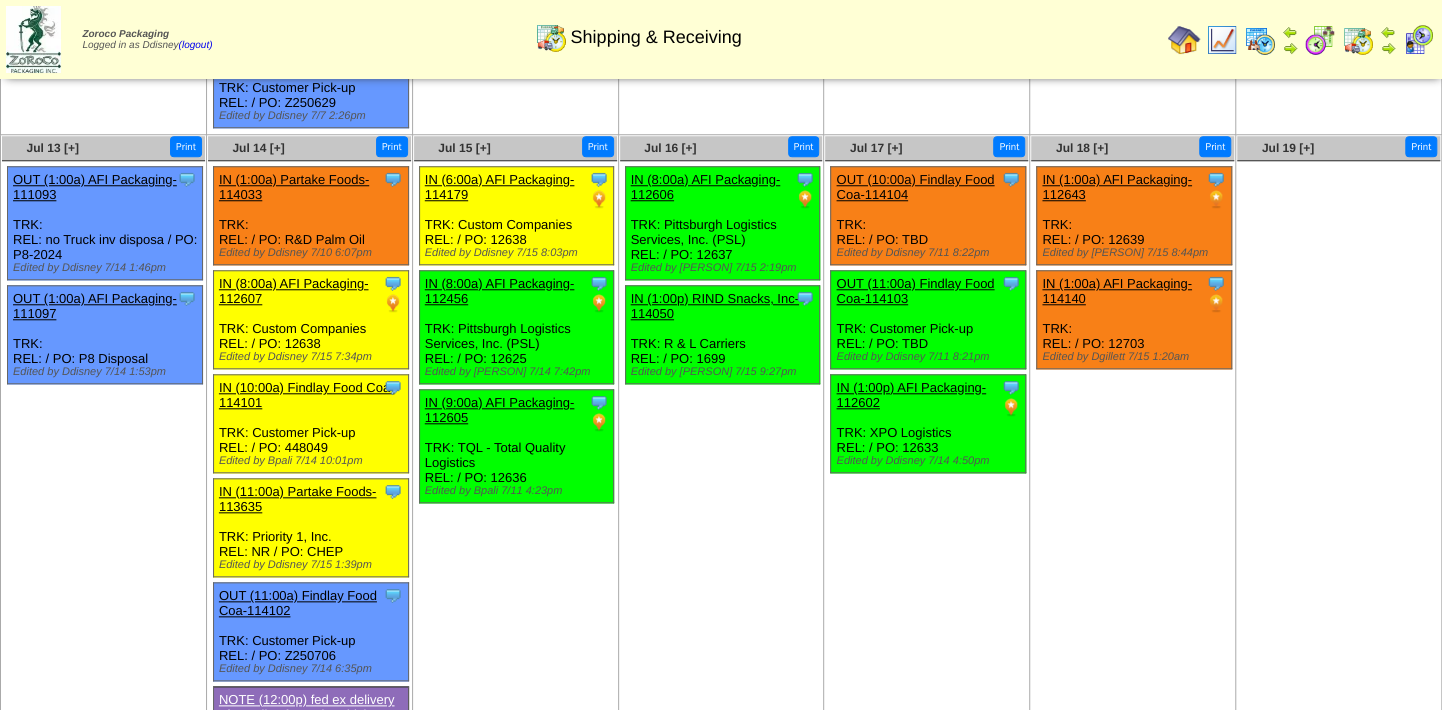click at bounding box center (1358, 40) 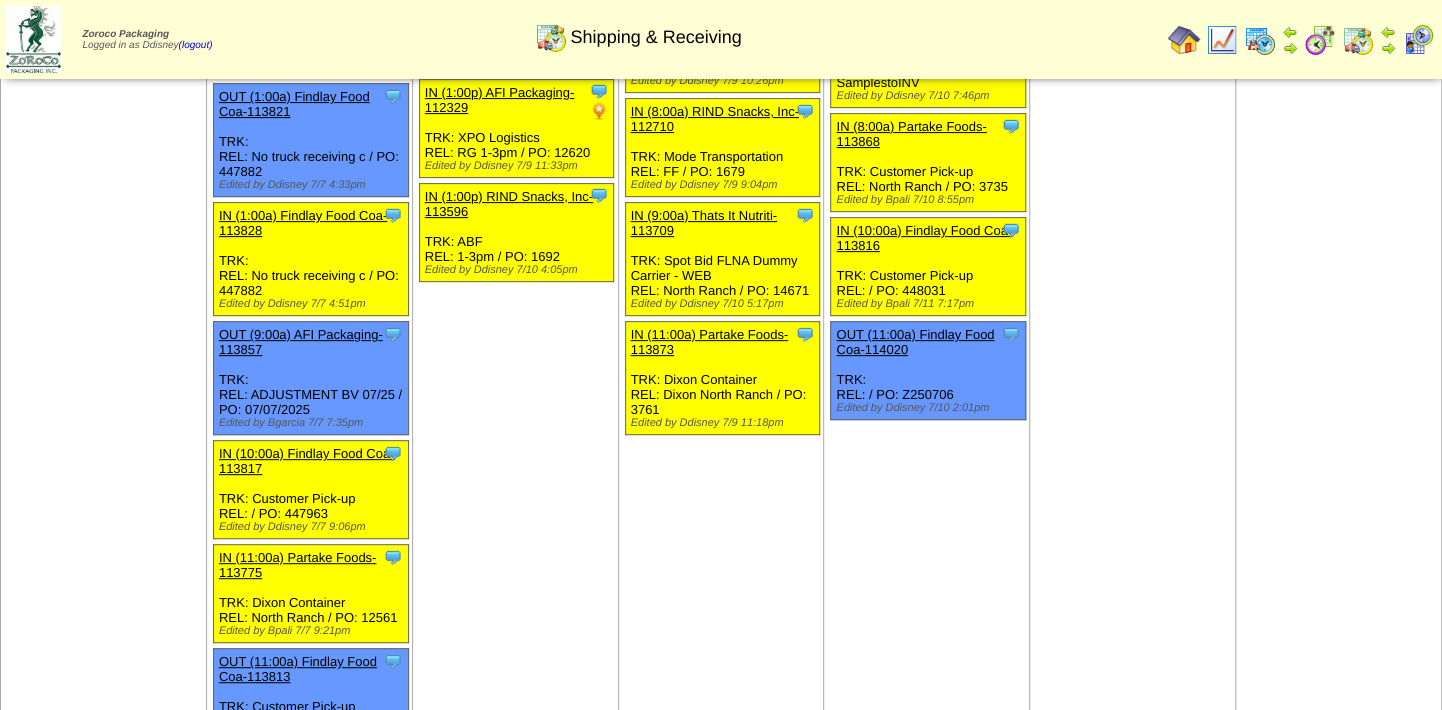 scroll, scrollTop: 181, scrollLeft: 0, axis: vertical 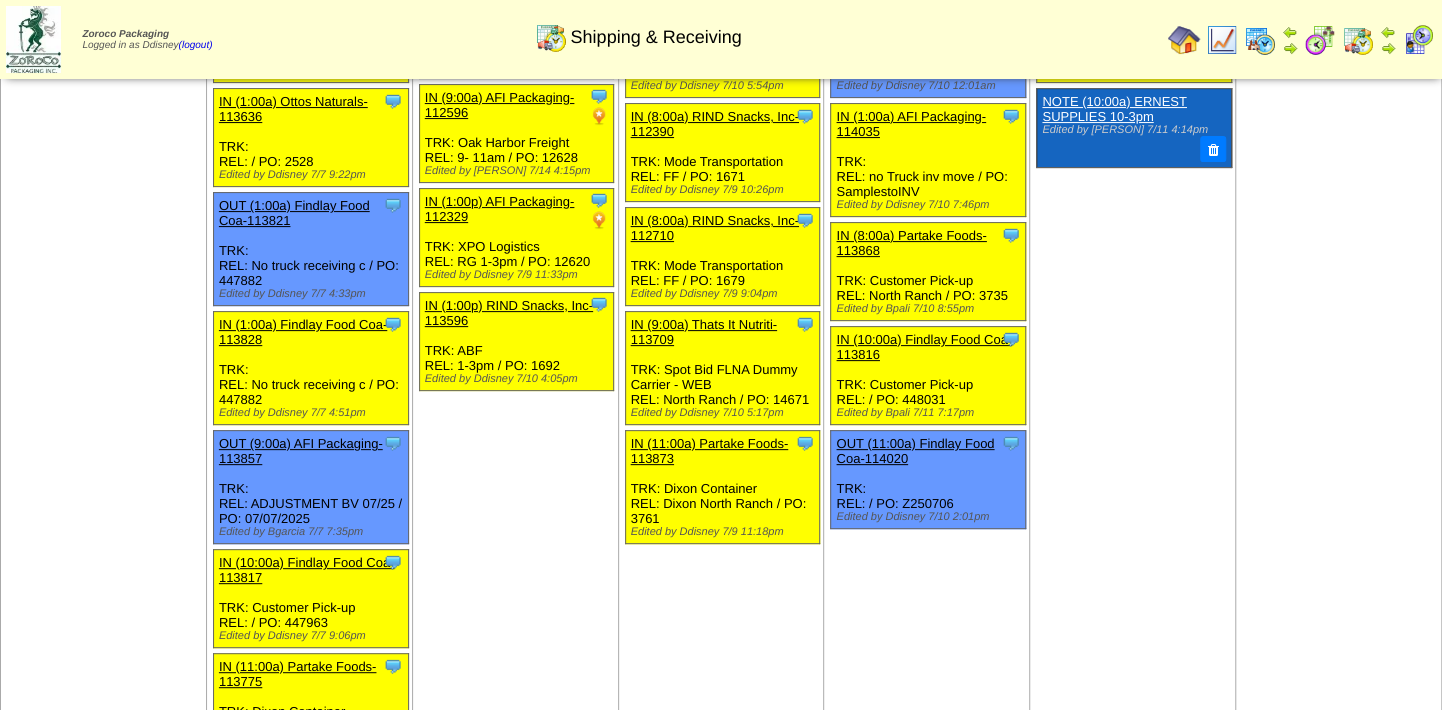 click at bounding box center (1260, 40) 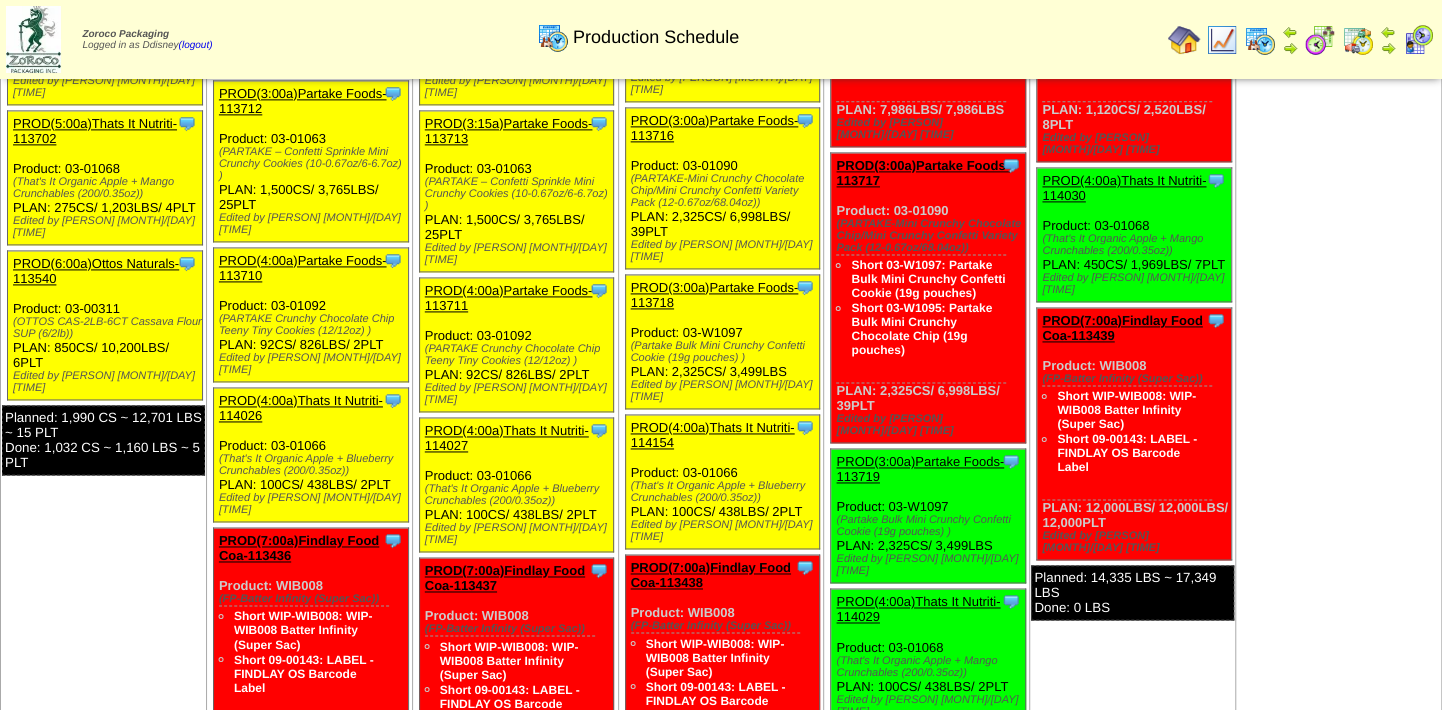 scroll, scrollTop: 1545, scrollLeft: 0, axis: vertical 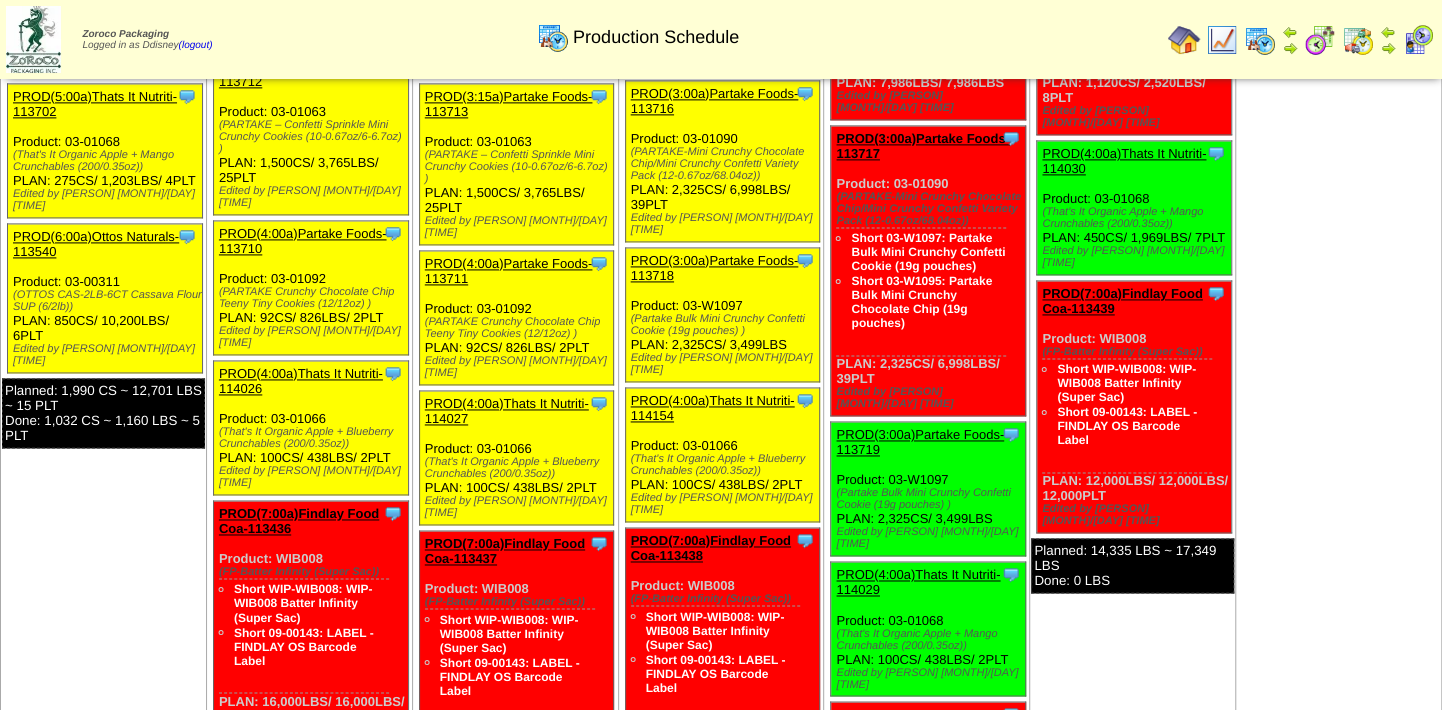 click at bounding box center (1184, 40) 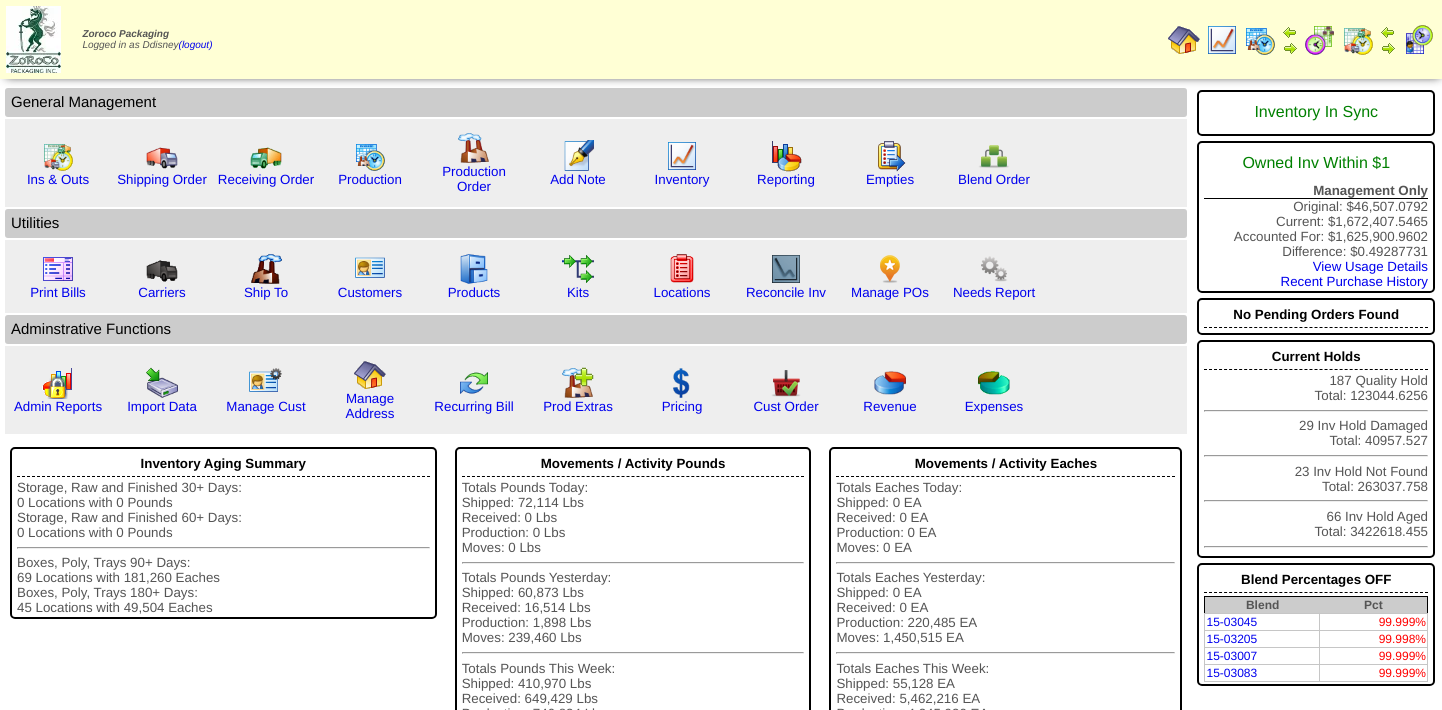 scroll, scrollTop: 0, scrollLeft: 0, axis: both 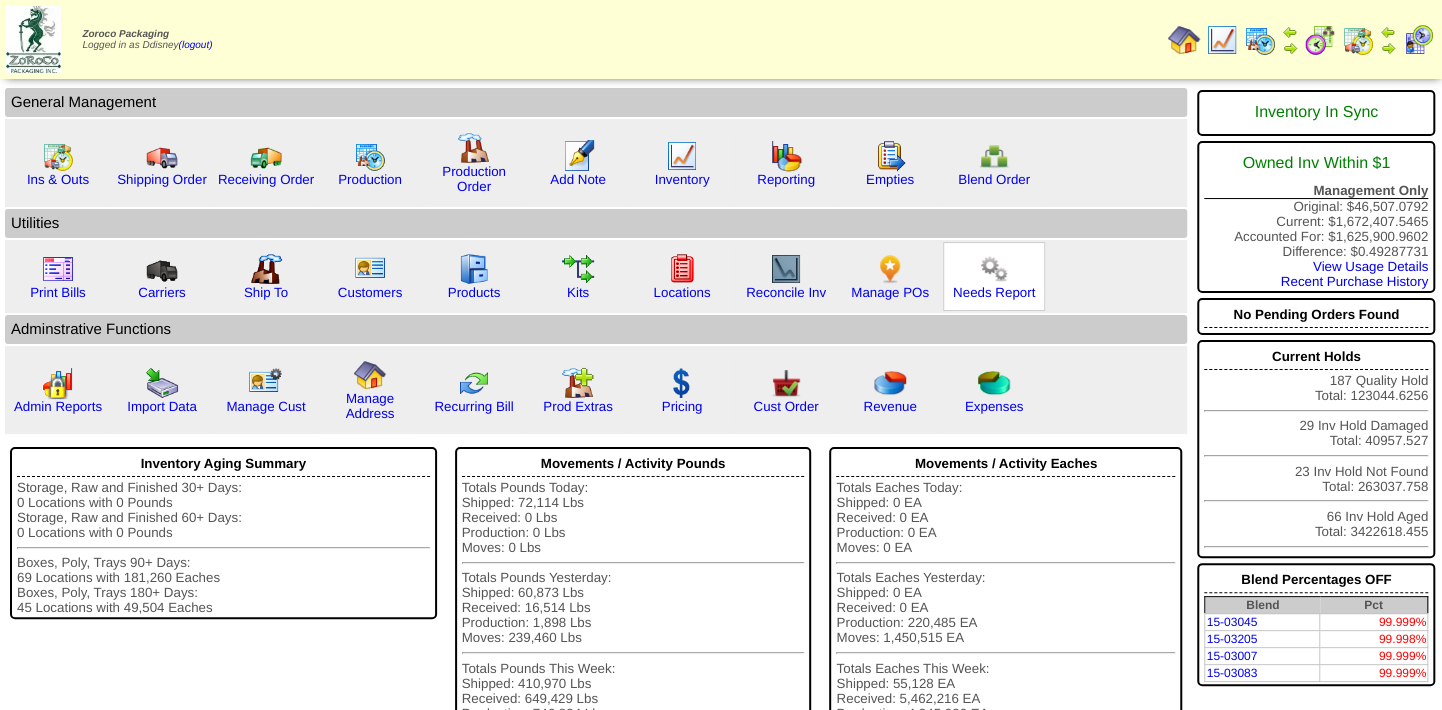click at bounding box center [994, 269] 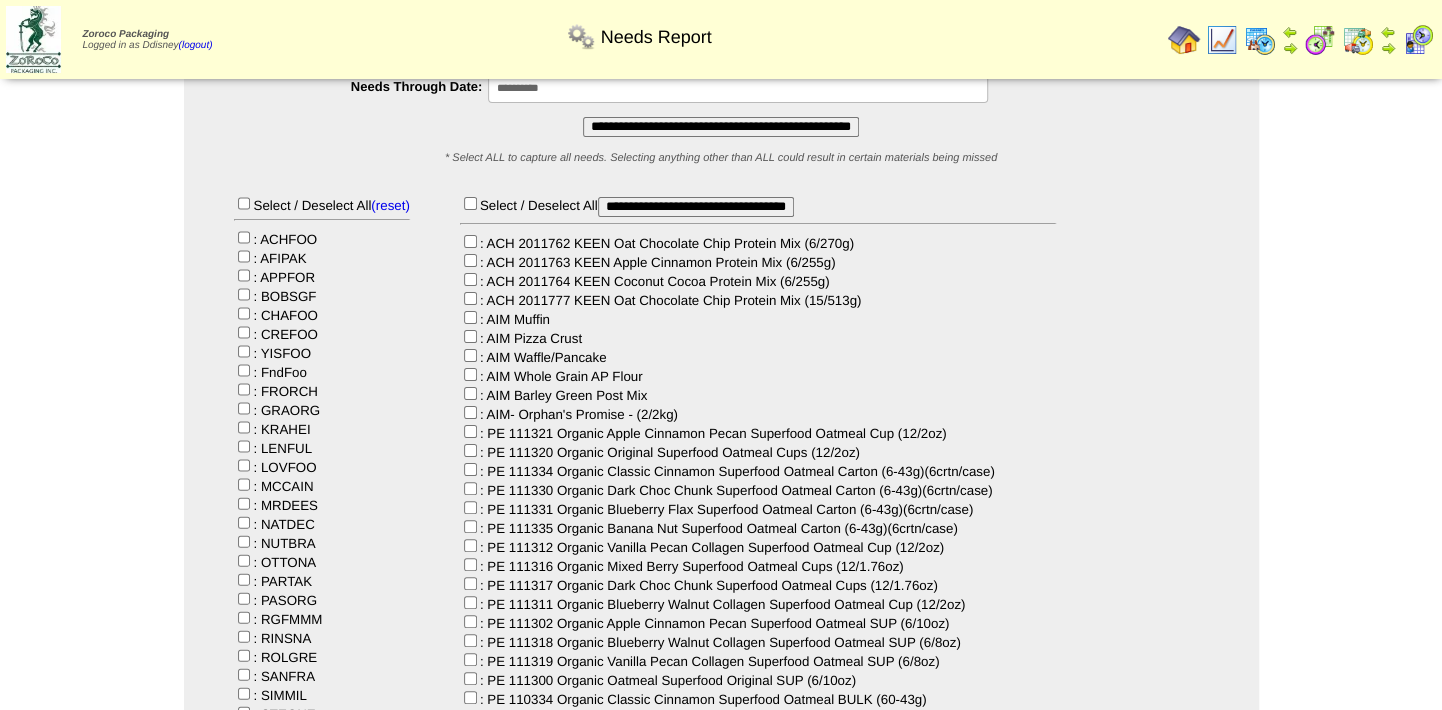 scroll, scrollTop: 181, scrollLeft: 0, axis: vertical 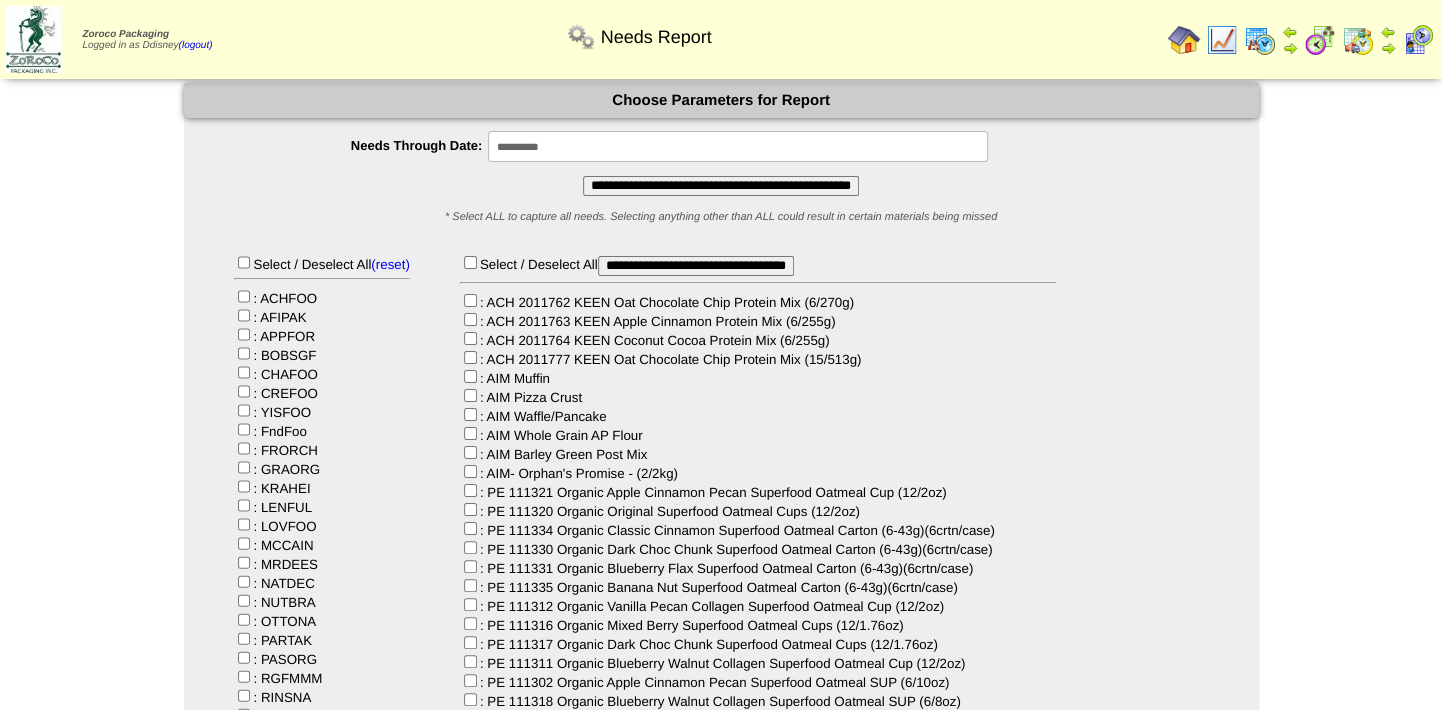 click on "**********" at bounding box center [721, 186] 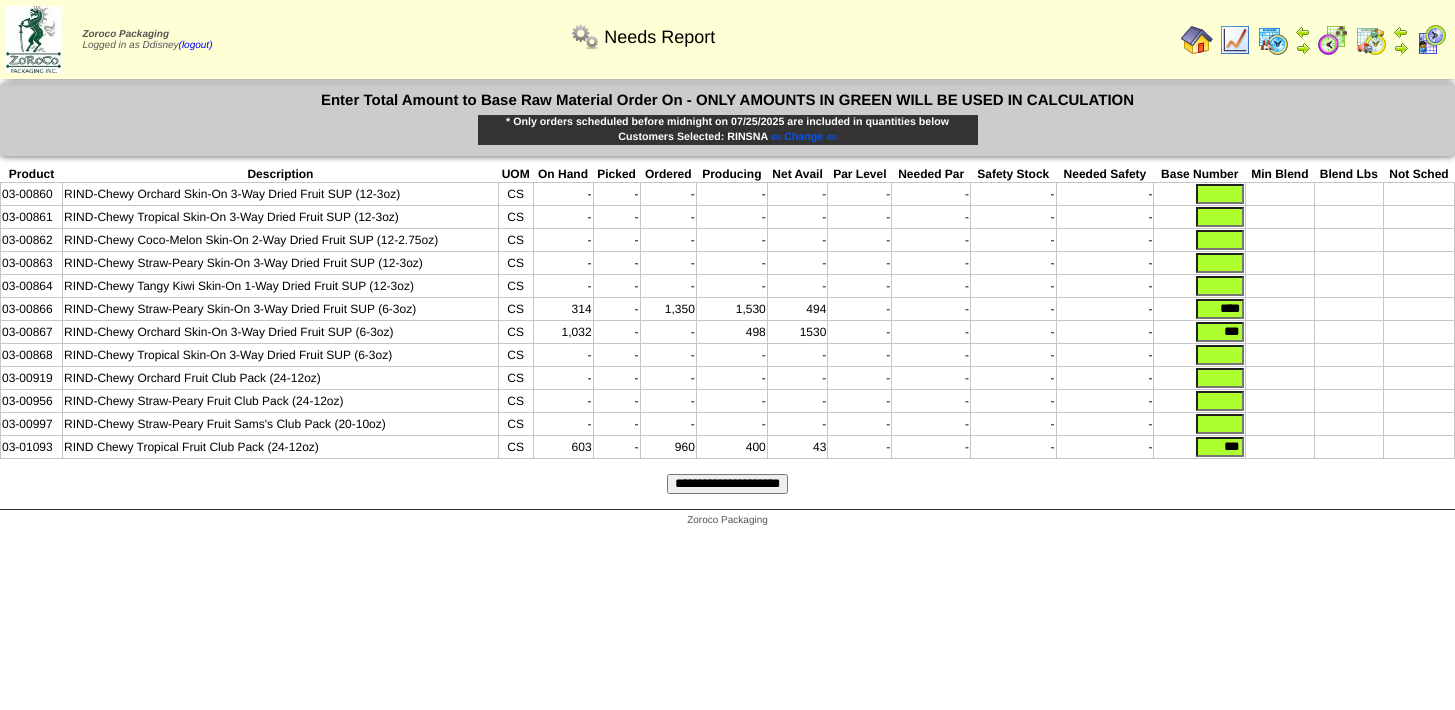 scroll, scrollTop: 0, scrollLeft: 0, axis: both 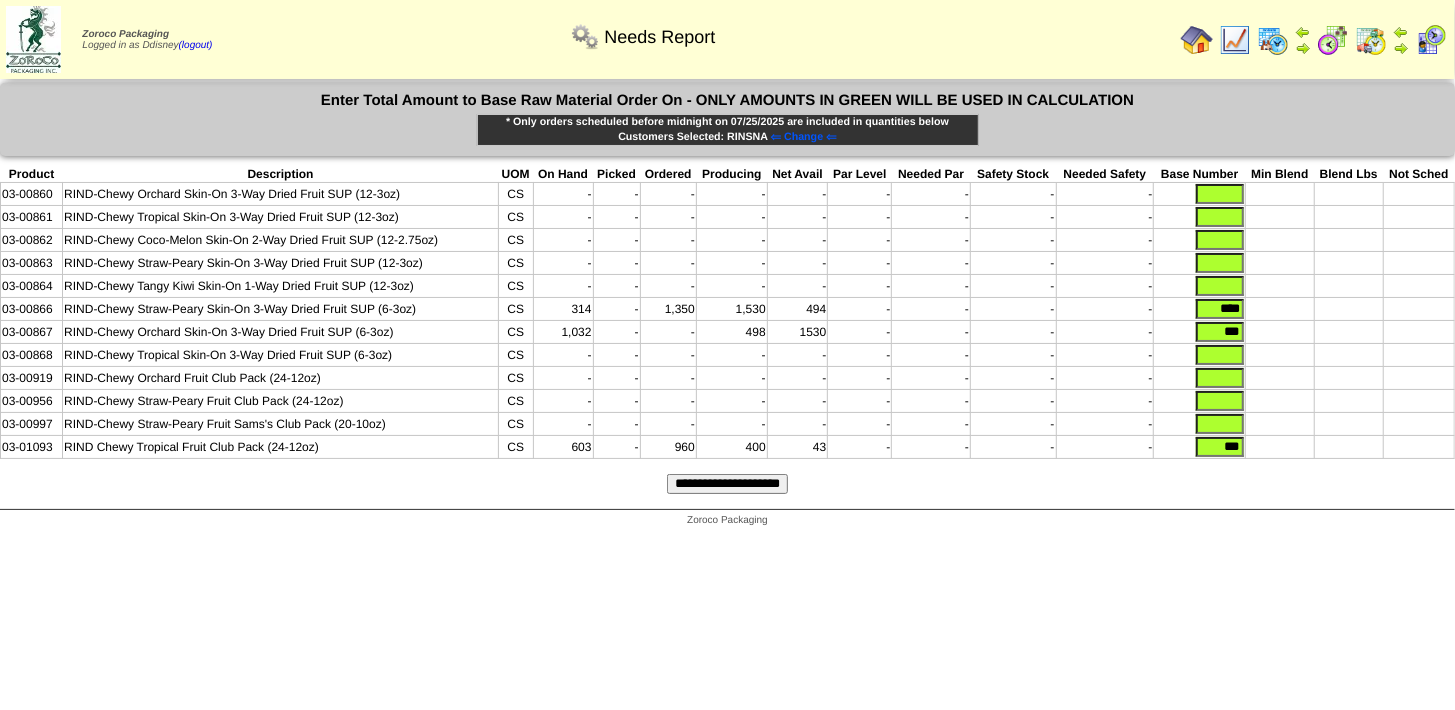 drag, startPoint x: 1212, startPoint y: 457, endPoint x: 1269, endPoint y: 451, distance: 57.31492 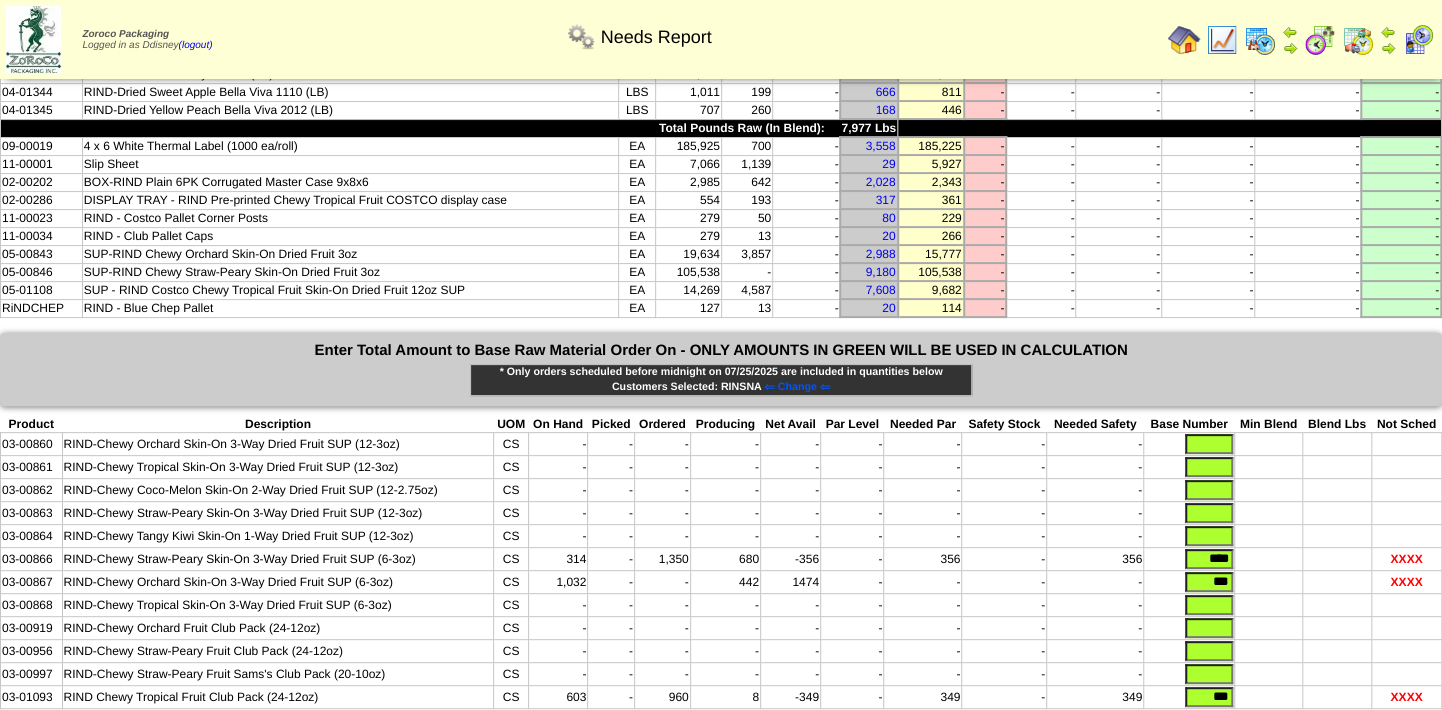 scroll, scrollTop: 240, scrollLeft: 0, axis: vertical 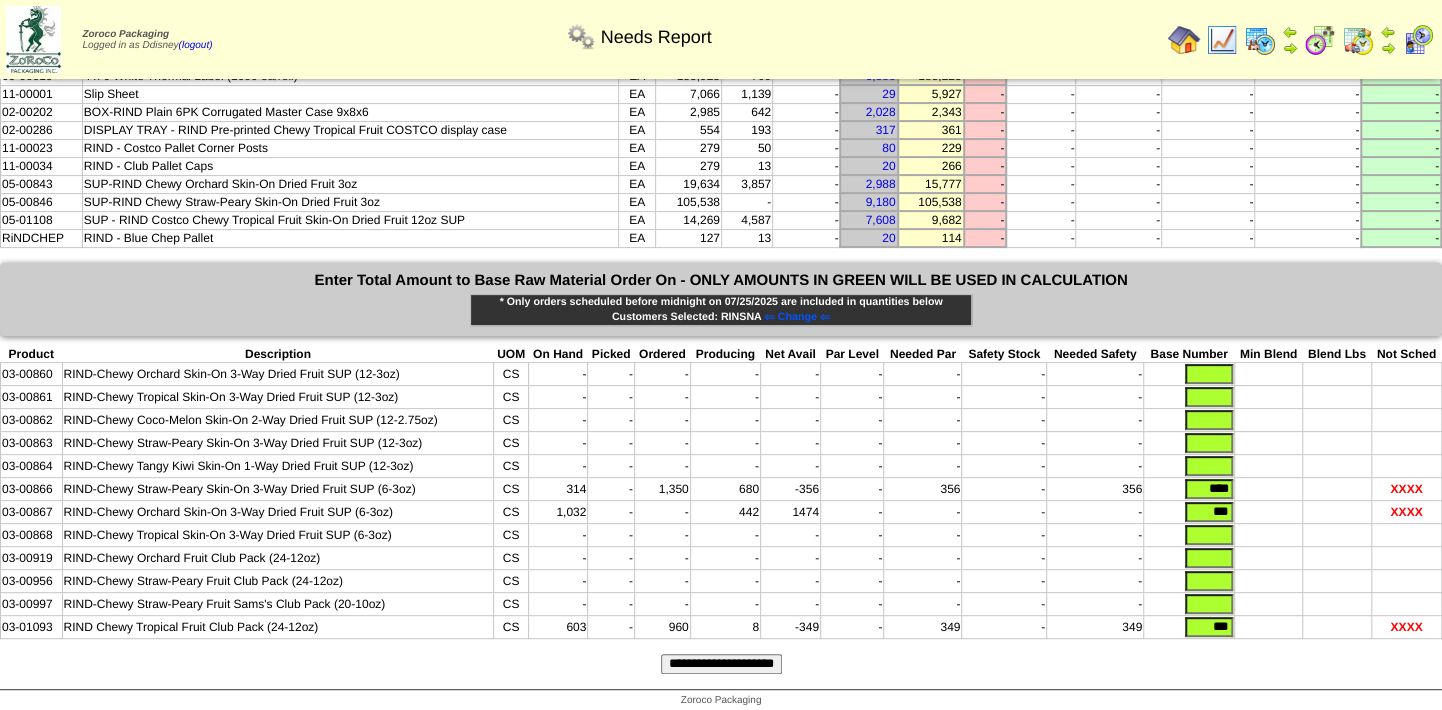 drag, startPoint x: 1196, startPoint y: 474, endPoint x: 1310, endPoint y: 479, distance: 114.1096 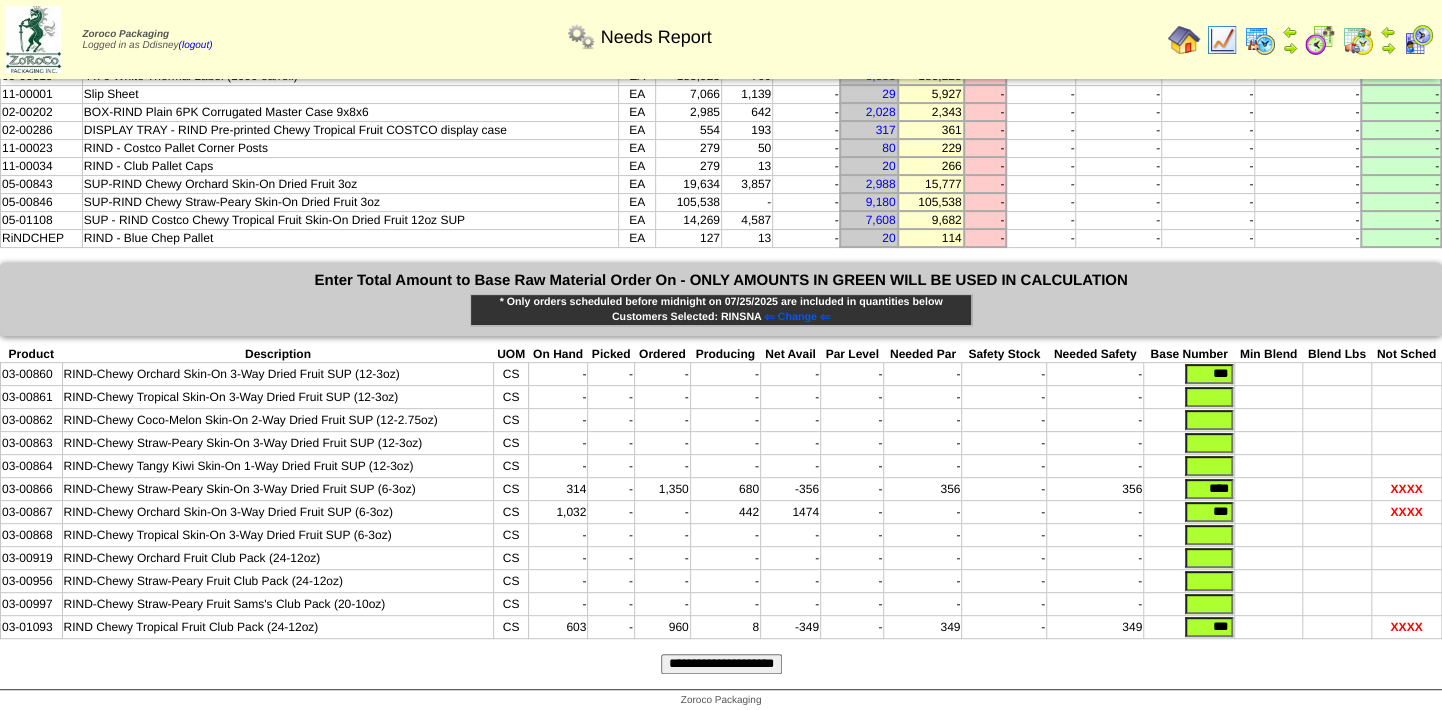 type on "***" 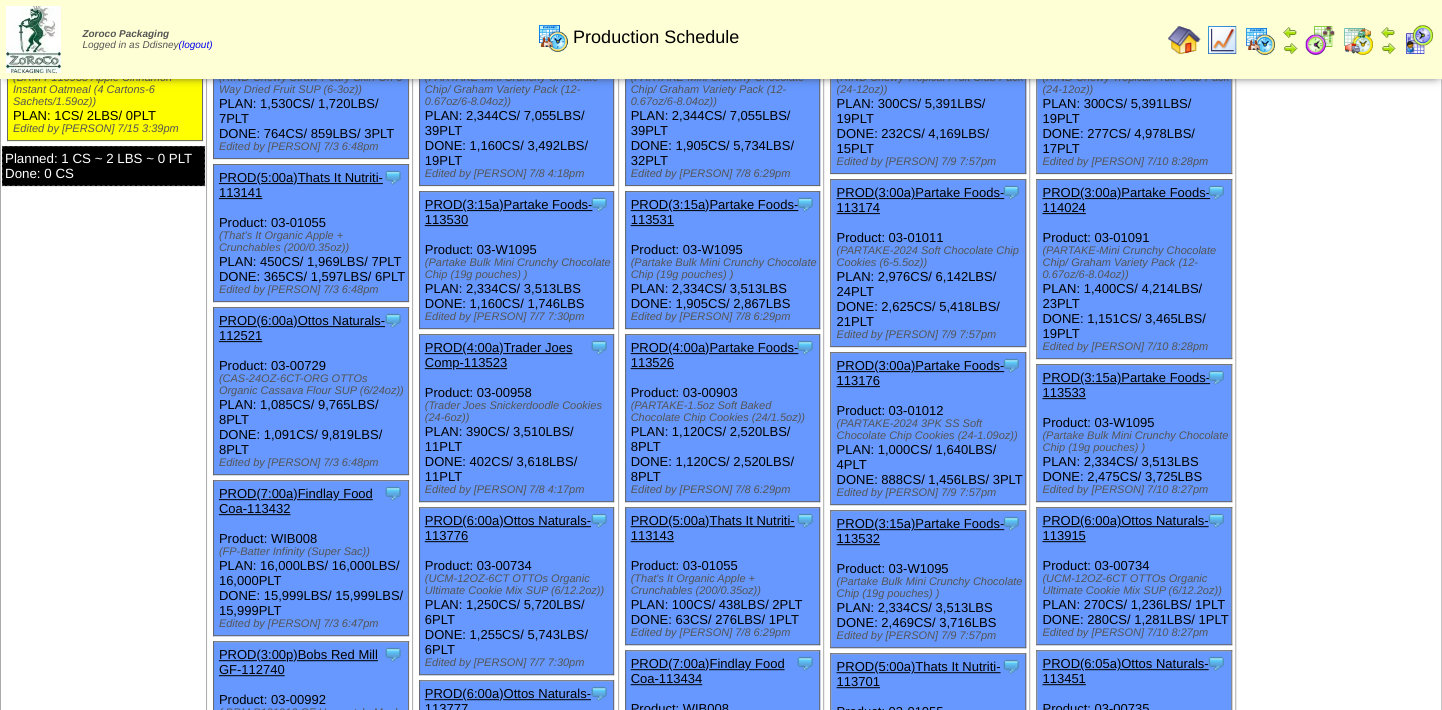 scroll, scrollTop: 0, scrollLeft: 0, axis: both 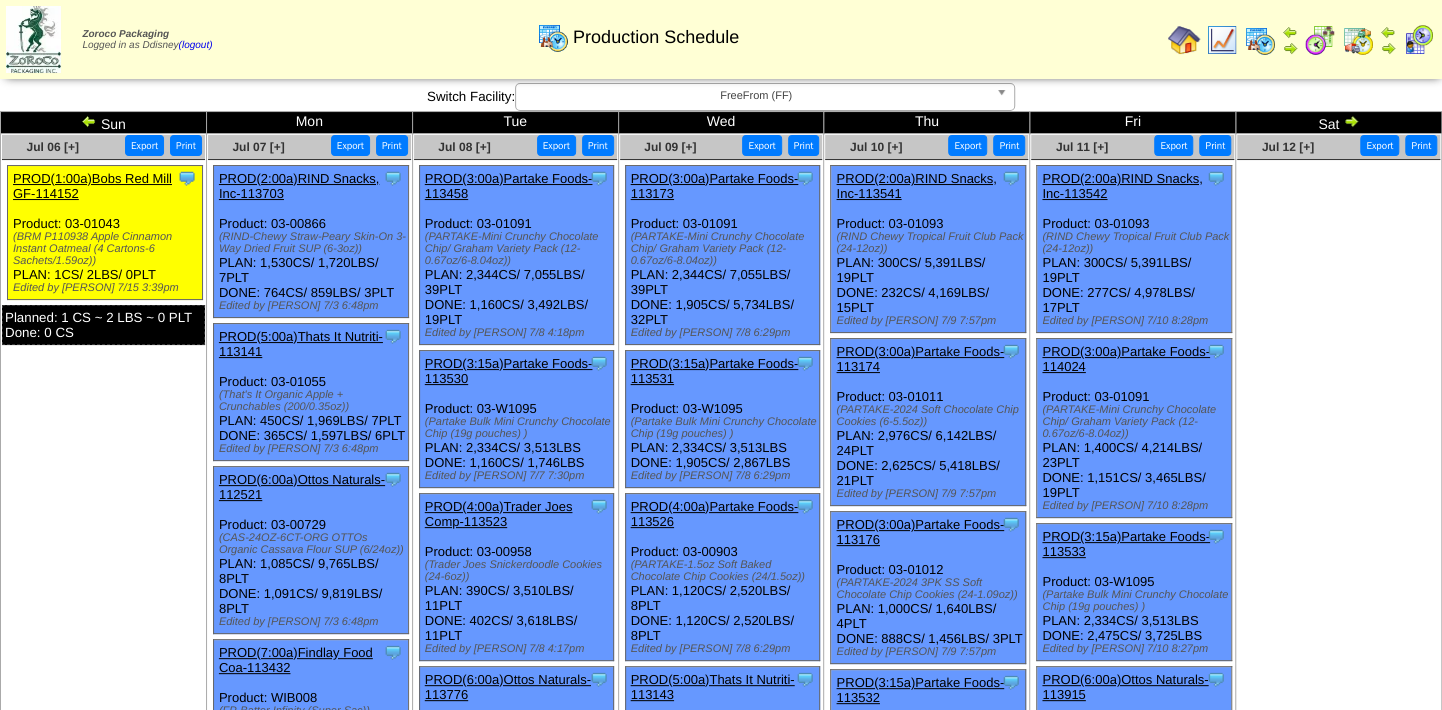 click at bounding box center [1351, 121] 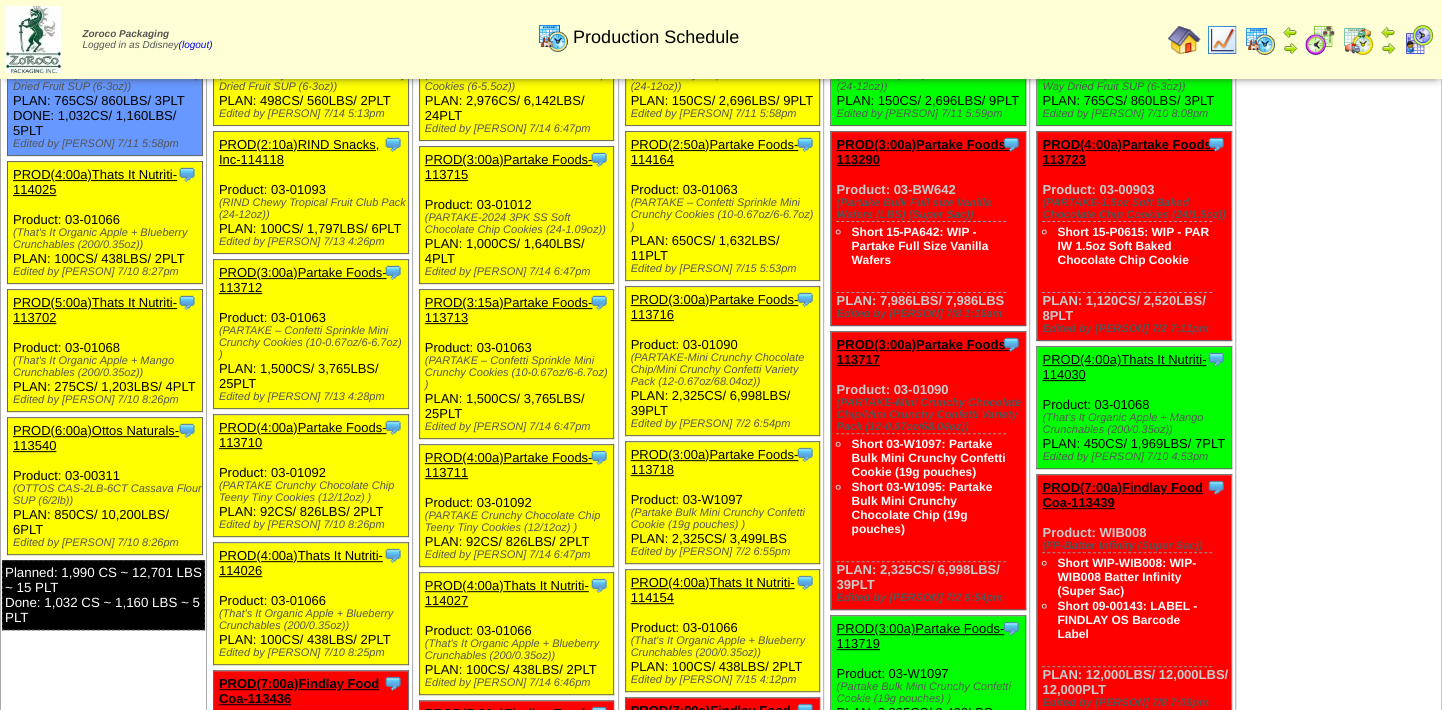 scroll, scrollTop: 71, scrollLeft: 0, axis: vertical 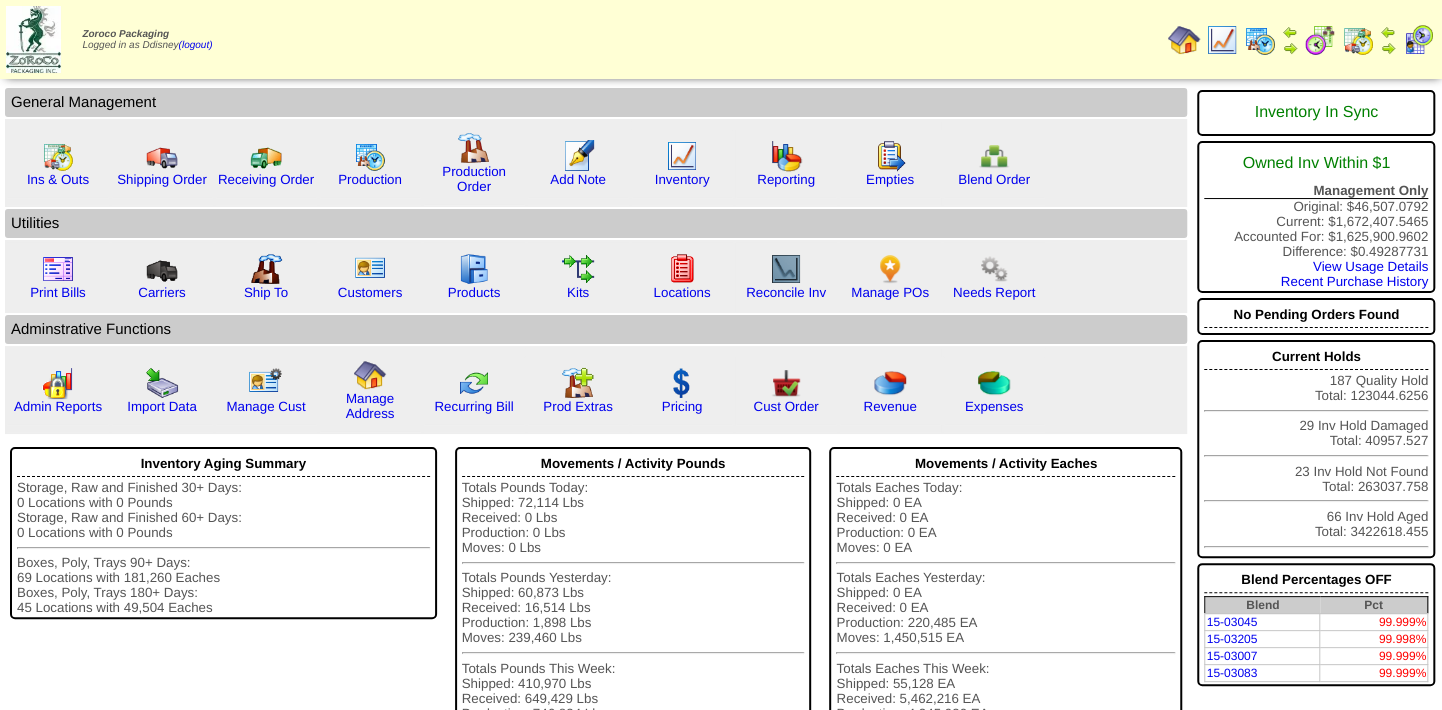 click at bounding box center [1358, 40] 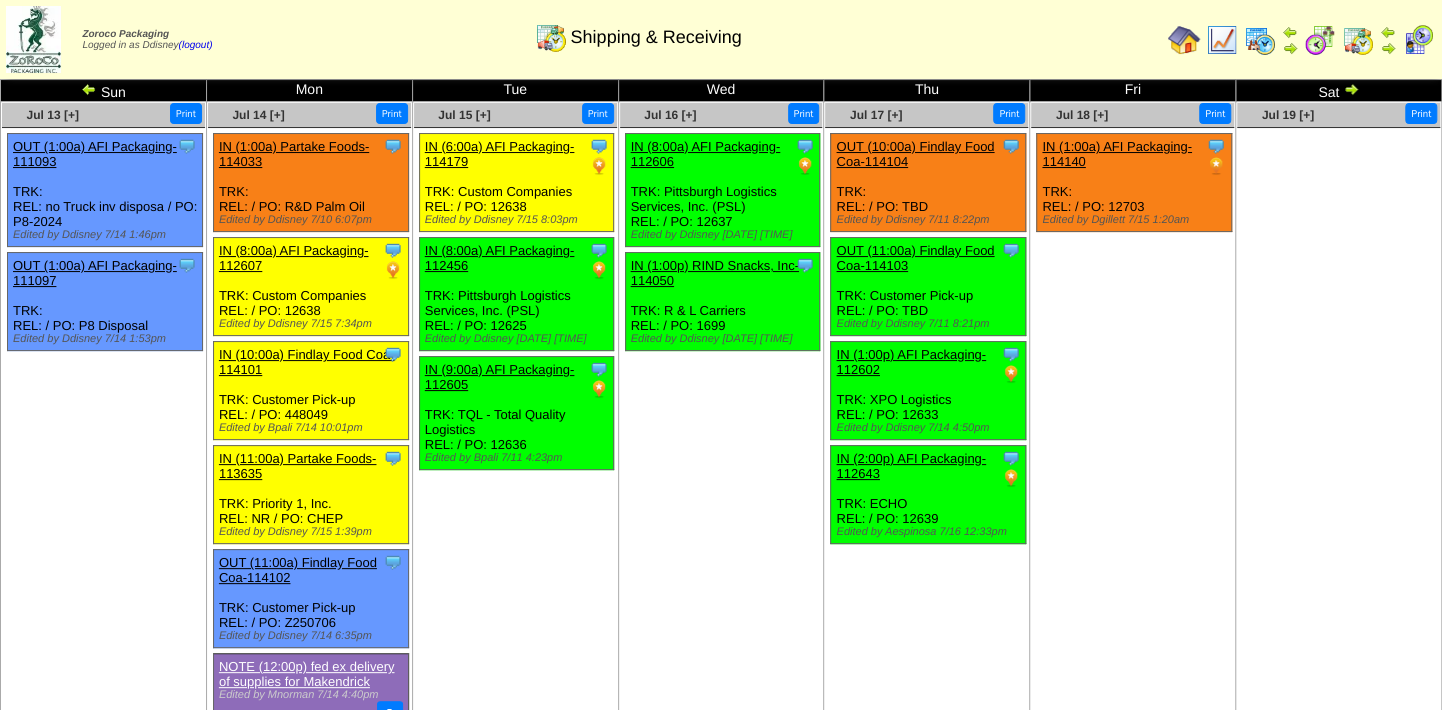 scroll, scrollTop: 0, scrollLeft: 0, axis: both 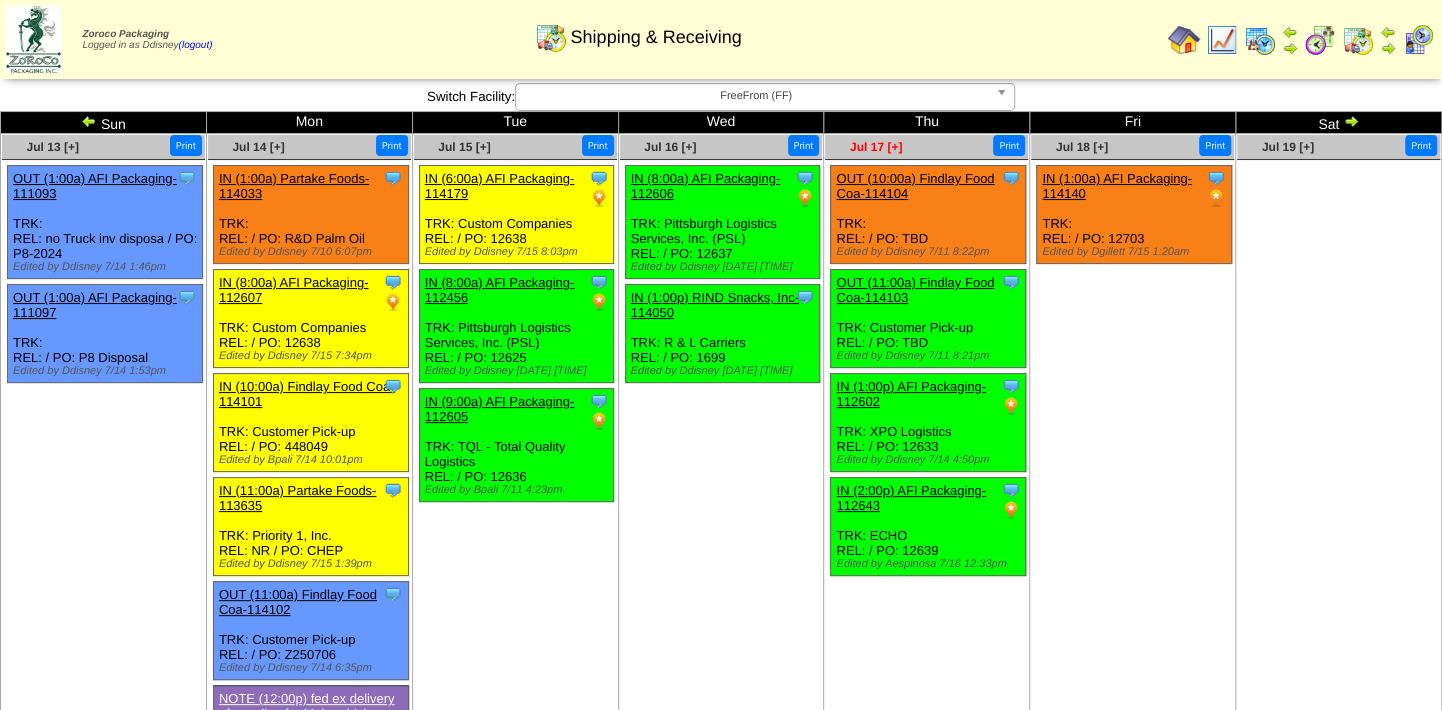 click on "Jul 17                        [+]" at bounding box center (876, 147) 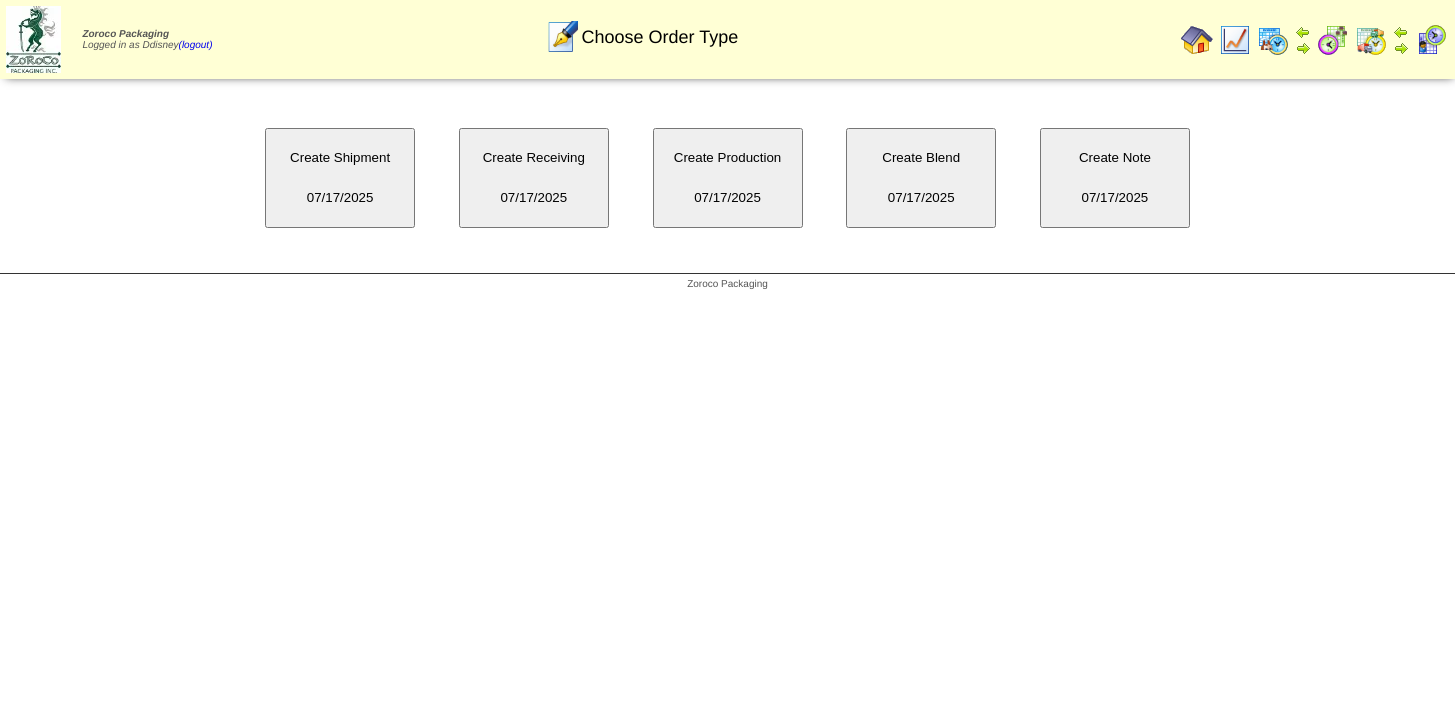 scroll, scrollTop: 0, scrollLeft: 0, axis: both 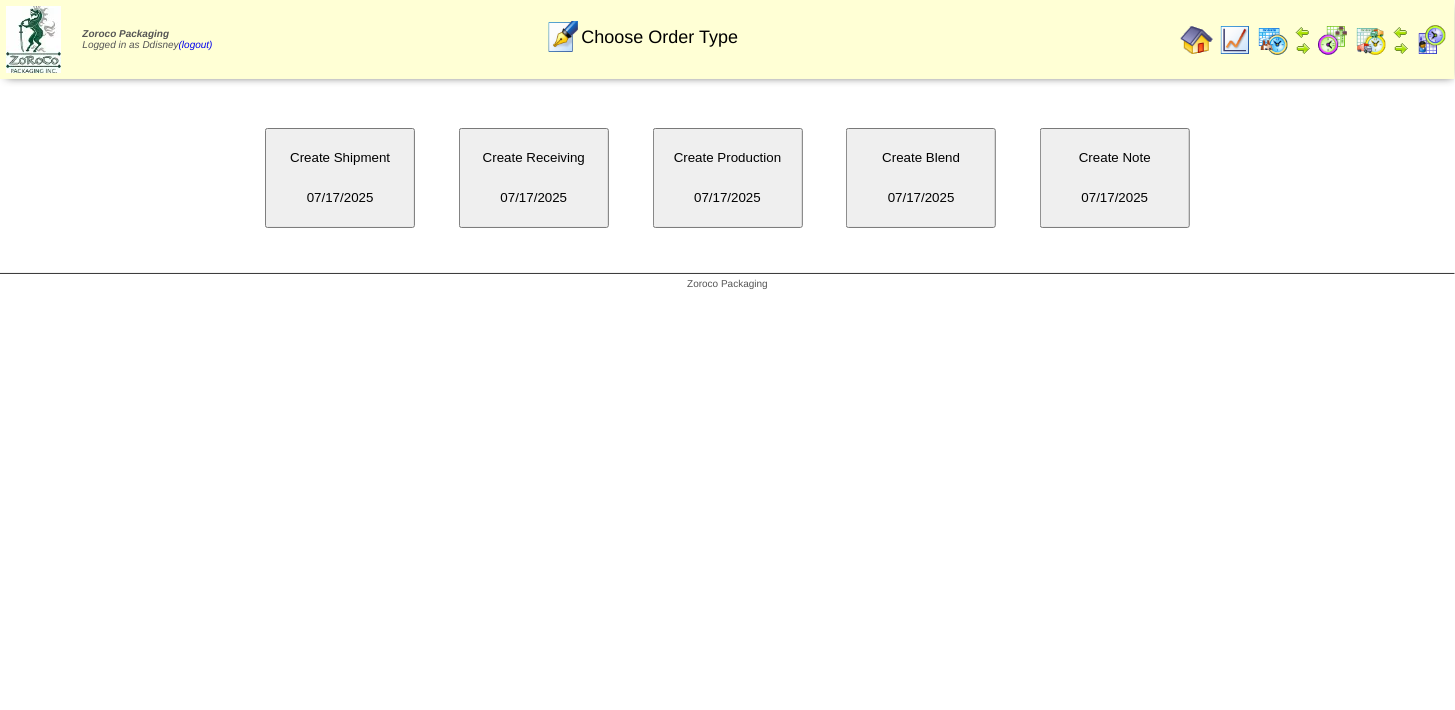 click on "Create Receiving
07/17/2025" at bounding box center [534, 178] 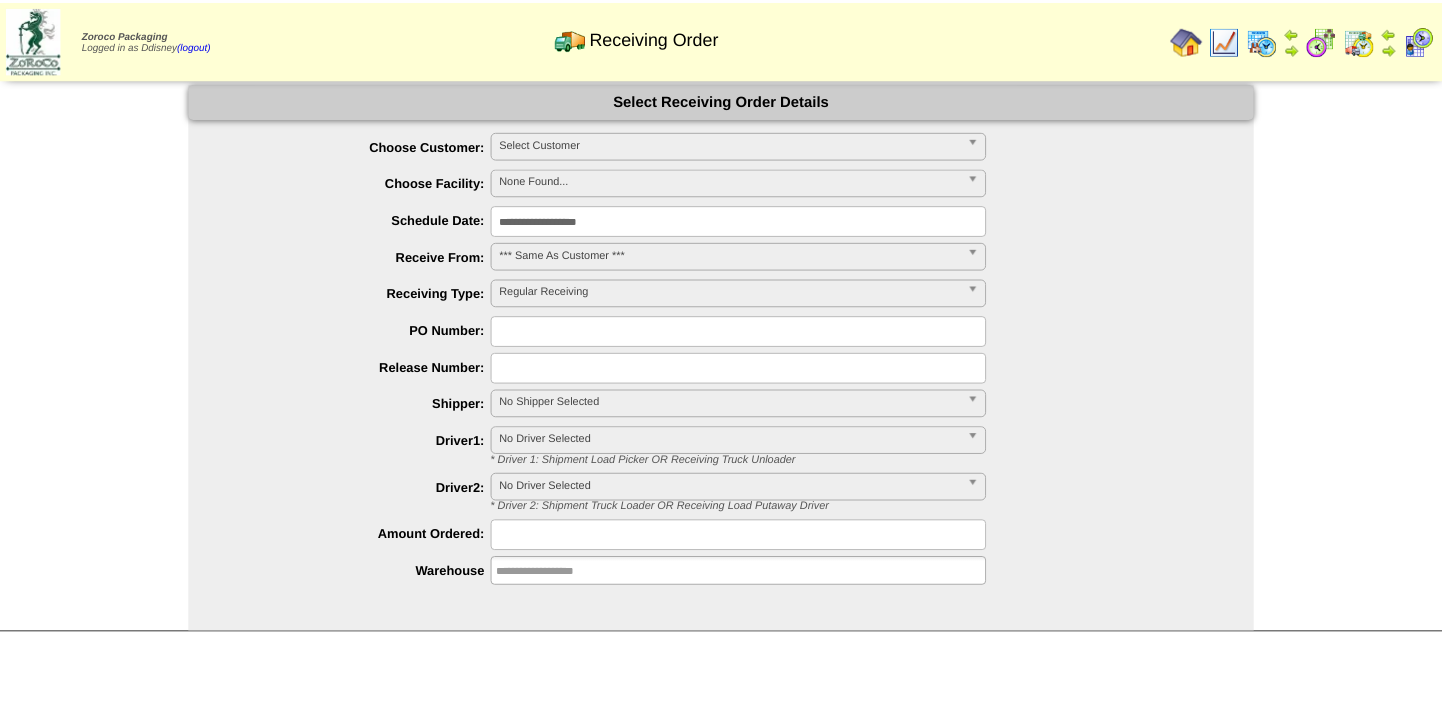 scroll, scrollTop: 0, scrollLeft: 0, axis: both 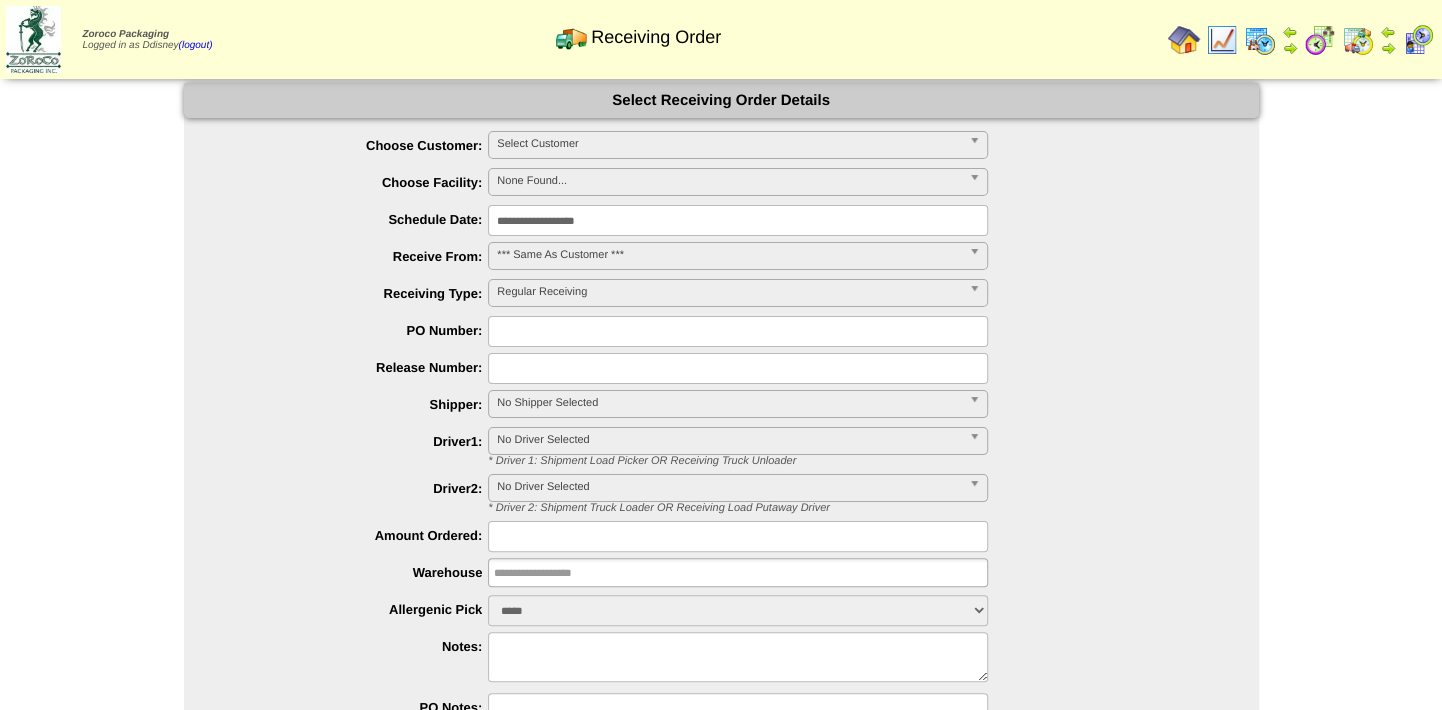 click on "Select Customer" at bounding box center (729, 144) 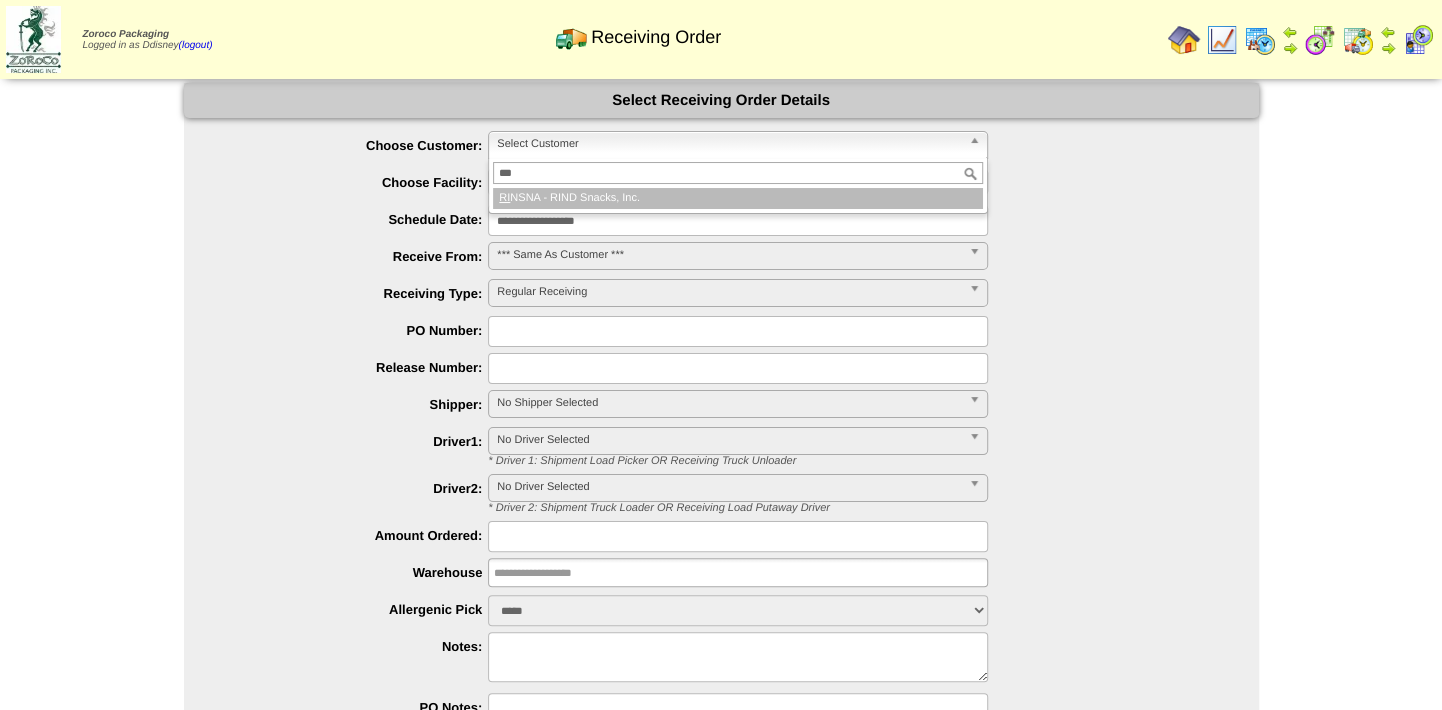 type on "****" 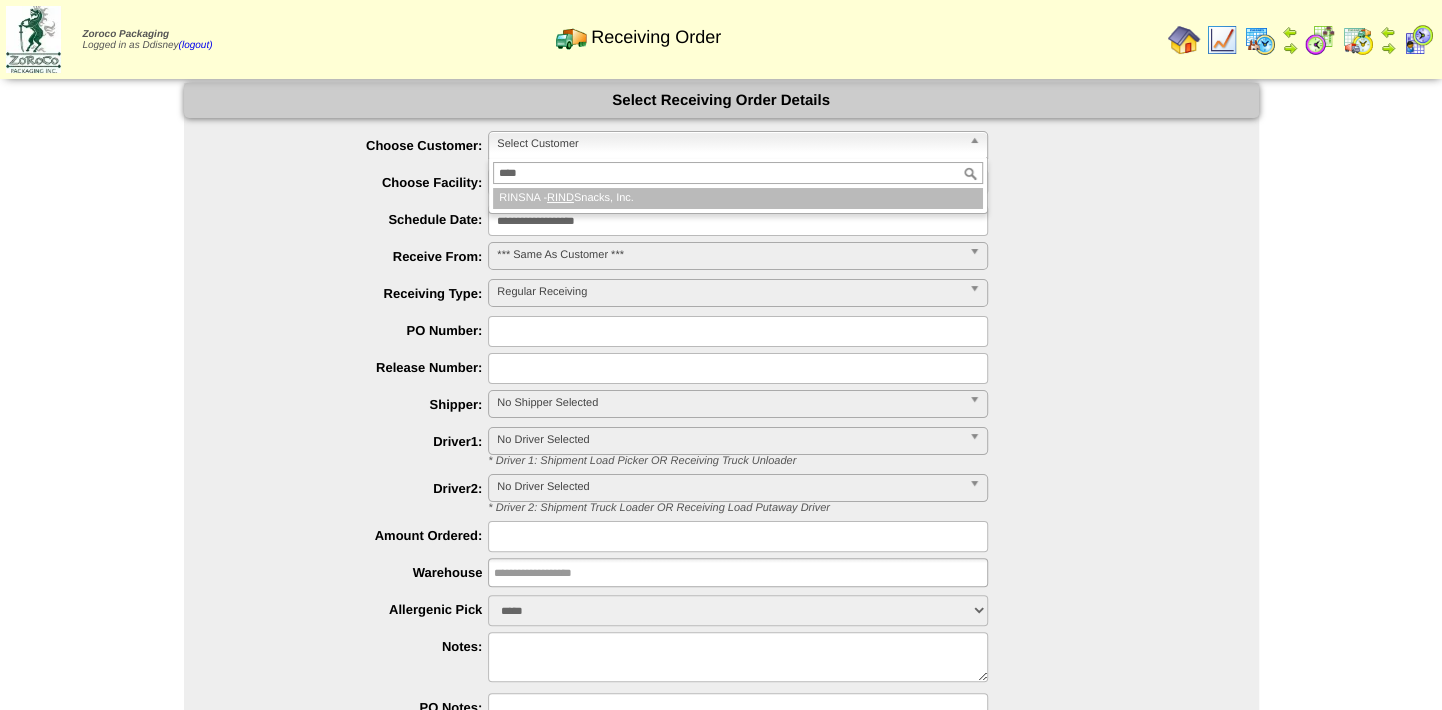 type 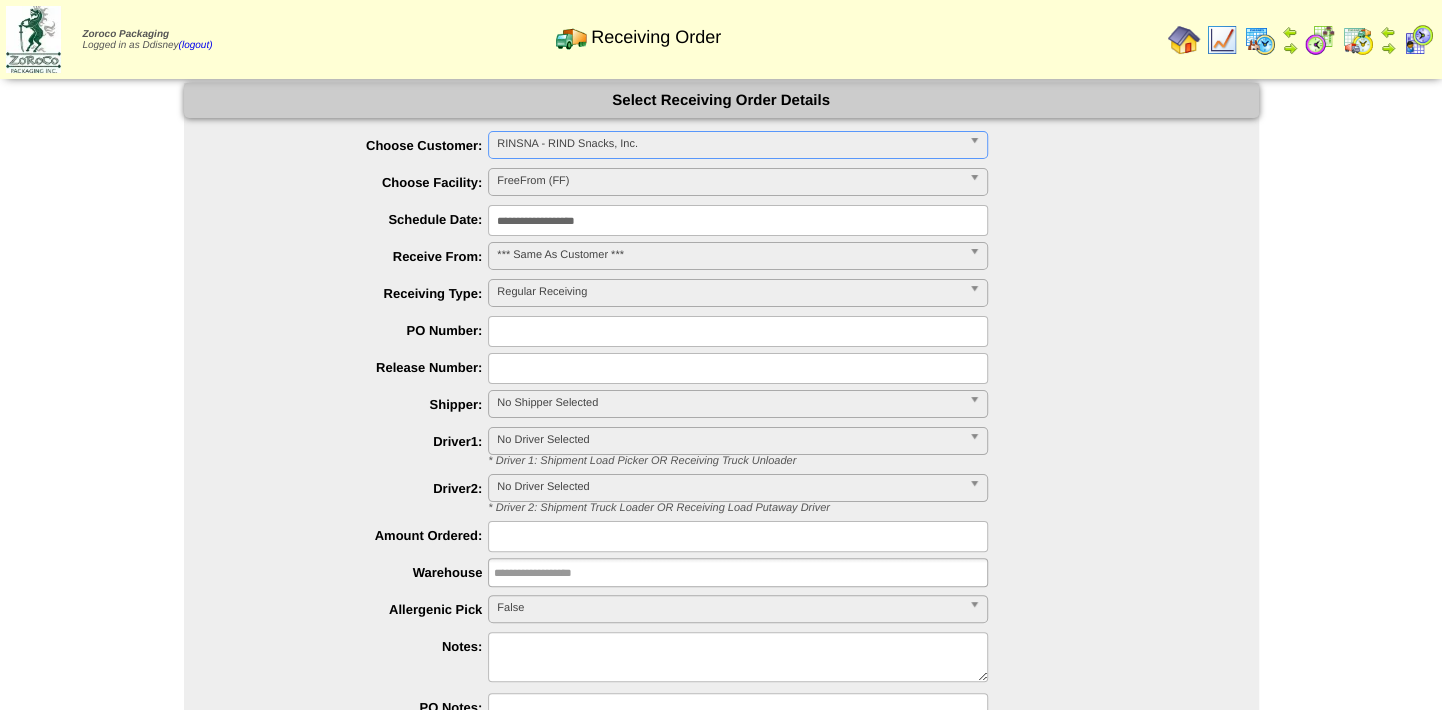 type 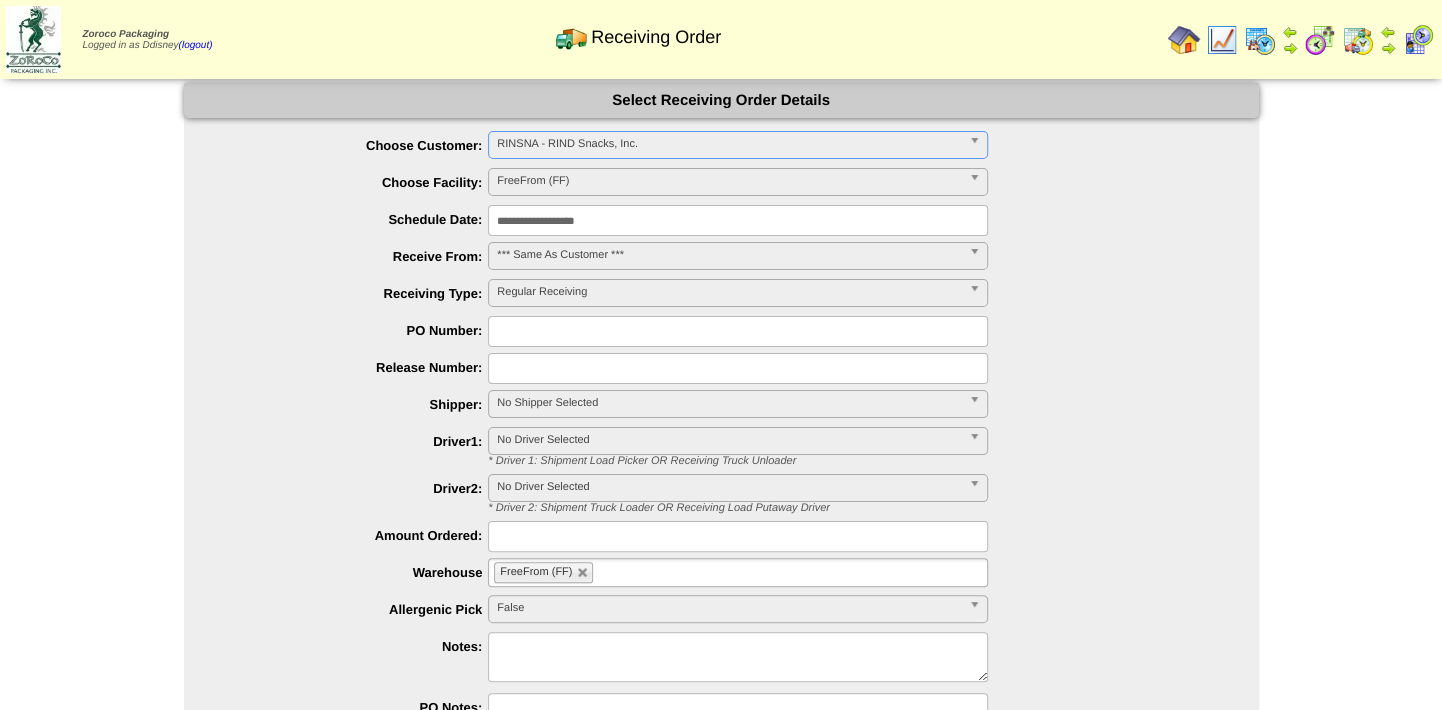click at bounding box center (738, 331) 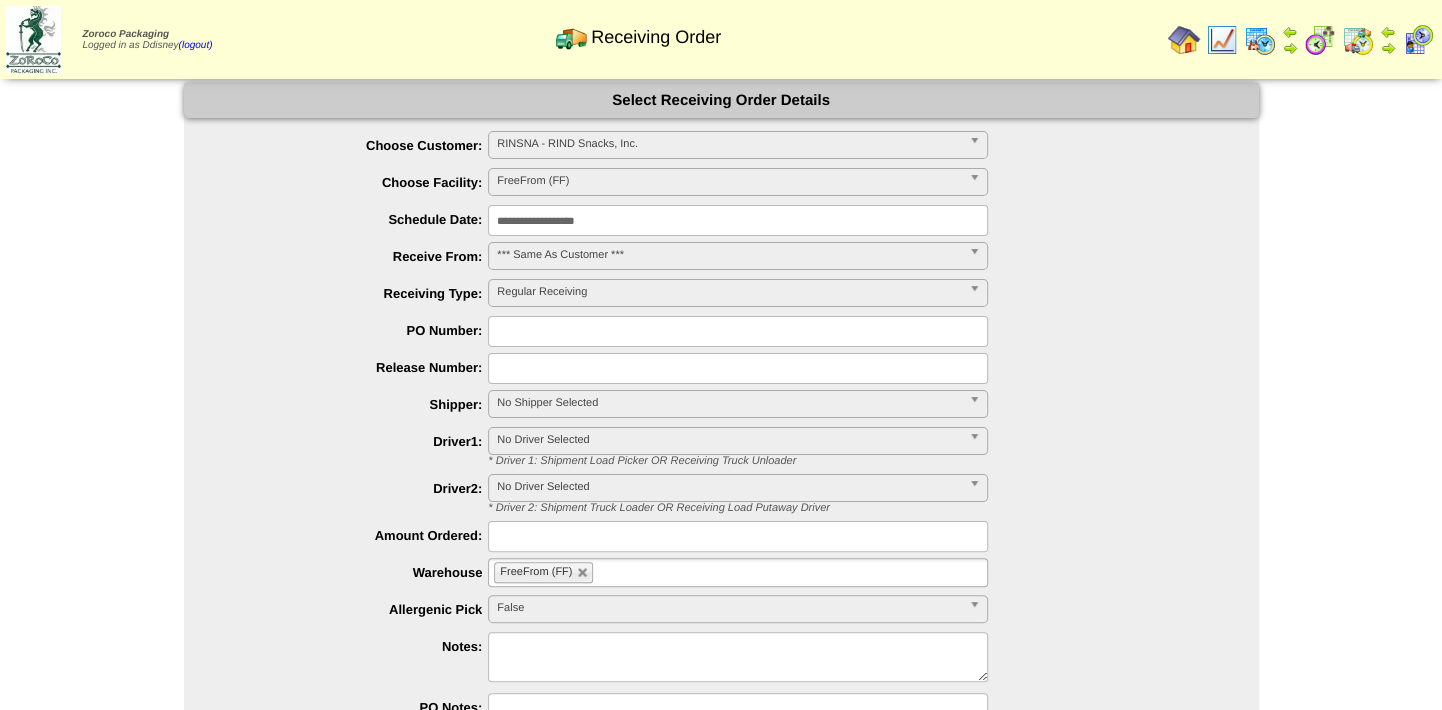 click at bounding box center (738, 331) 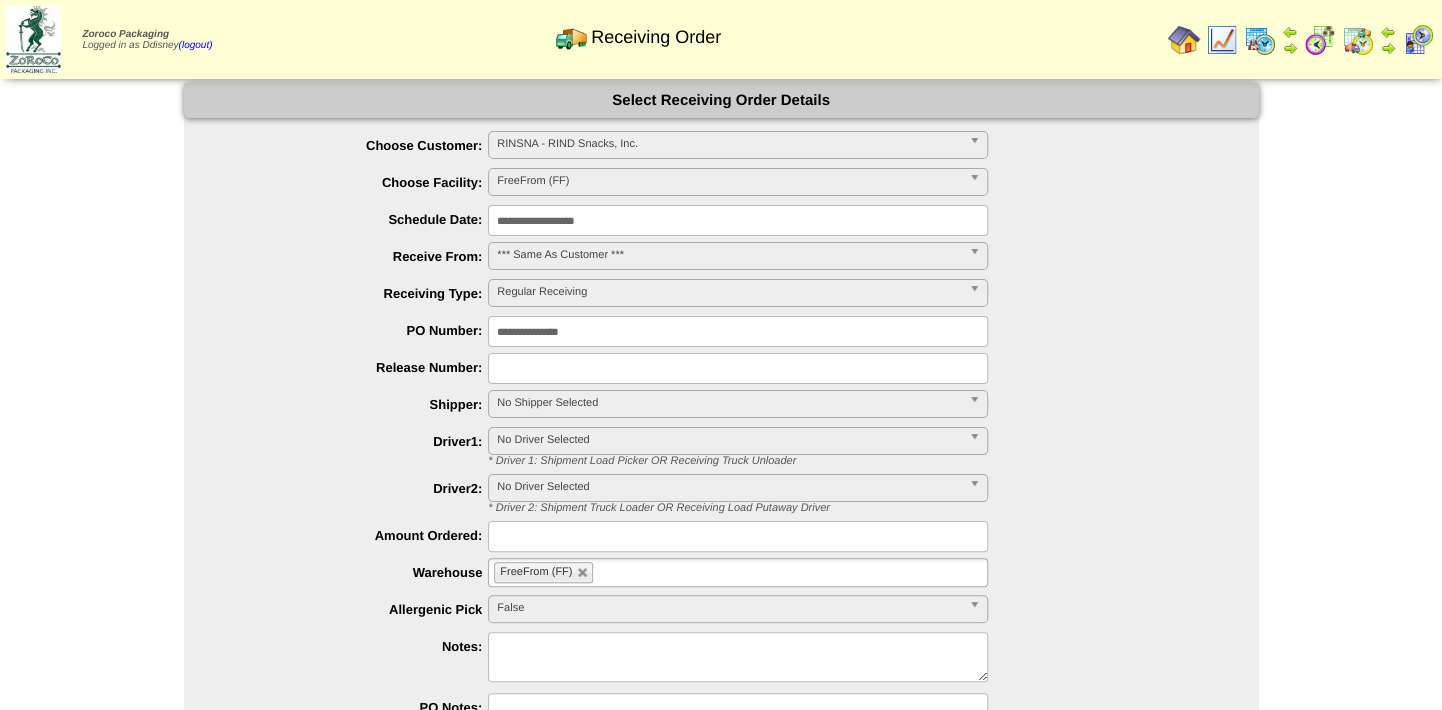 type on "**********" 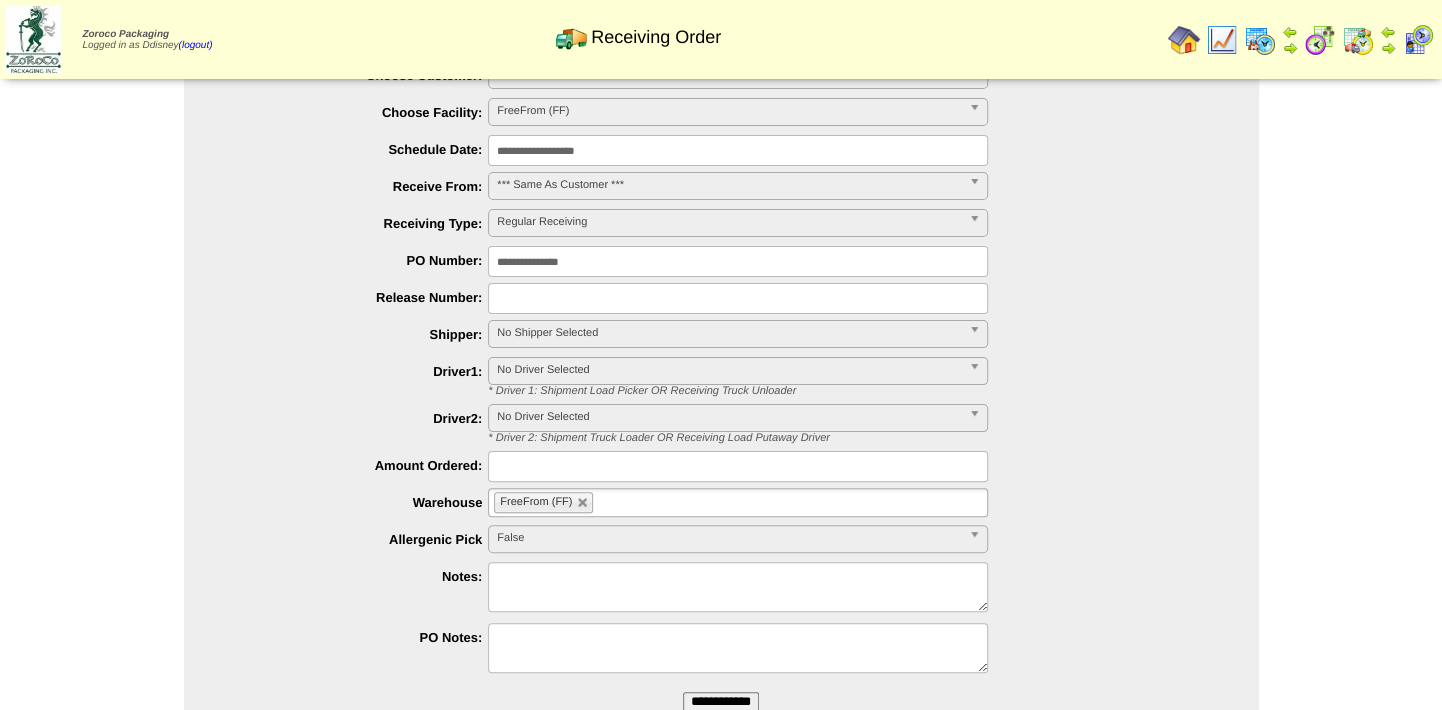 scroll, scrollTop: 146, scrollLeft: 0, axis: vertical 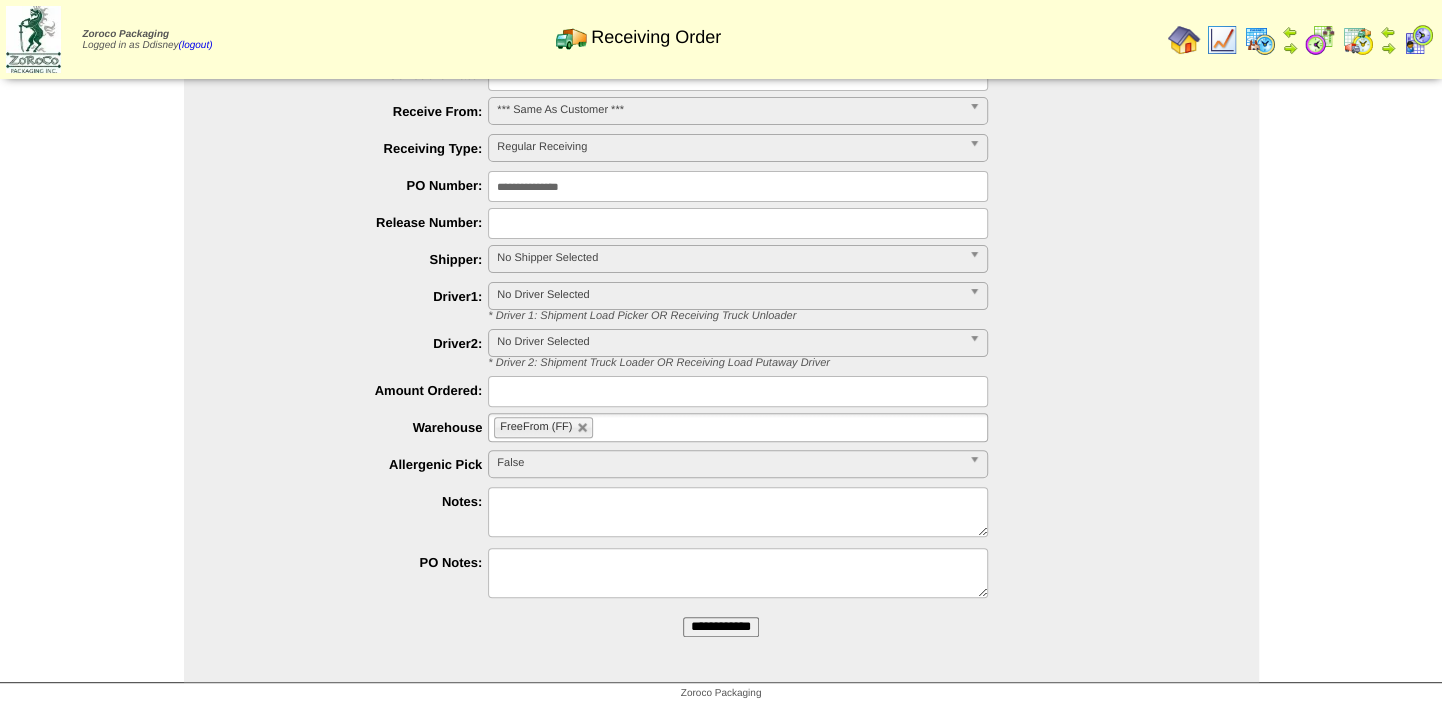 click at bounding box center (738, 512) 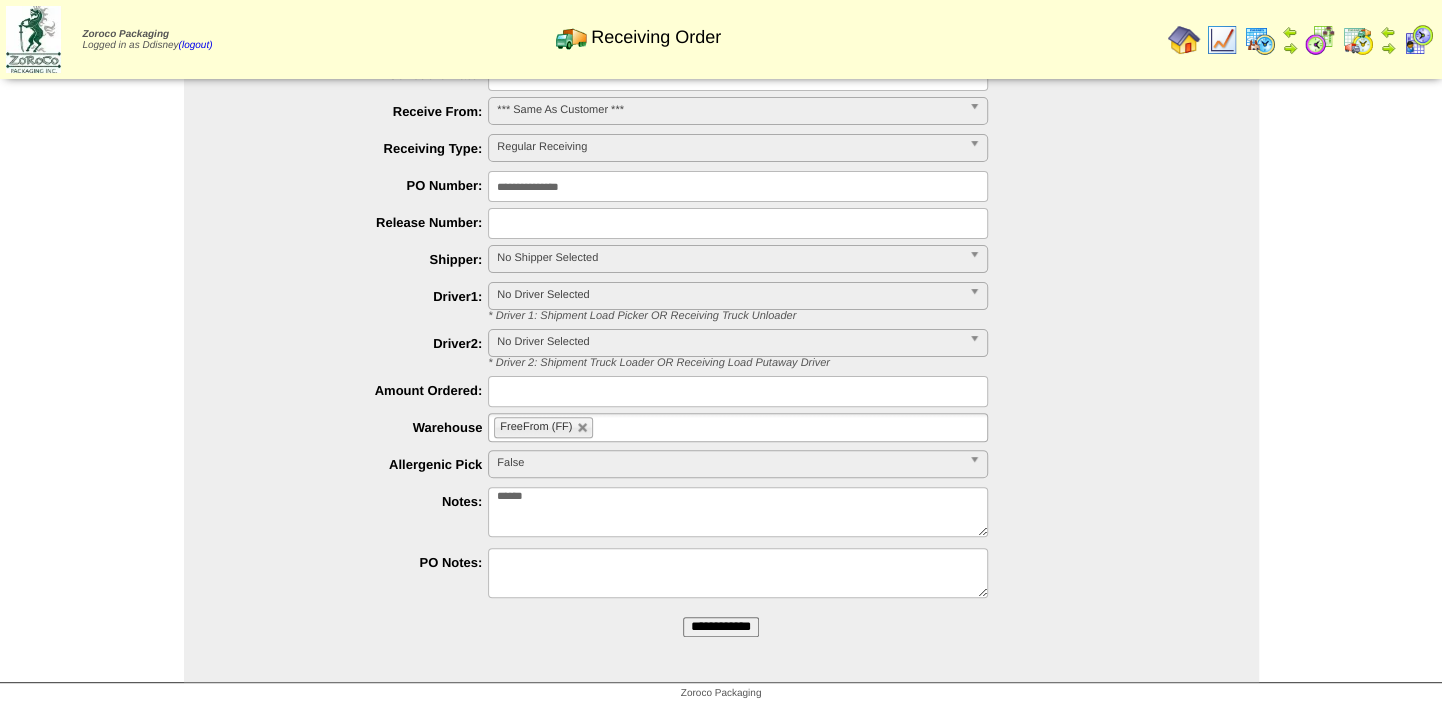 type on "******" 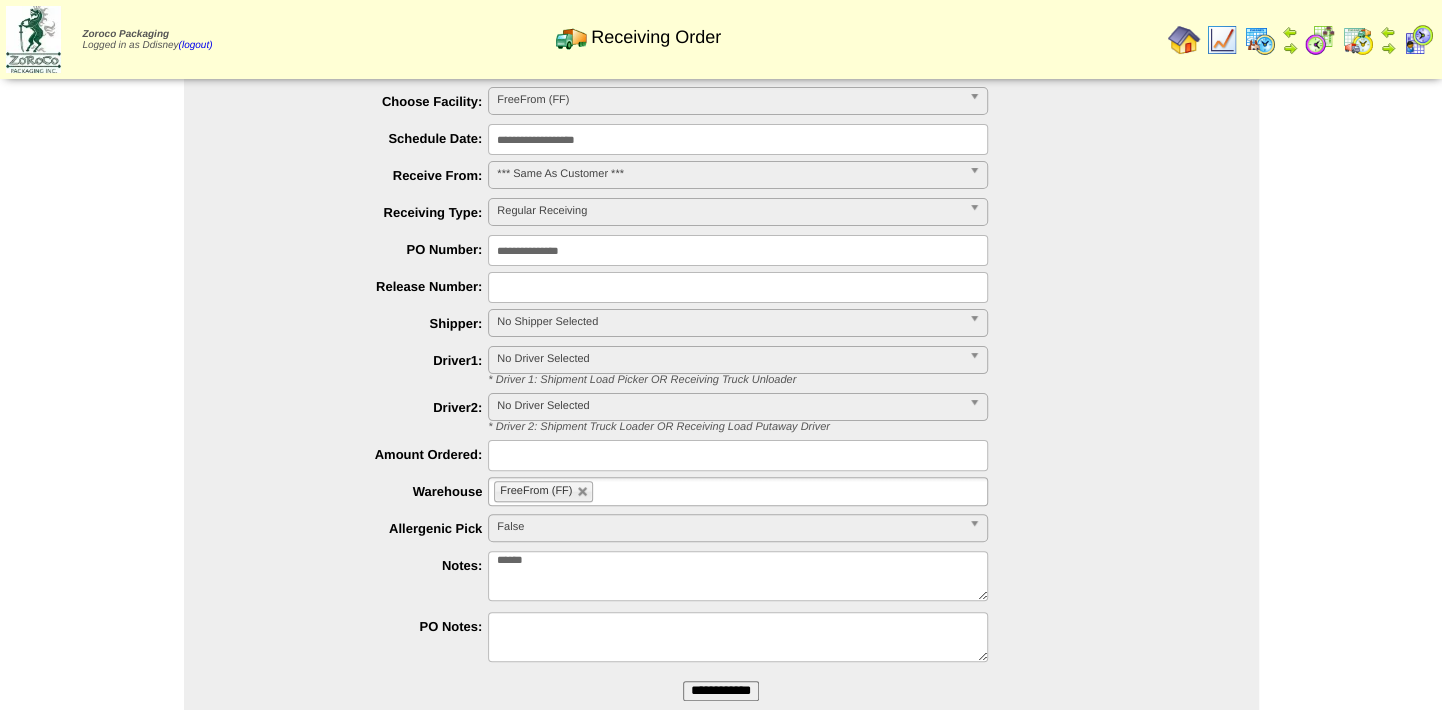 scroll, scrollTop: 0, scrollLeft: 0, axis: both 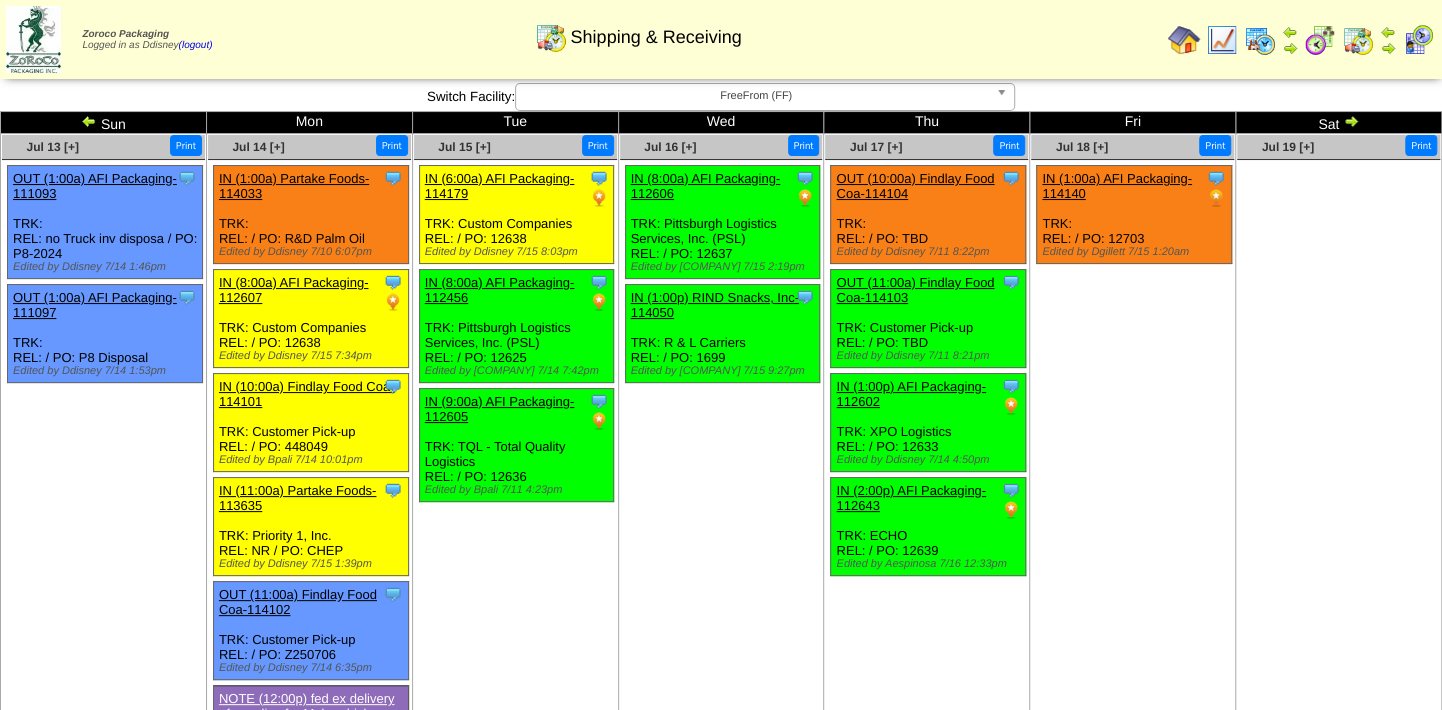 click on "Clone Item
IN
(8:00a)
AFI Packaging-112606
AFI Packaging
ScheduleID: 112606
4000 LBS:
04-P1742
(PAR - OG Brown Rice Crisp (LB))
Total
4000
112606" at bounding box center [721, 315] 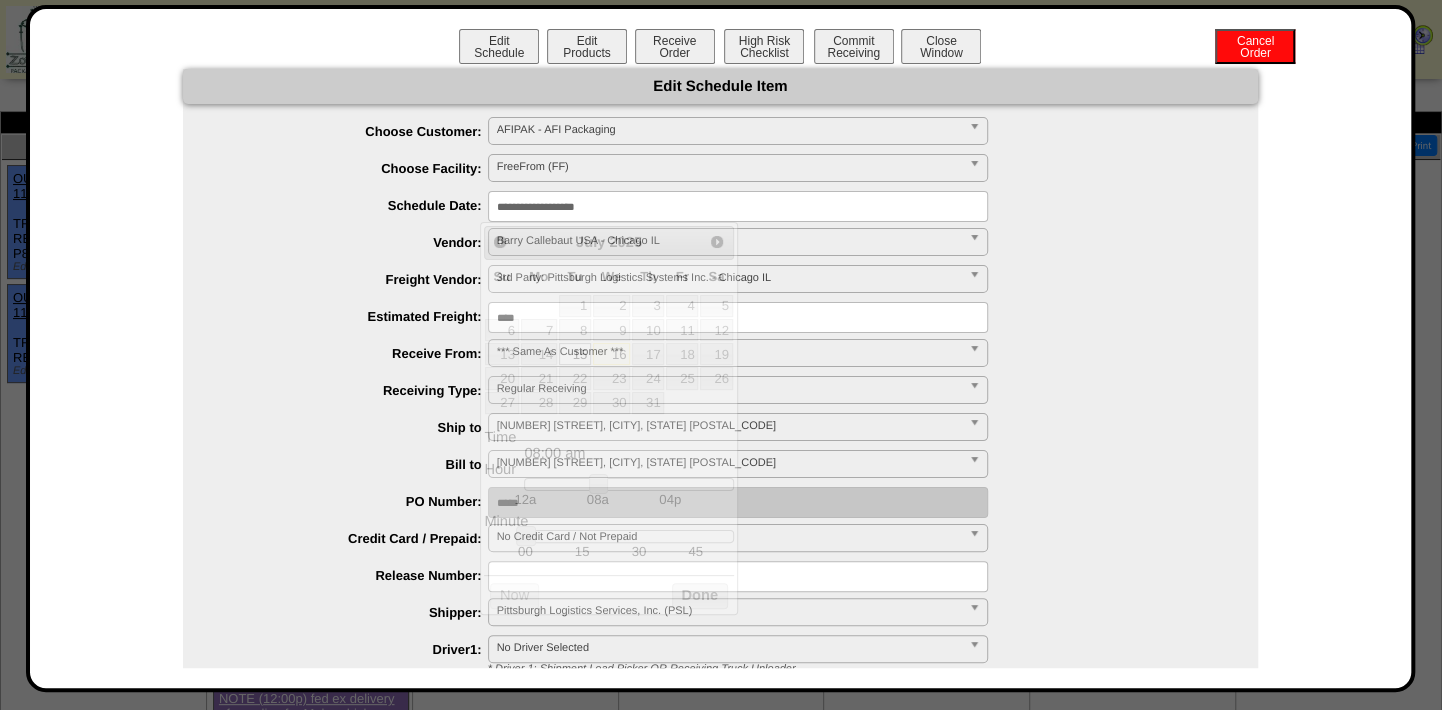 click on "**********" at bounding box center [738, 206] 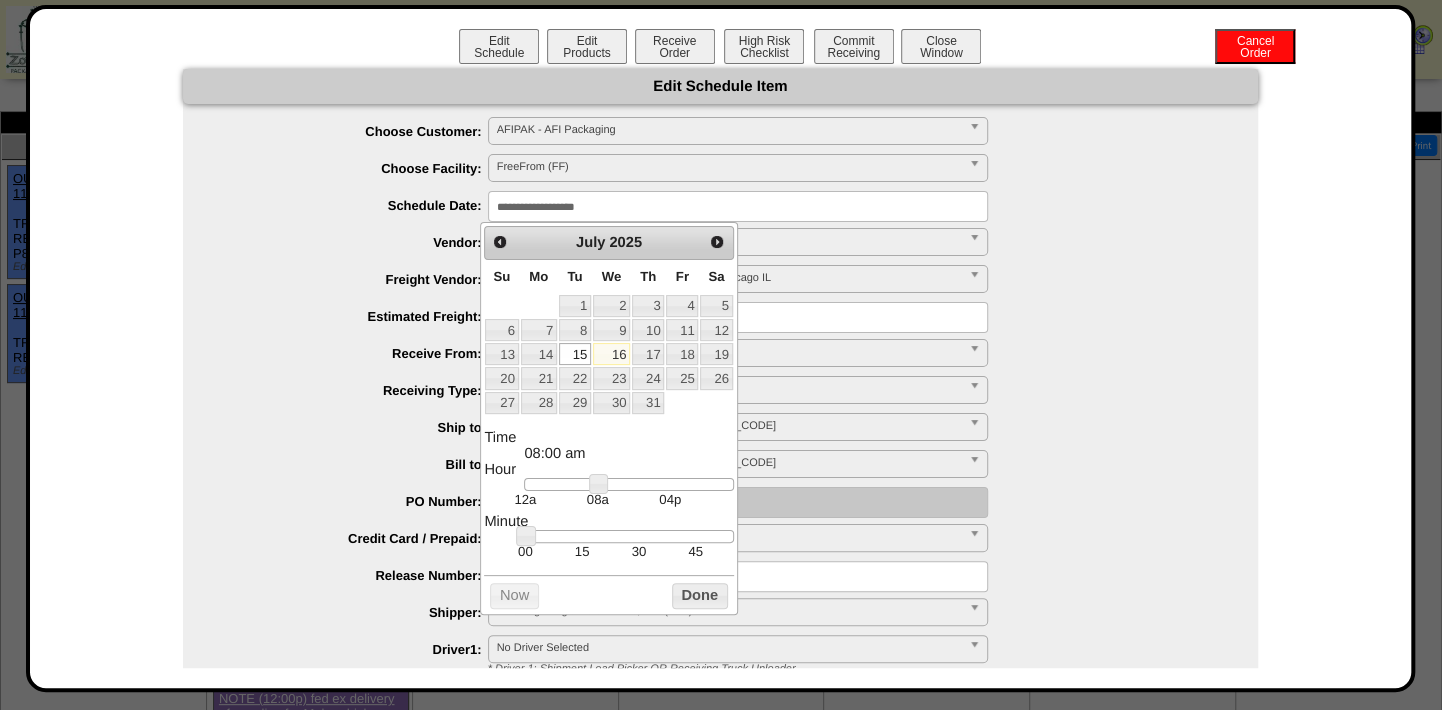 click on "16" at bounding box center (611, 354) 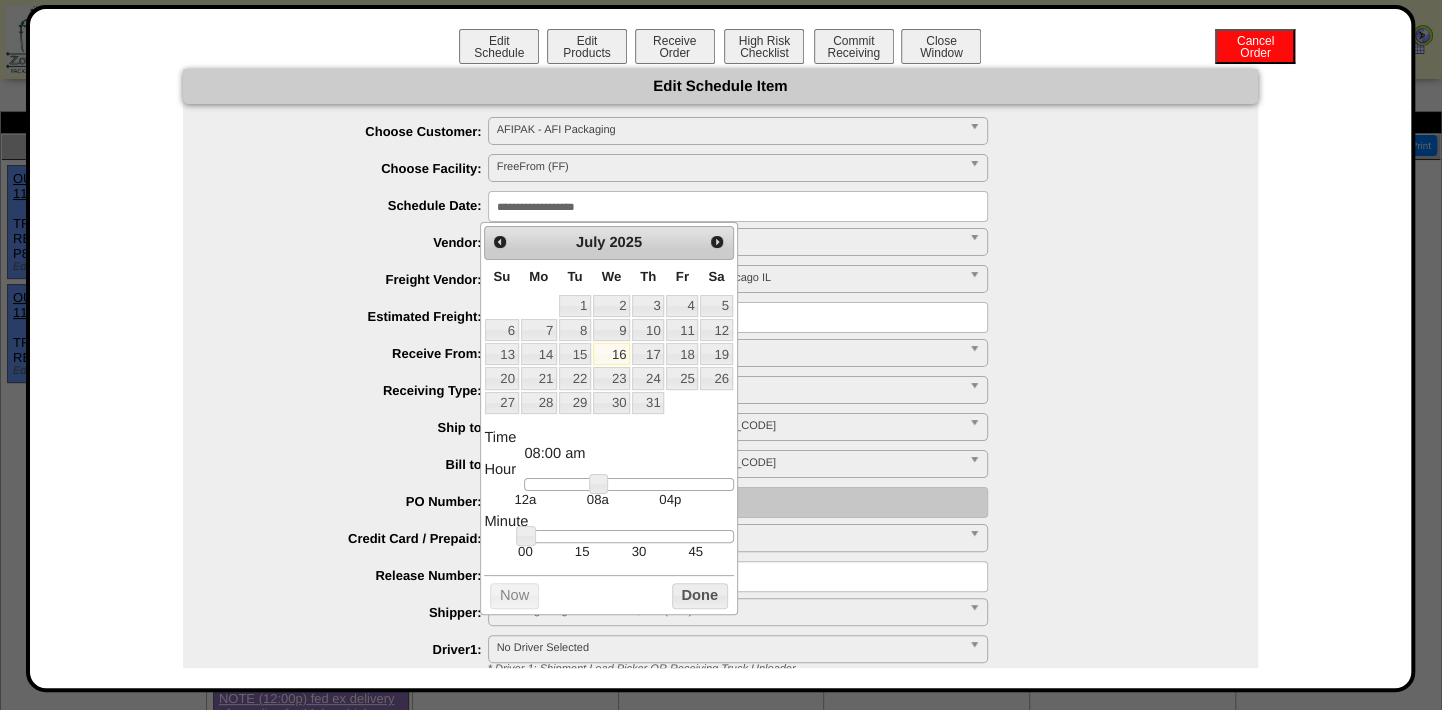 type on "**********" 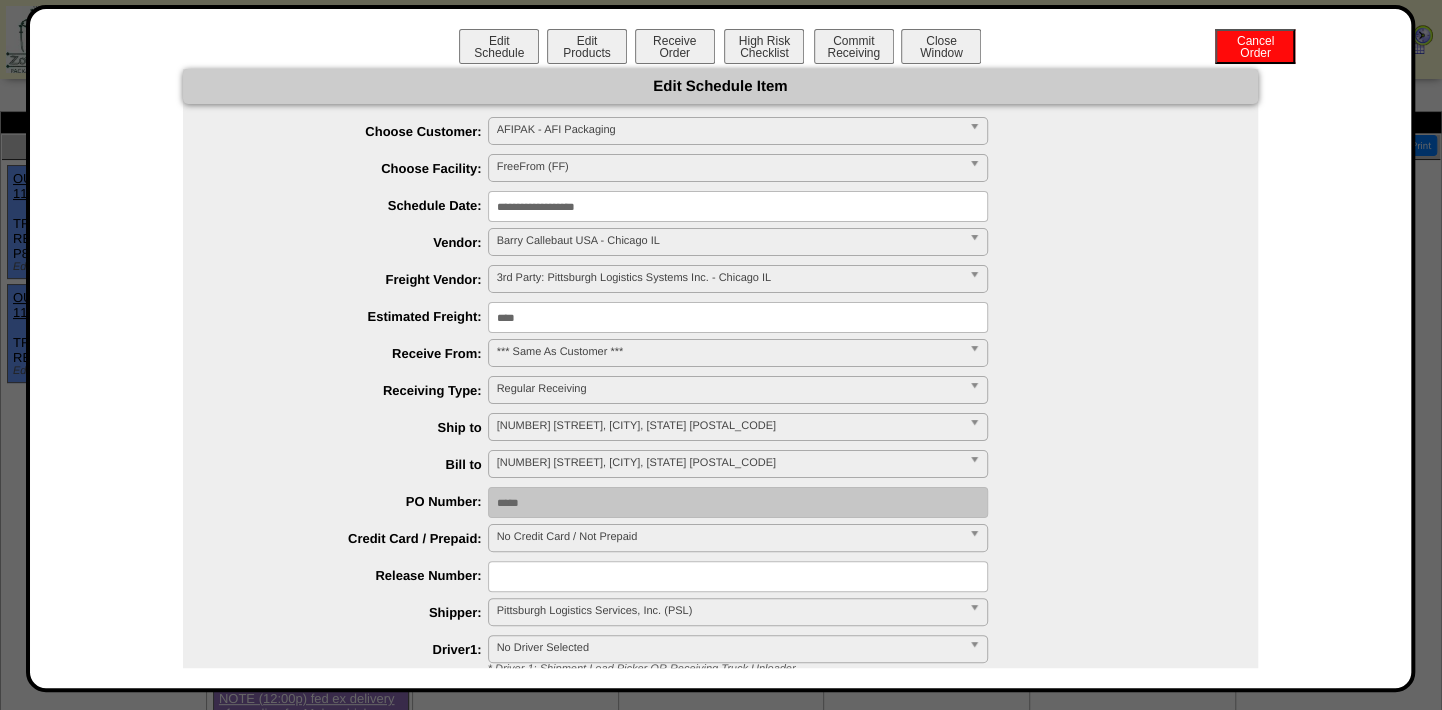 scroll, scrollTop: 363, scrollLeft: 0, axis: vertical 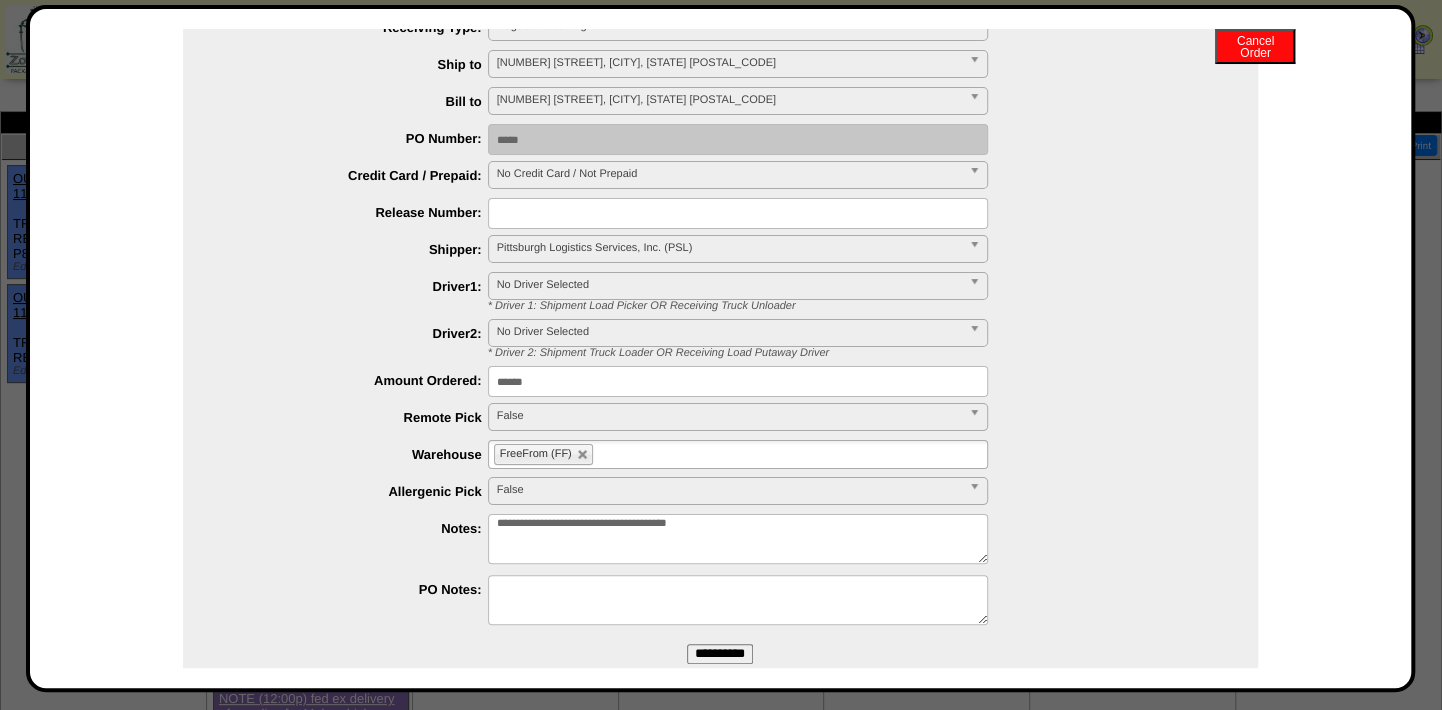 click on "**********" at bounding box center [720, 654] 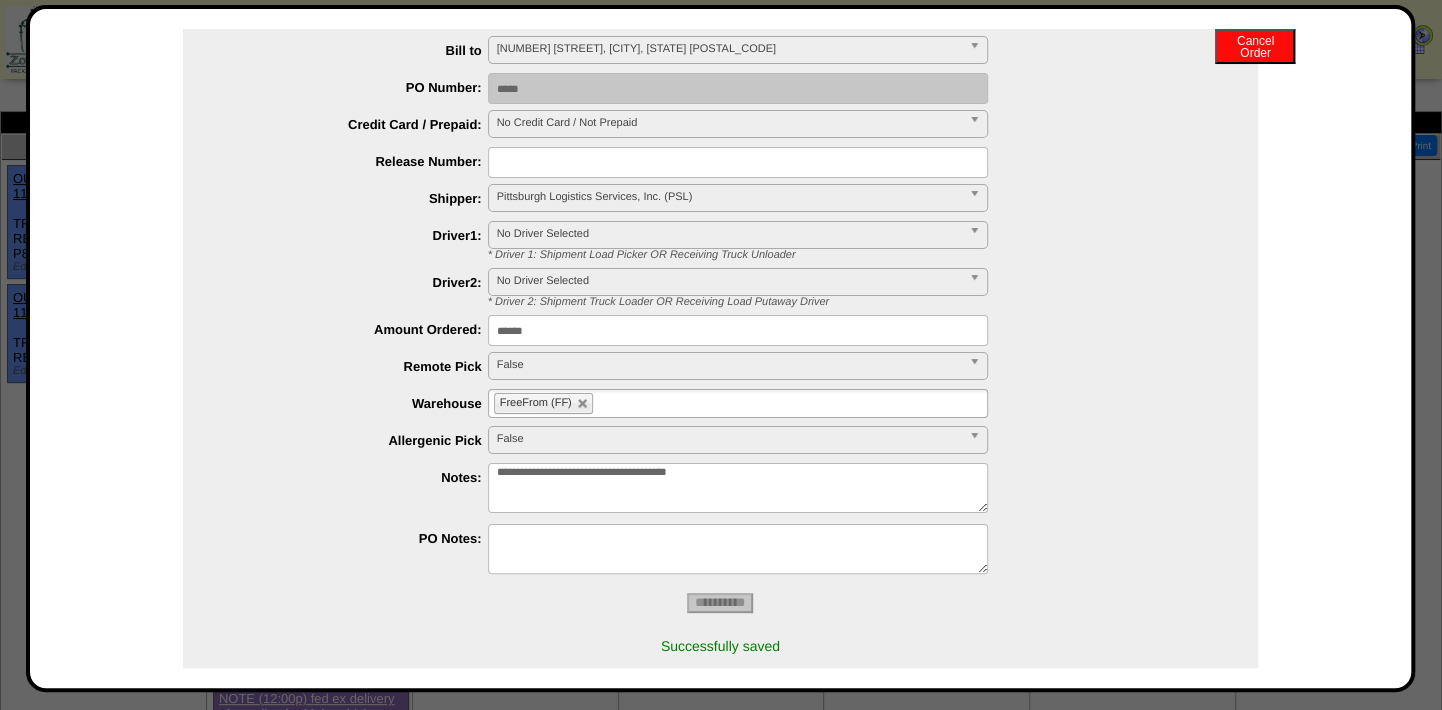 scroll, scrollTop: 441, scrollLeft: 0, axis: vertical 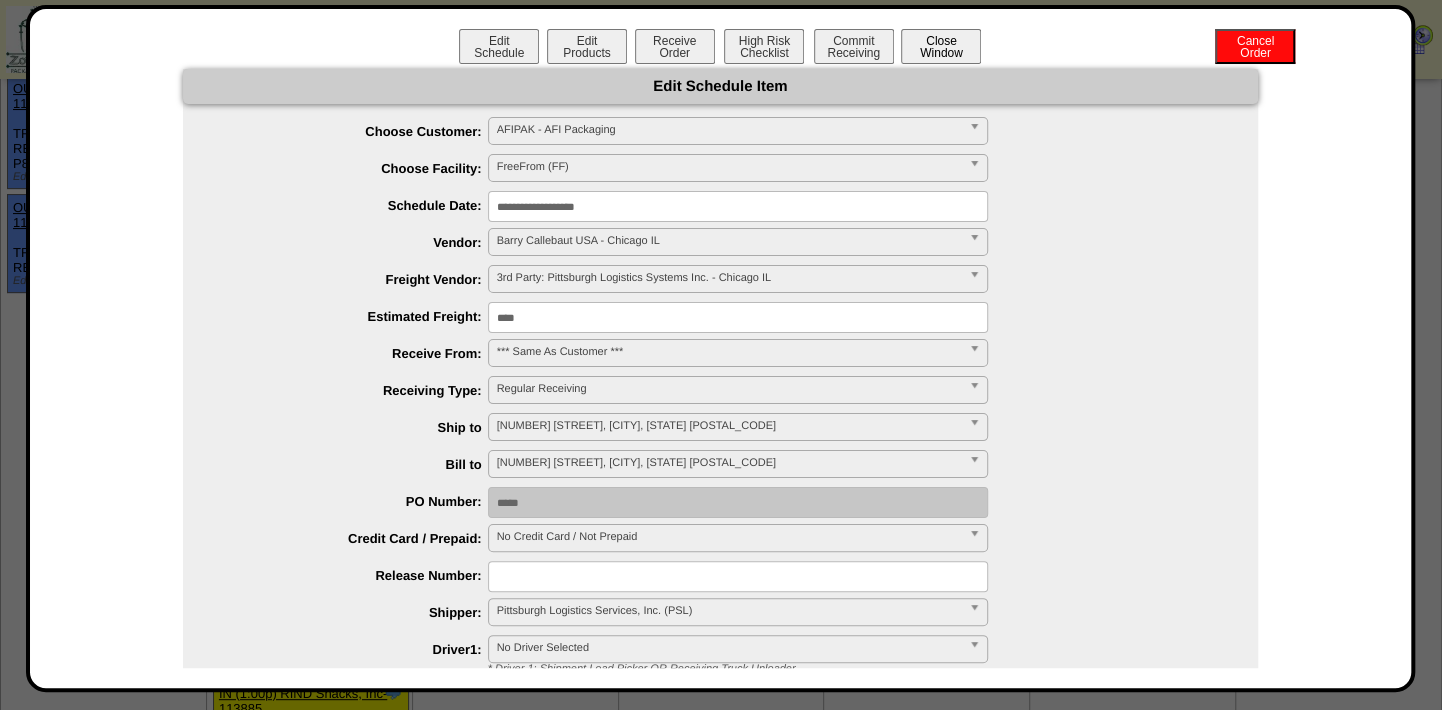 click on "Close Window" at bounding box center (941, 46) 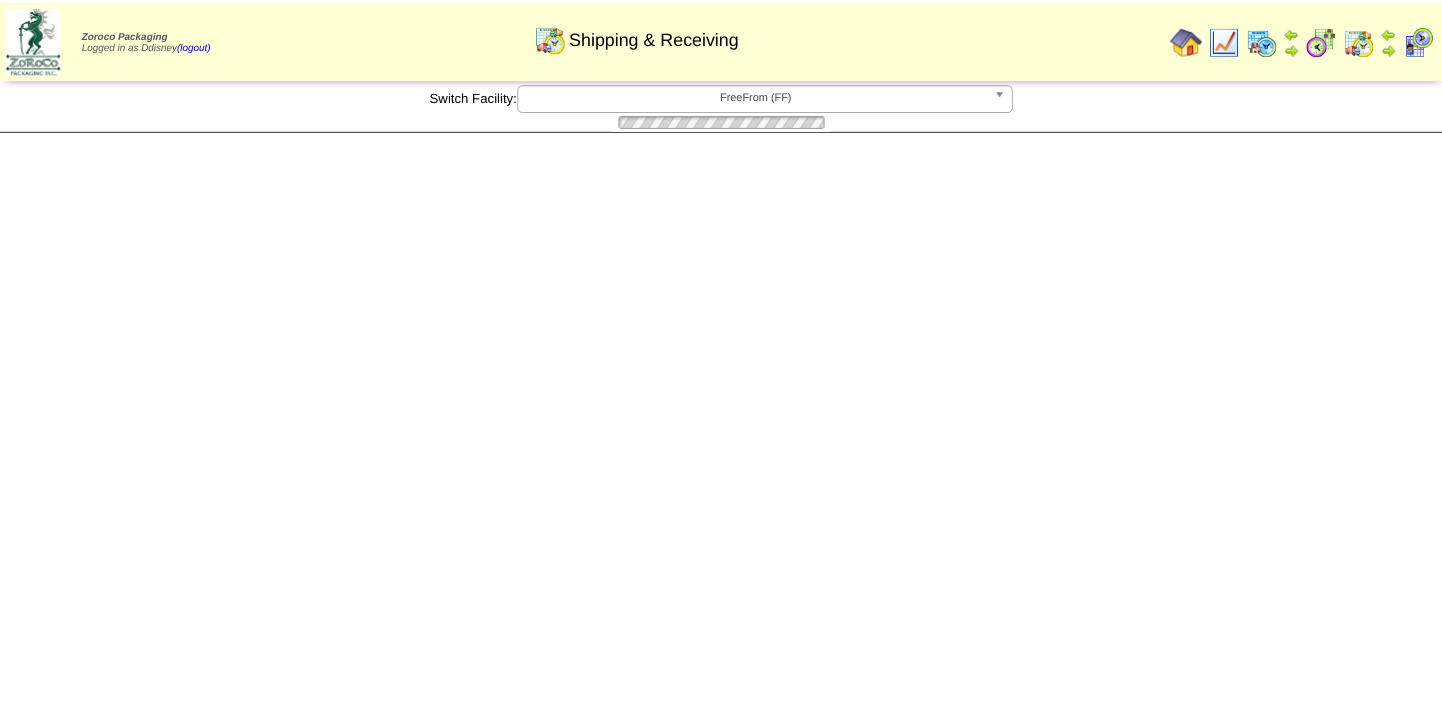 scroll, scrollTop: 0, scrollLeft: 0, axis: both 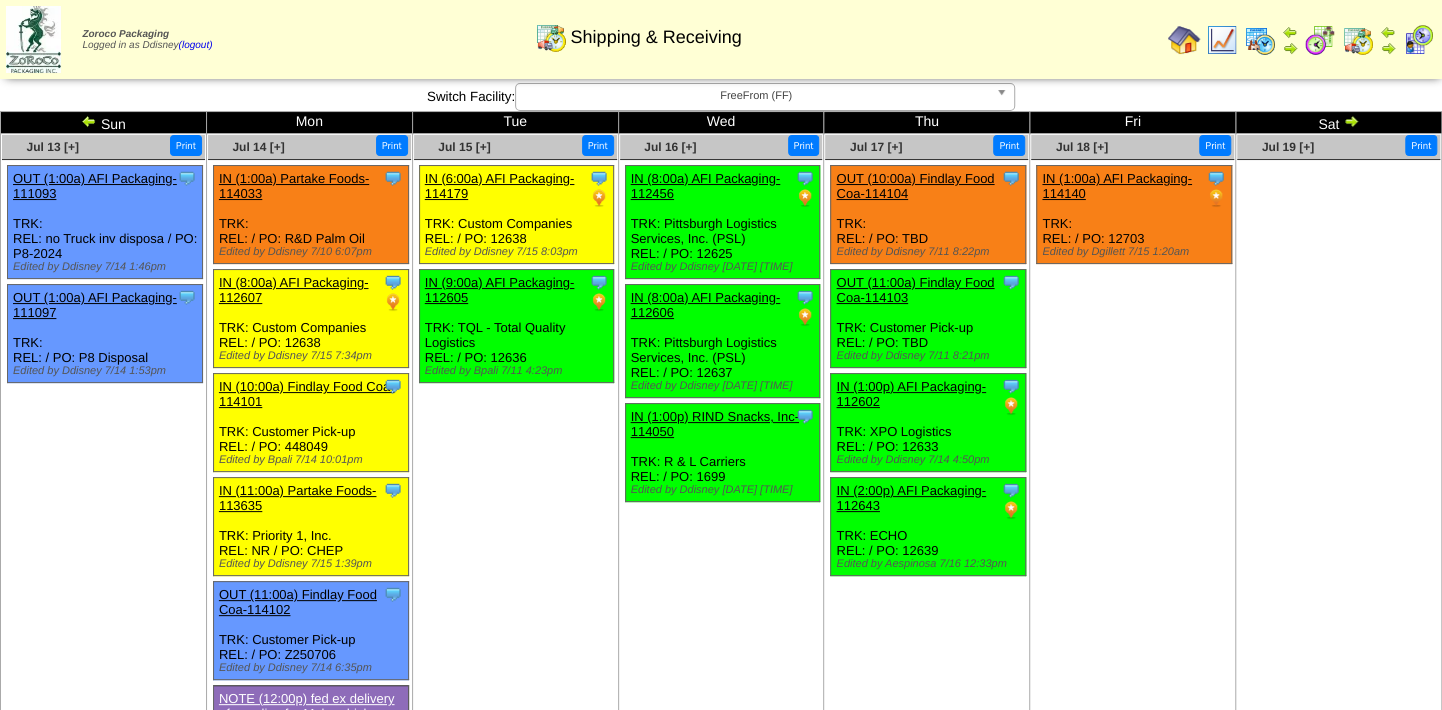click on "IN
(1:00p)
RIND Snacks, Inc-114050" at bounding box center (715, 424) 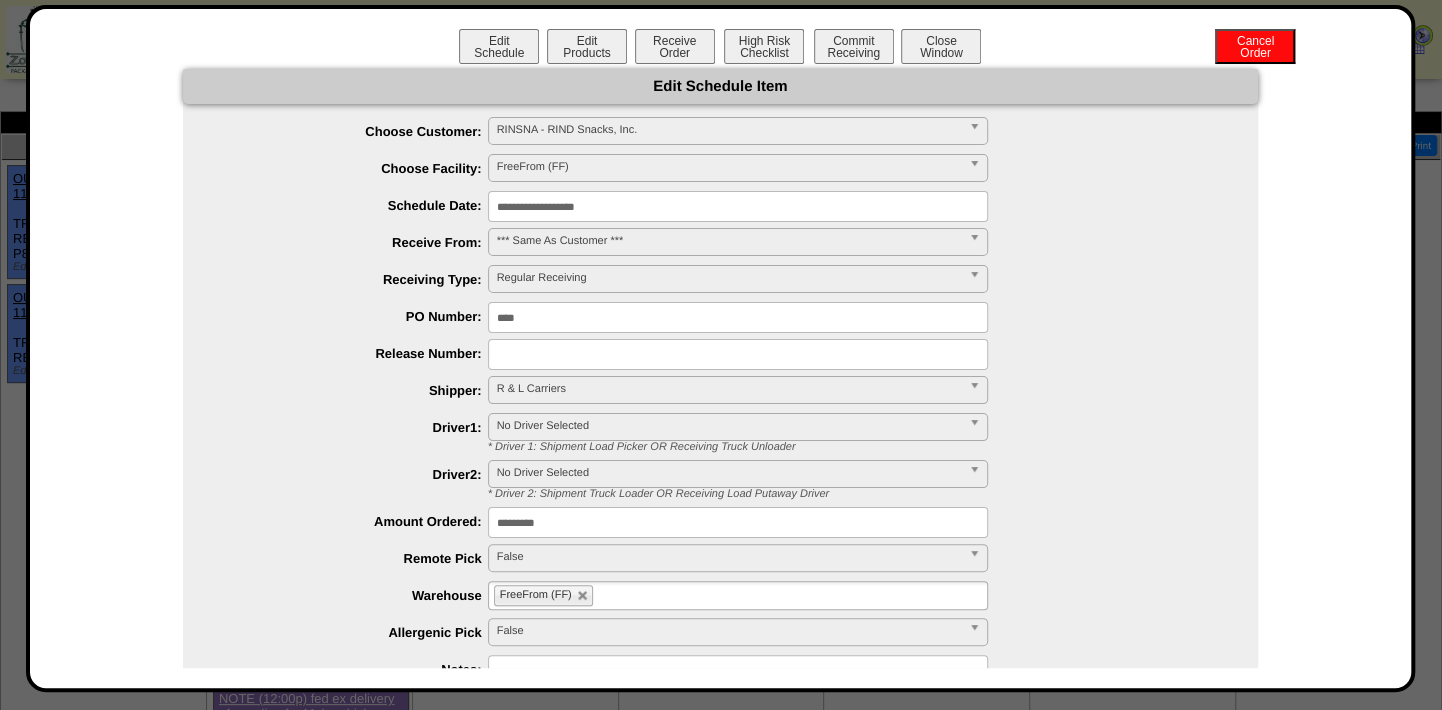 click on "**********" at bounding box center [738, 206] 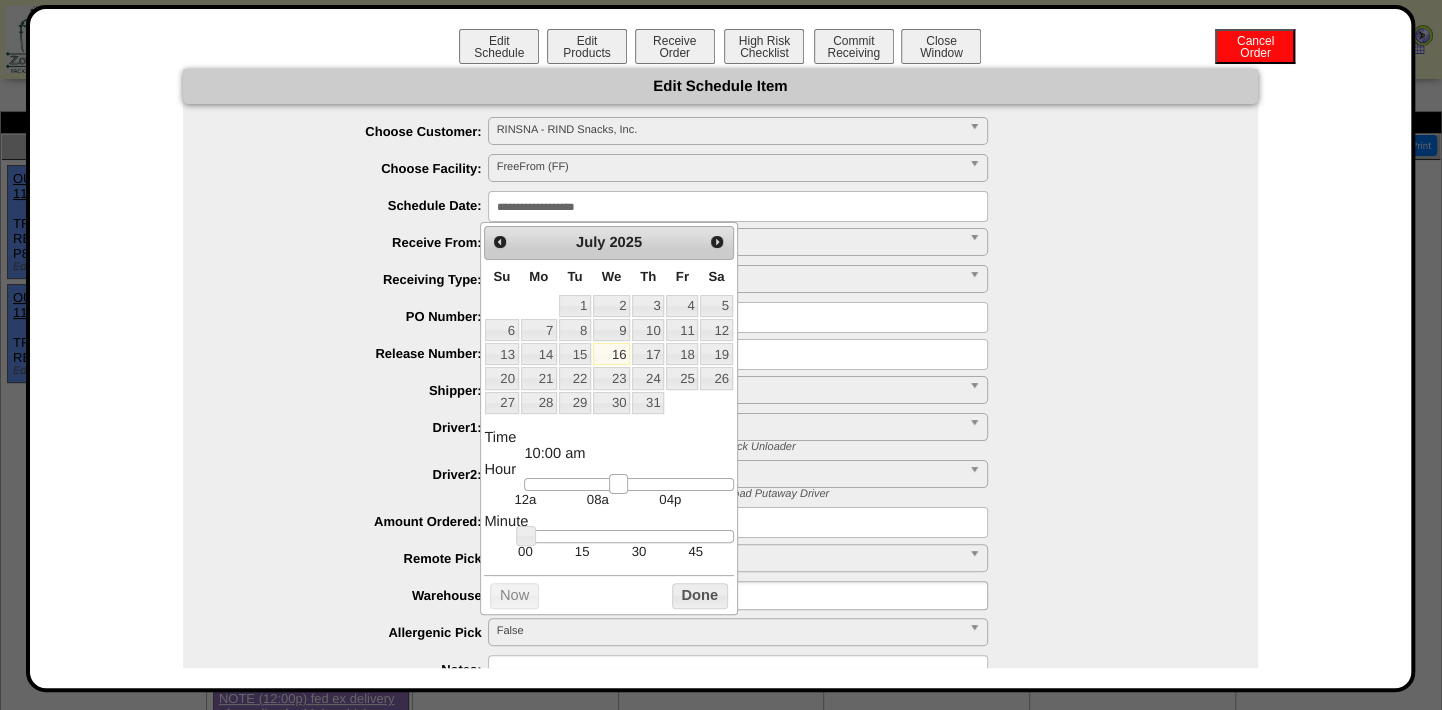 type on "**********" 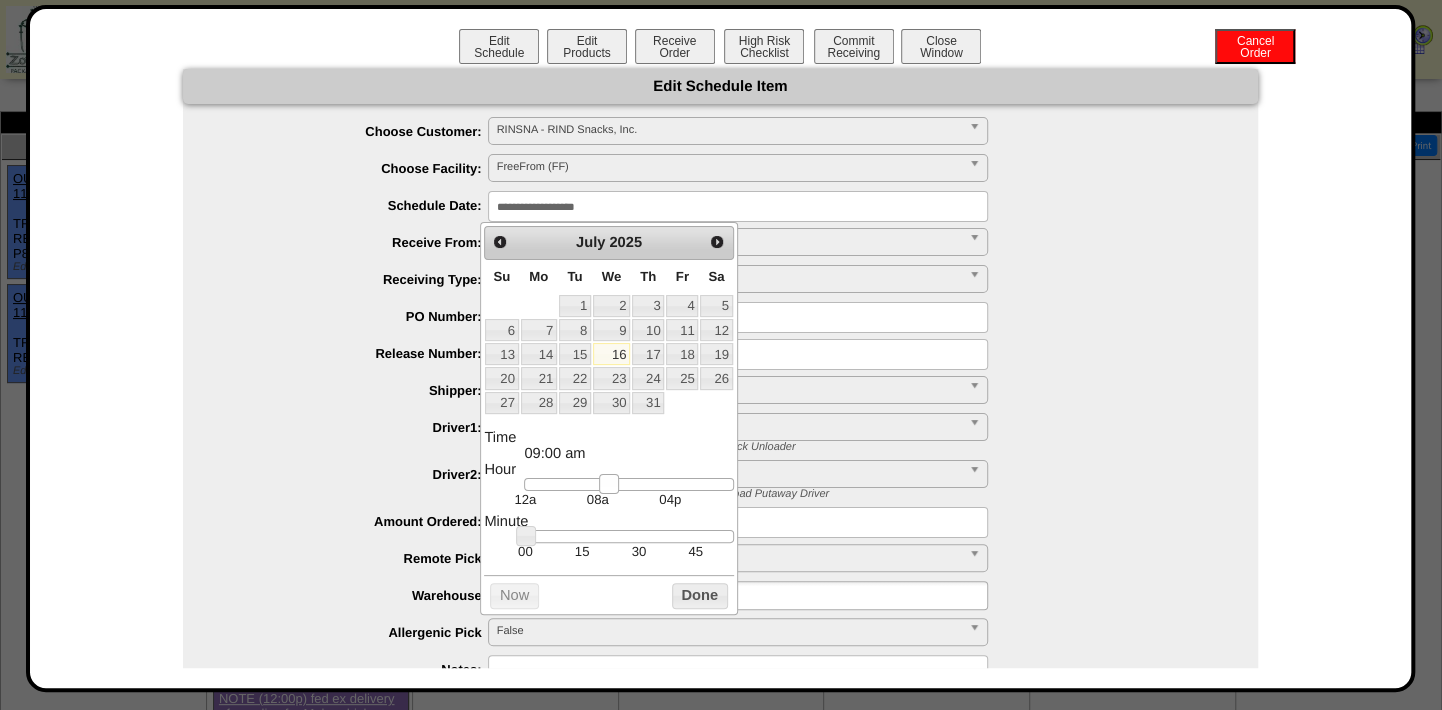 drag, startPoint x: 643, startPoint y: 491, endPoint x: 608, endPoint y: 491, distance: 35 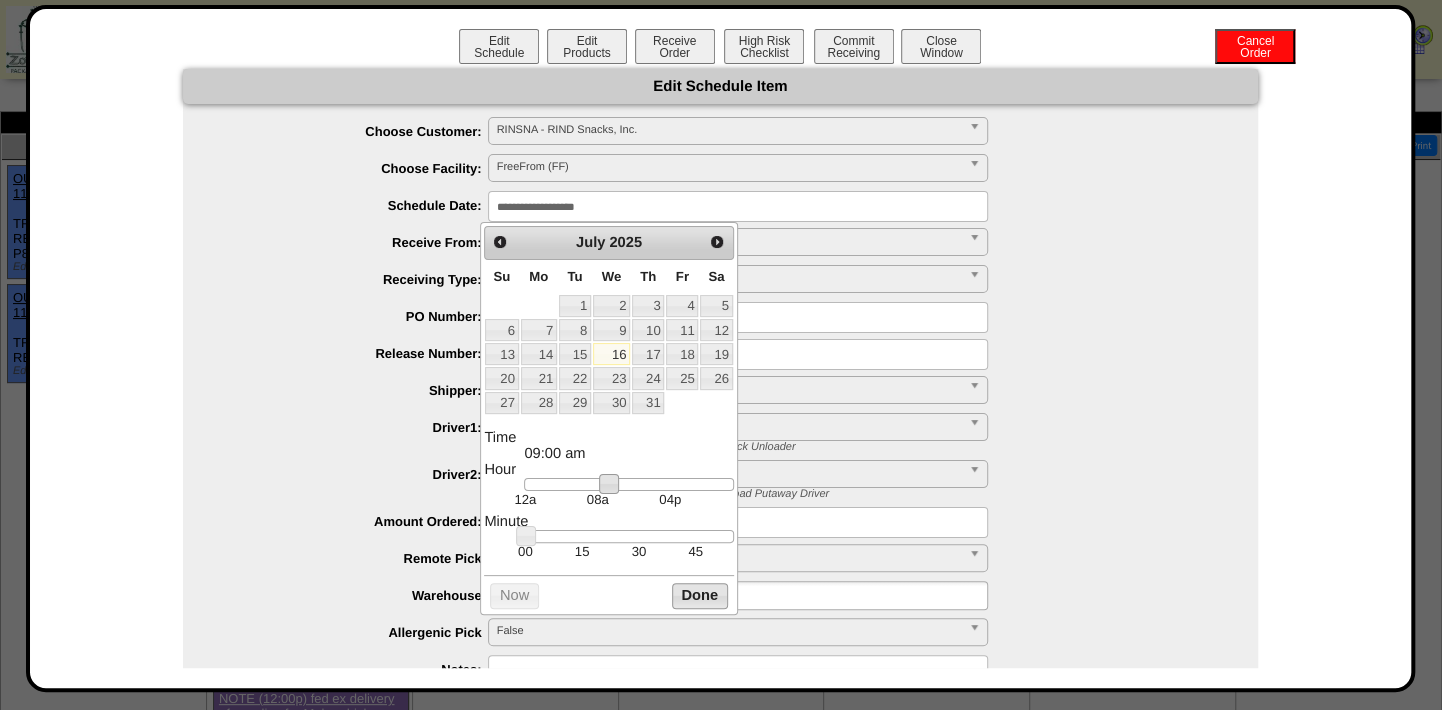click on "Done" at bounding box center (700, 595) 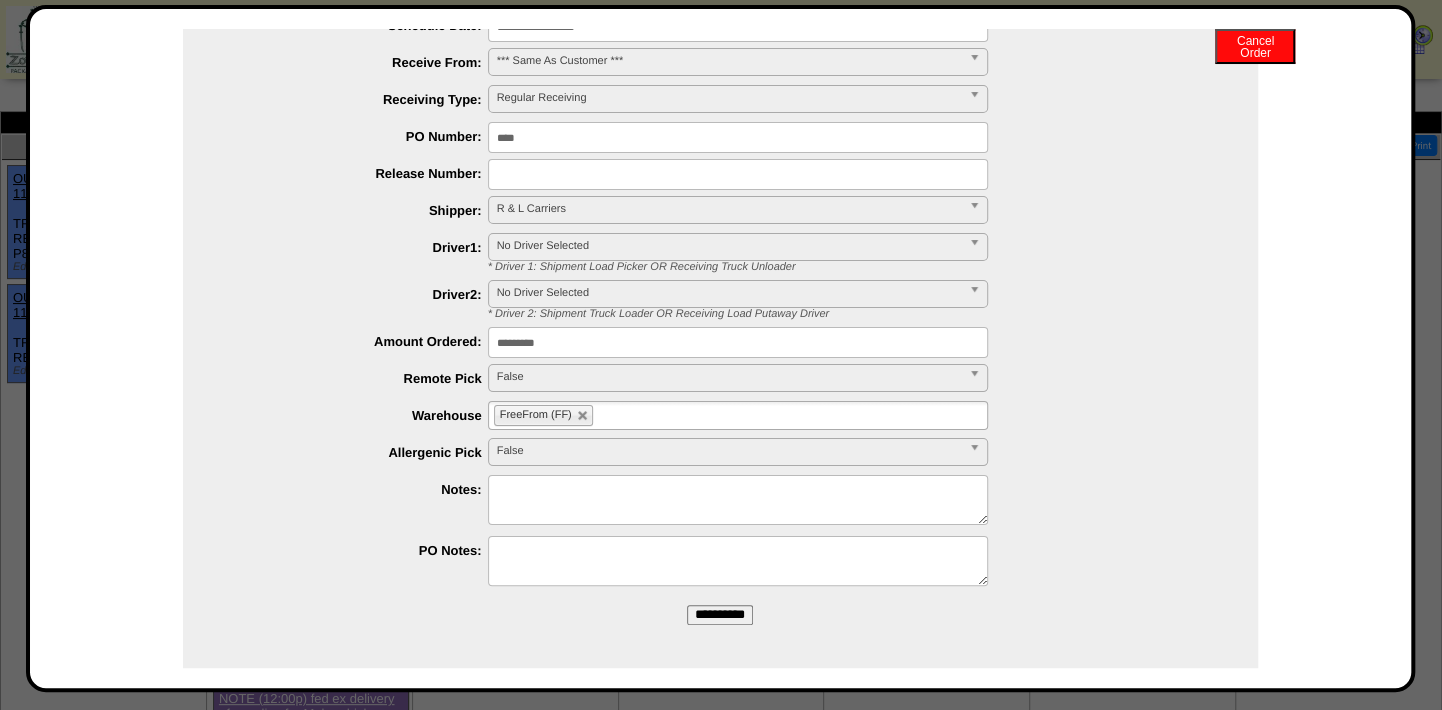 scroll, scrollTop: 183, scrollLeft: 0, axis: vertical 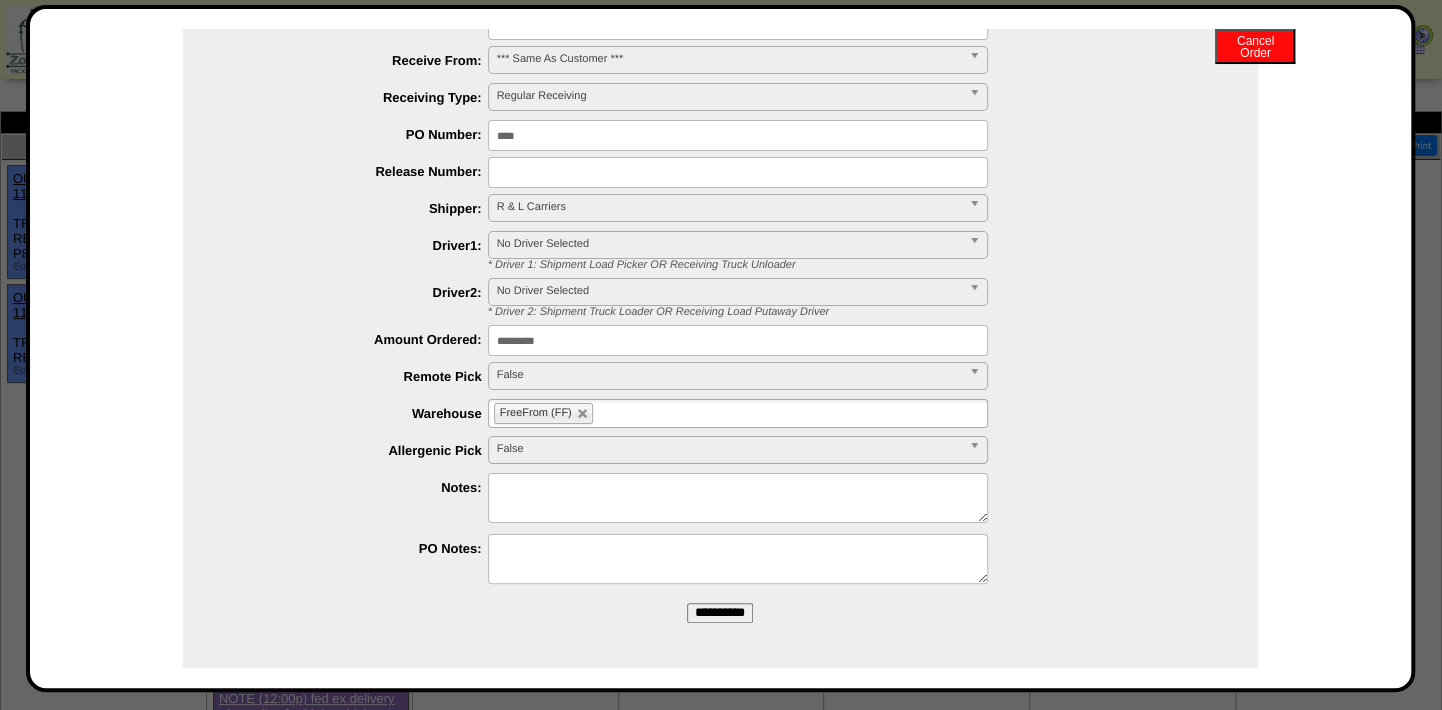 click on "**********" at bounding box center [720, 613] 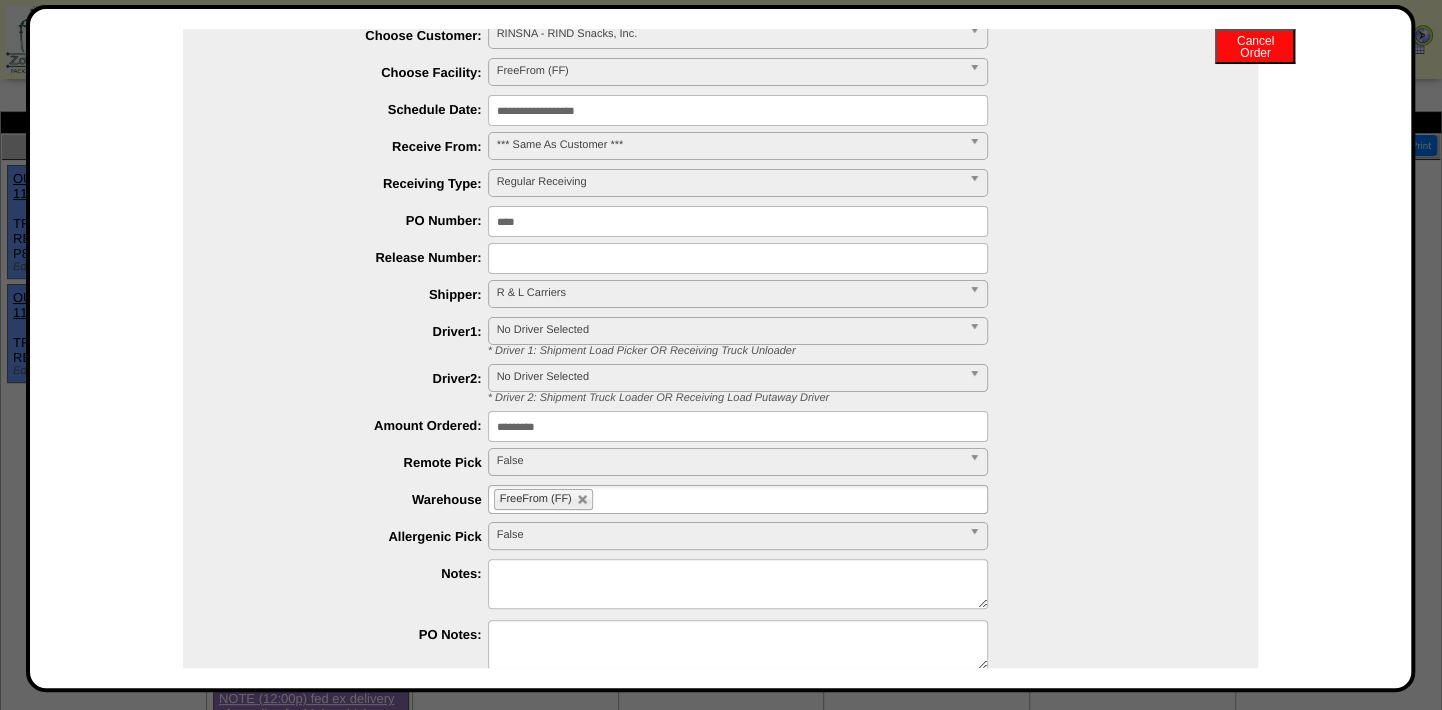 scroll, scrollTop: 0, scrollLeft: 0, axis: both 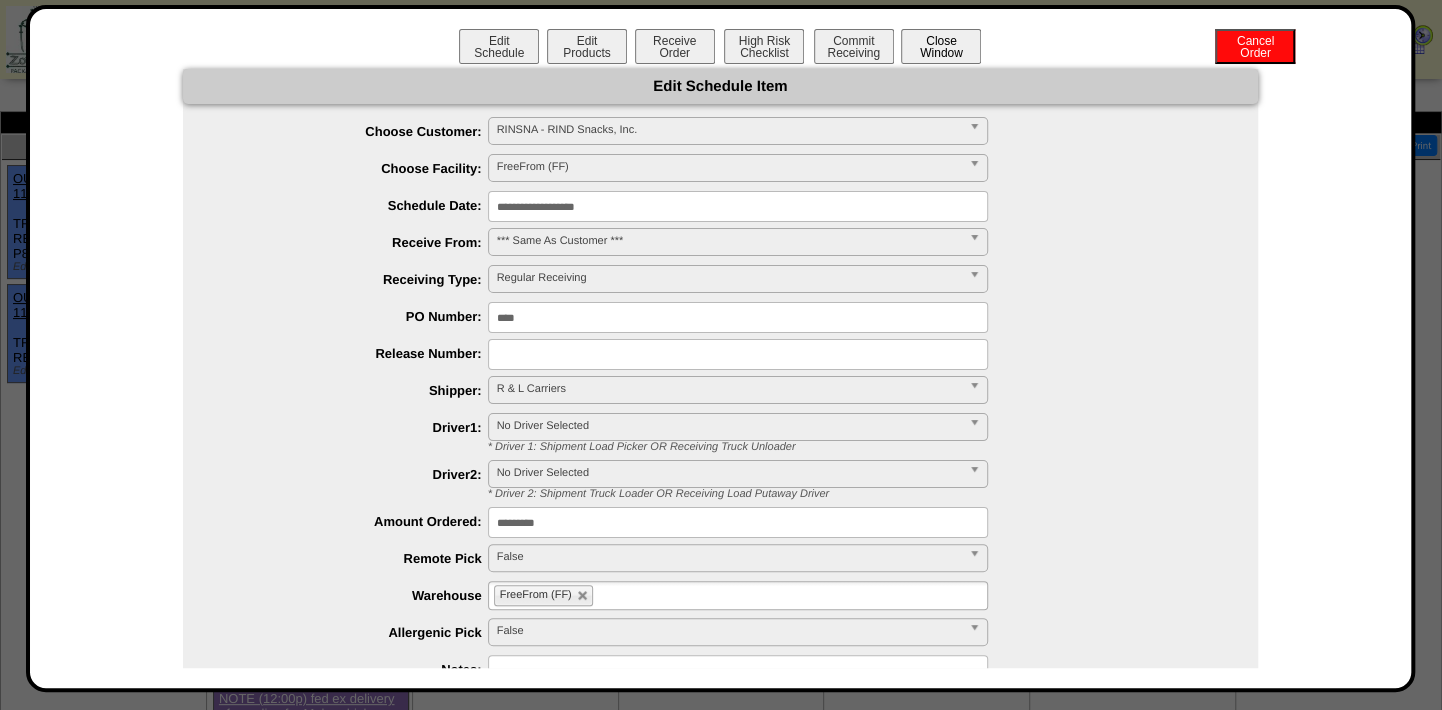 click on "Close Window" at bounding box center [941, 46] 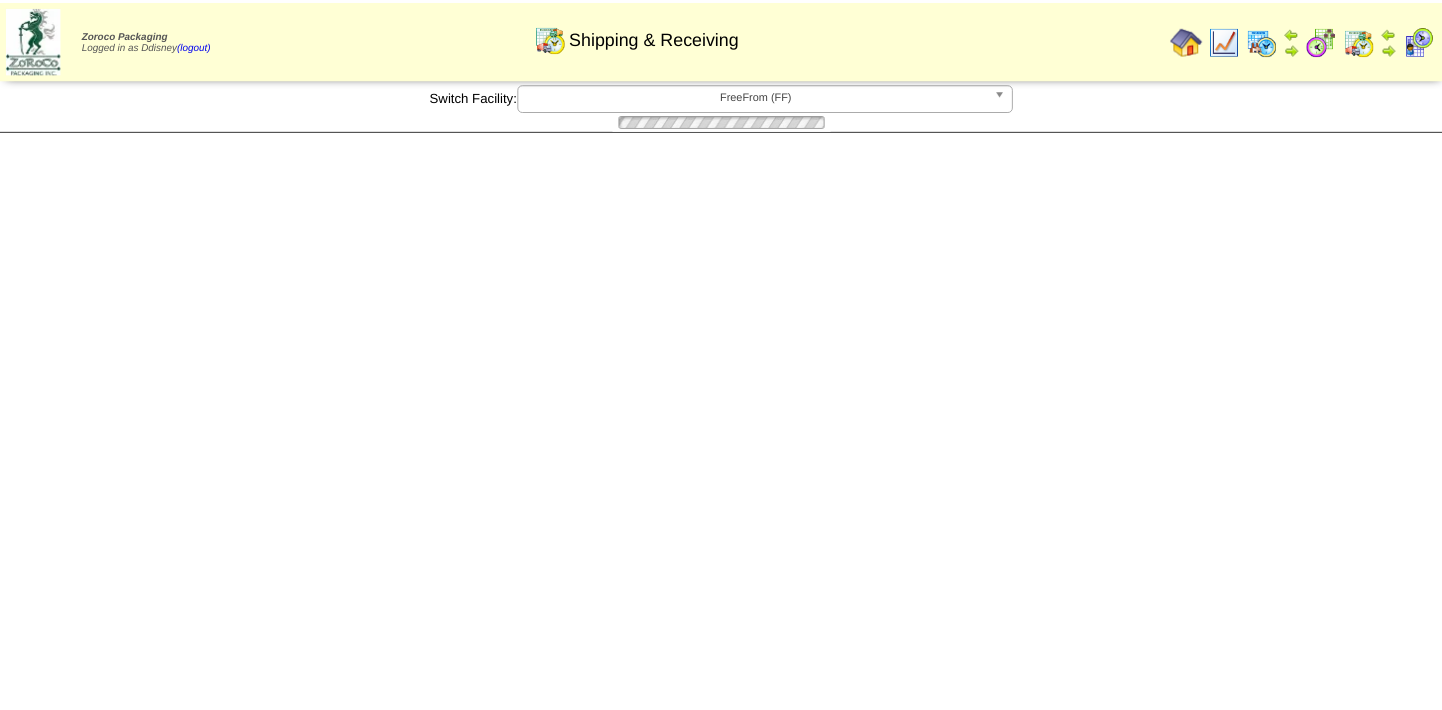 scroll, scrollTop: 0, scrollLeft: 0, axis: both 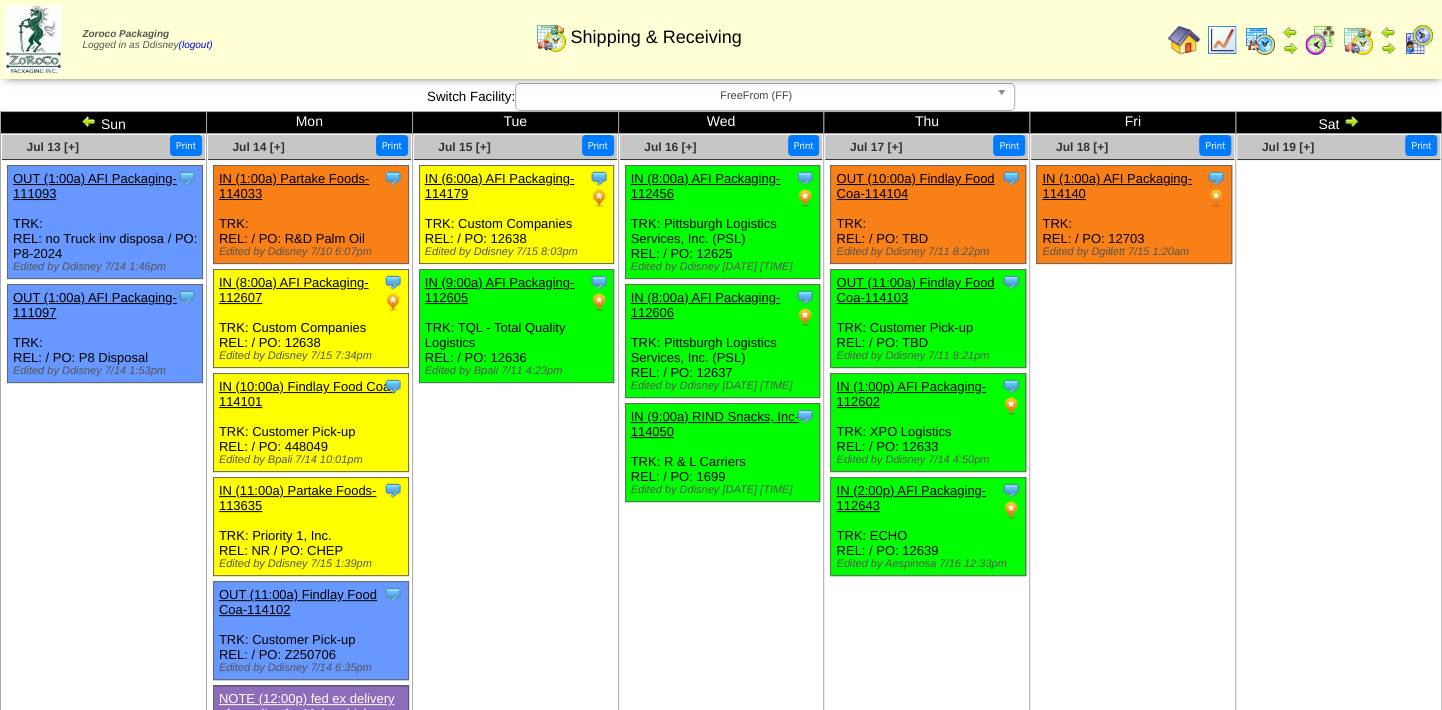 click on "IN
(9:00a)
RIND Snacks, Inc-114050" at bounding box center (715, 424) 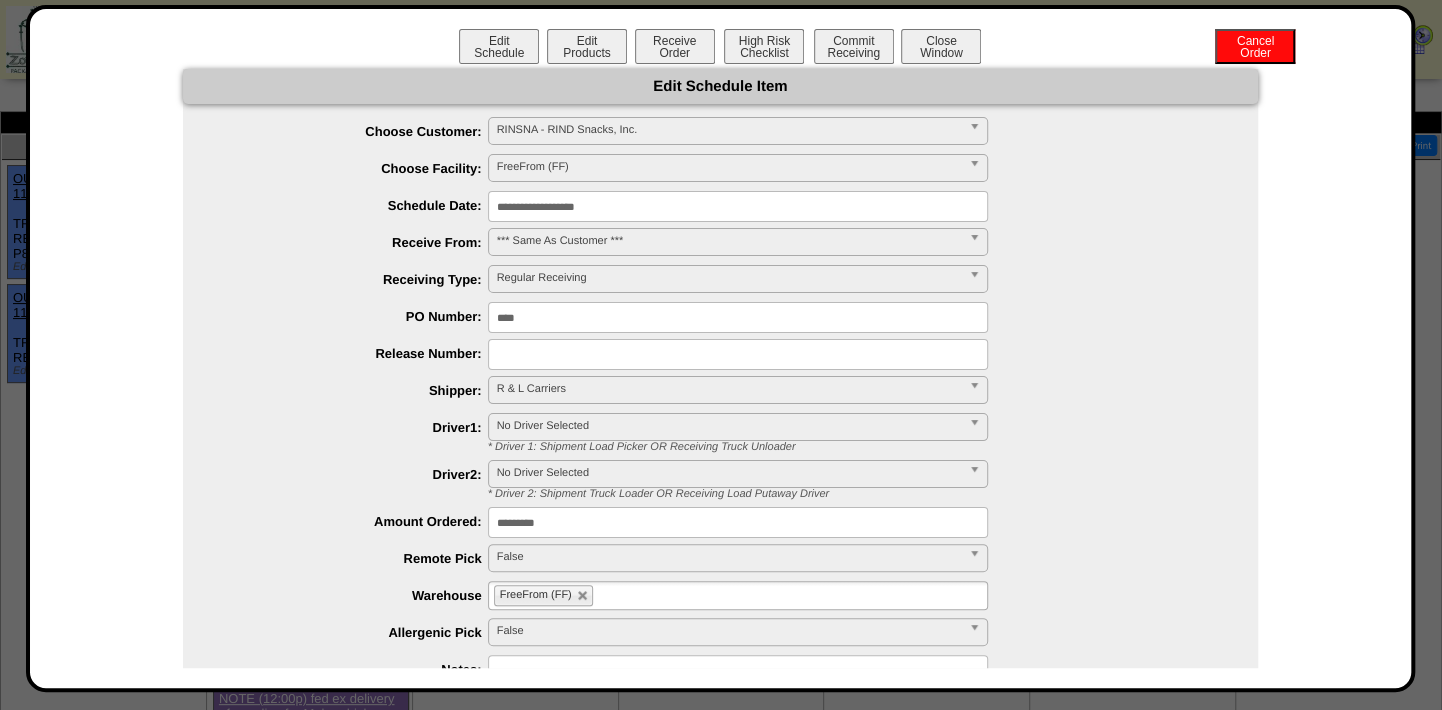 click on "**********" at bounding box center (738, 206) 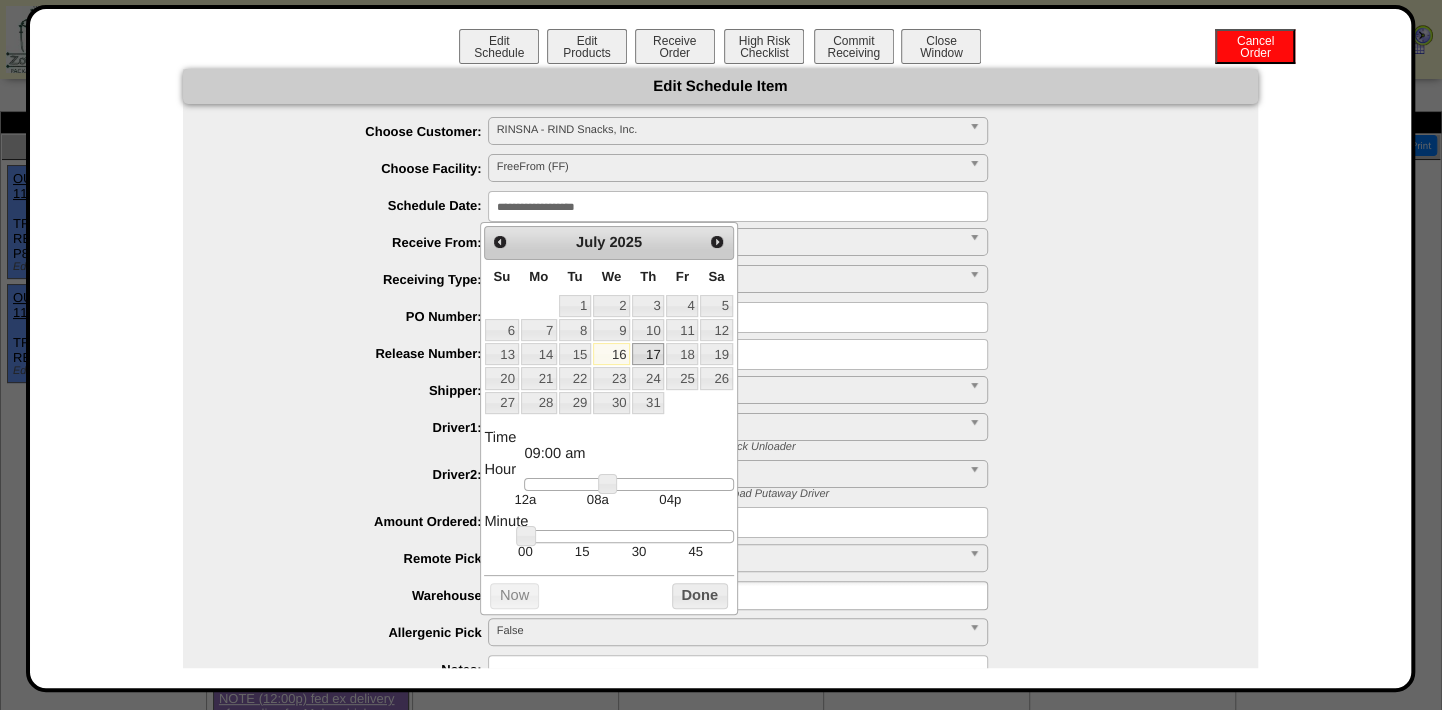 click on "17" at bounding box center (648, 354) 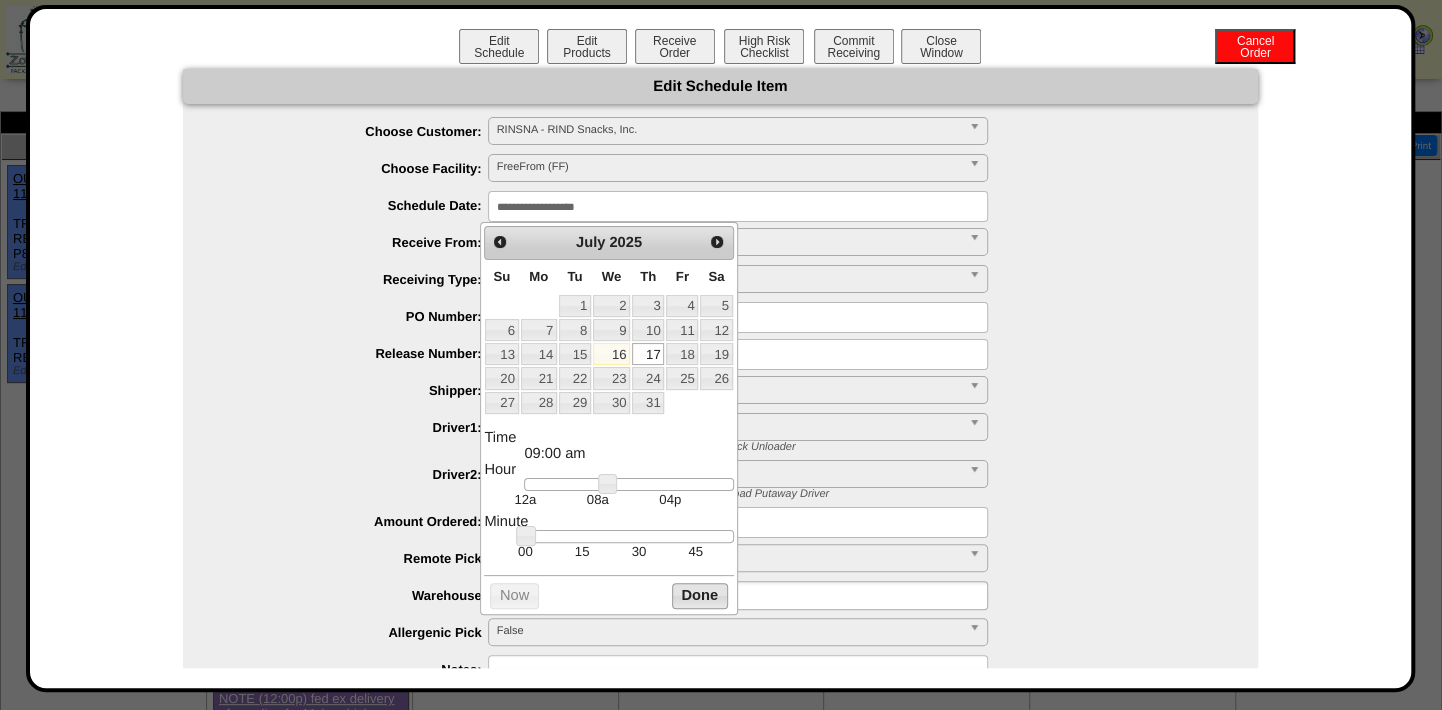 click on "Done" at bounding box center (700, 595) 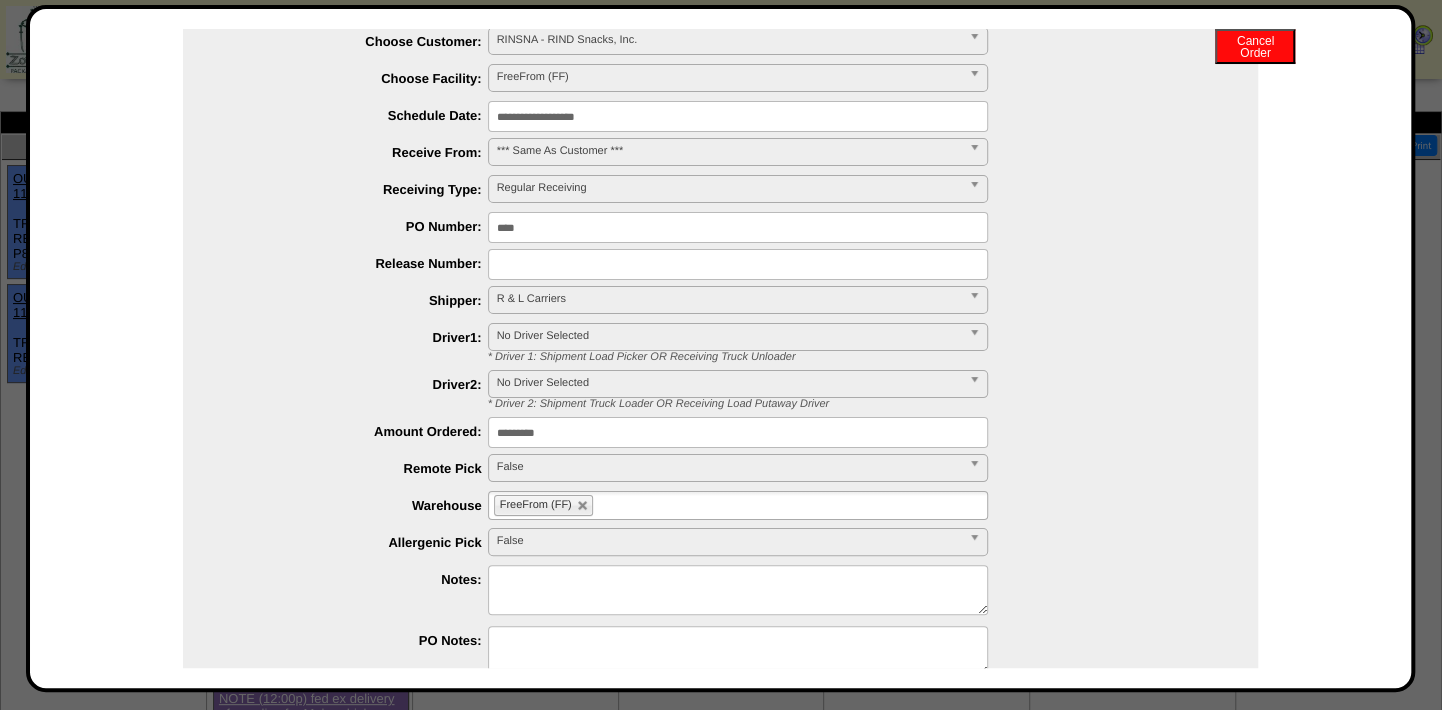 scroll, scrollTop: 183, scrollLeft: 0, axis: vertical 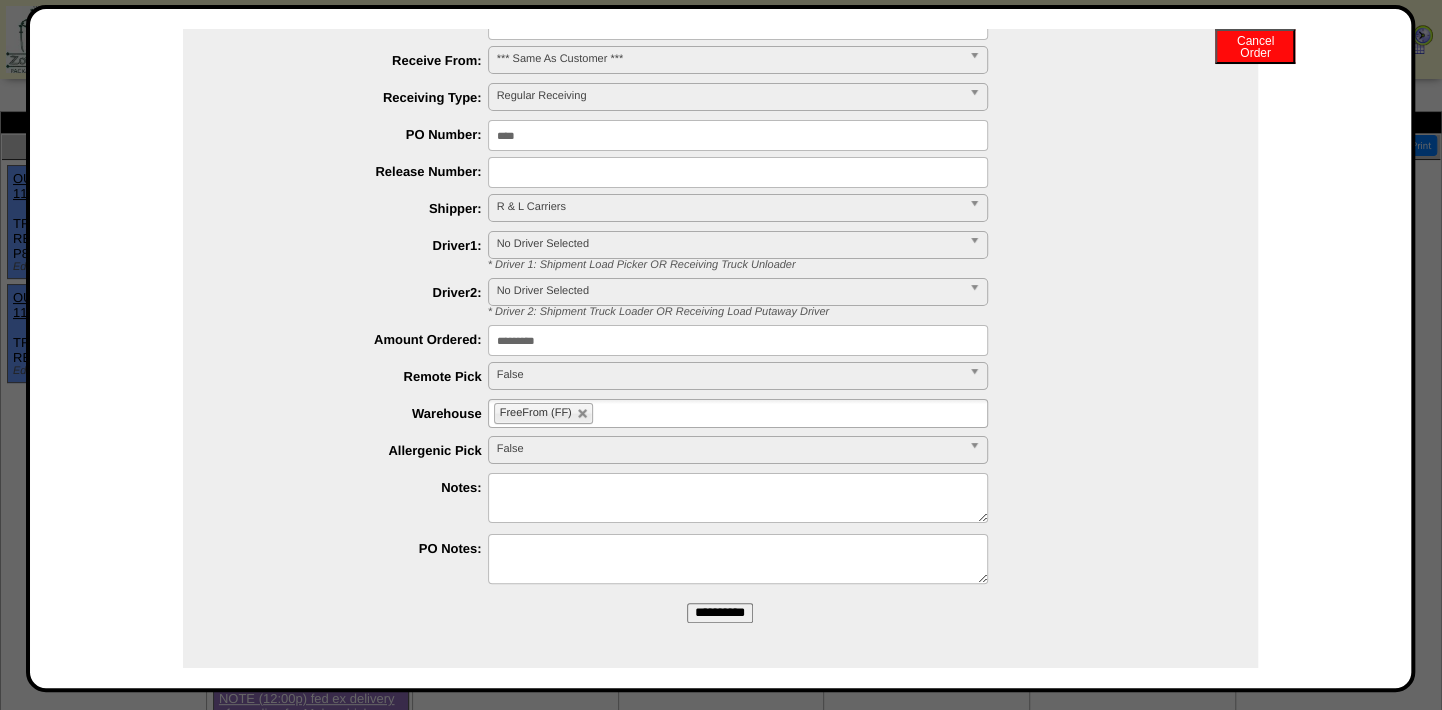 click on "**********" at bounding box center (720, 613) 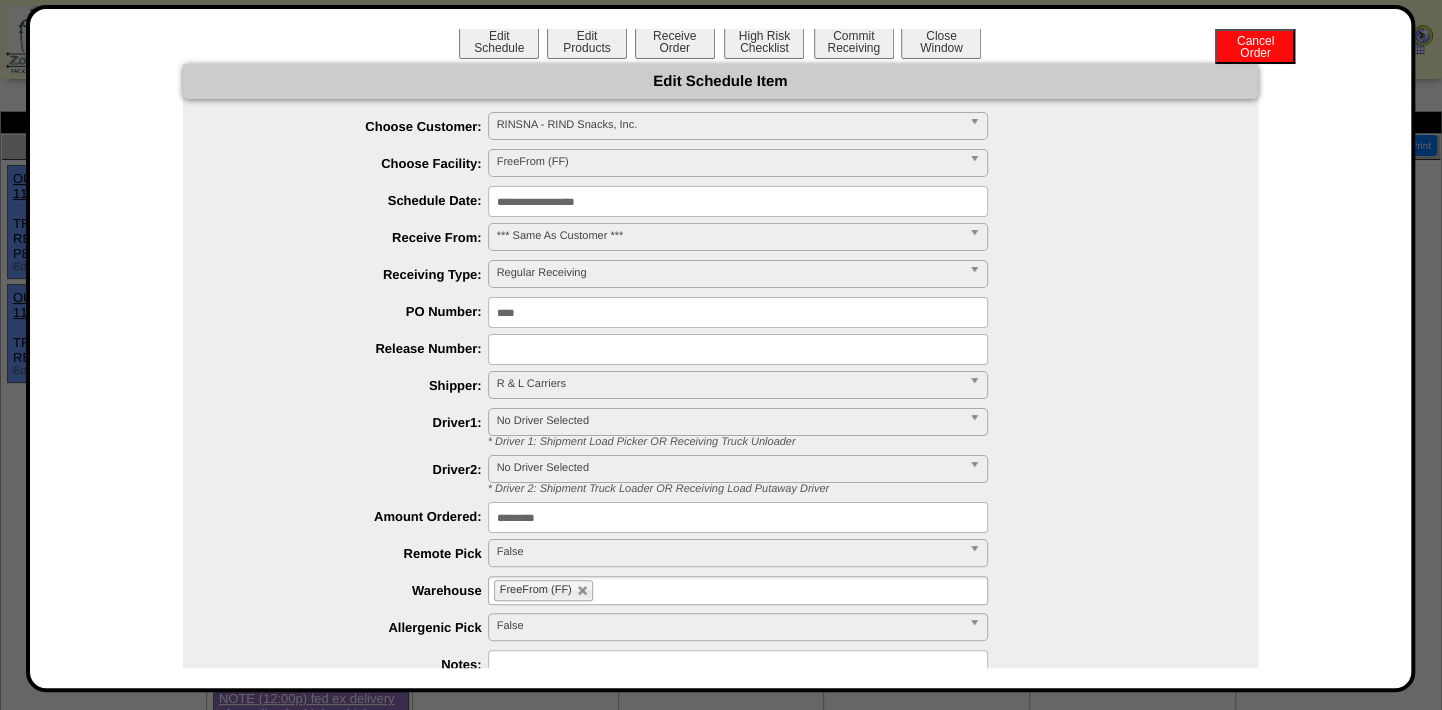 scroll, scrollTop: 0, scrollLeft: 0, axis: both 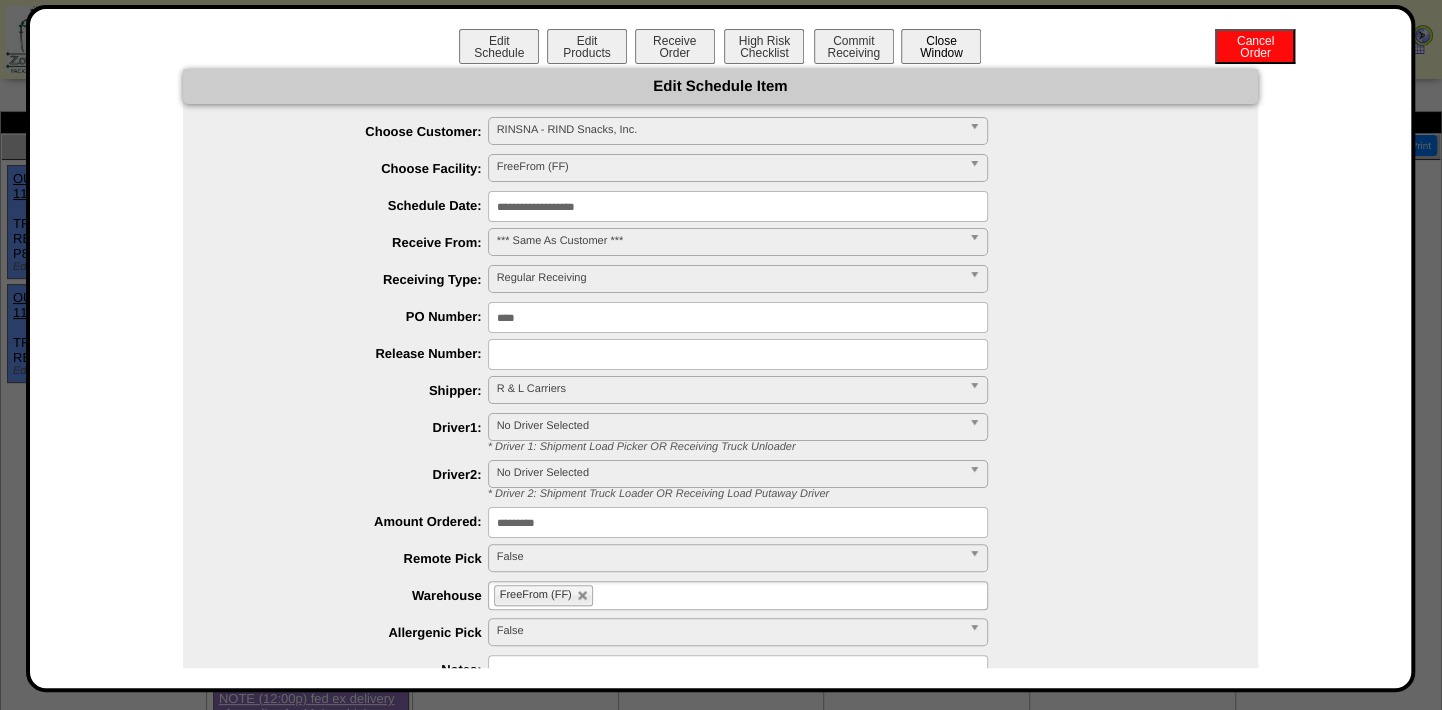 click on "Close Window" at bounding box center [941, 46] 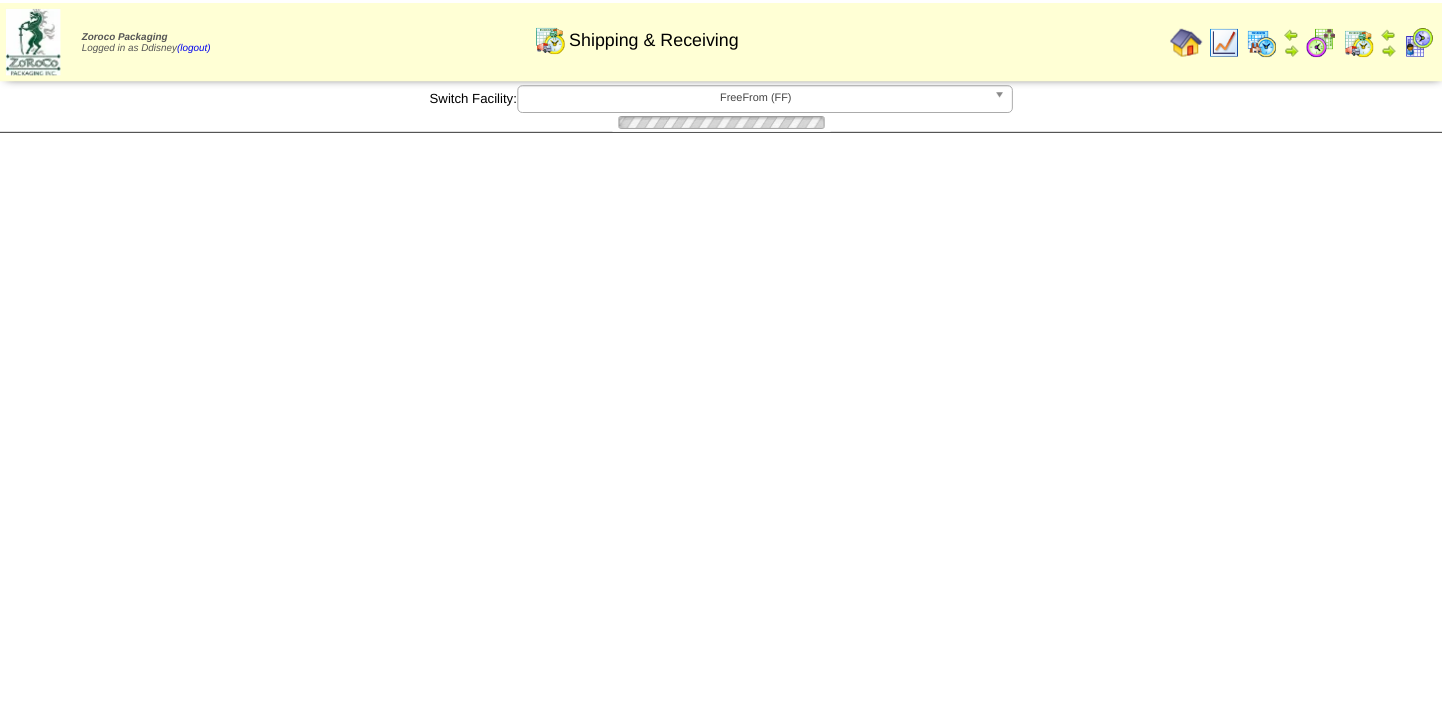 scroll, scrollTop: 0, scrollLeft: 0, axis: both 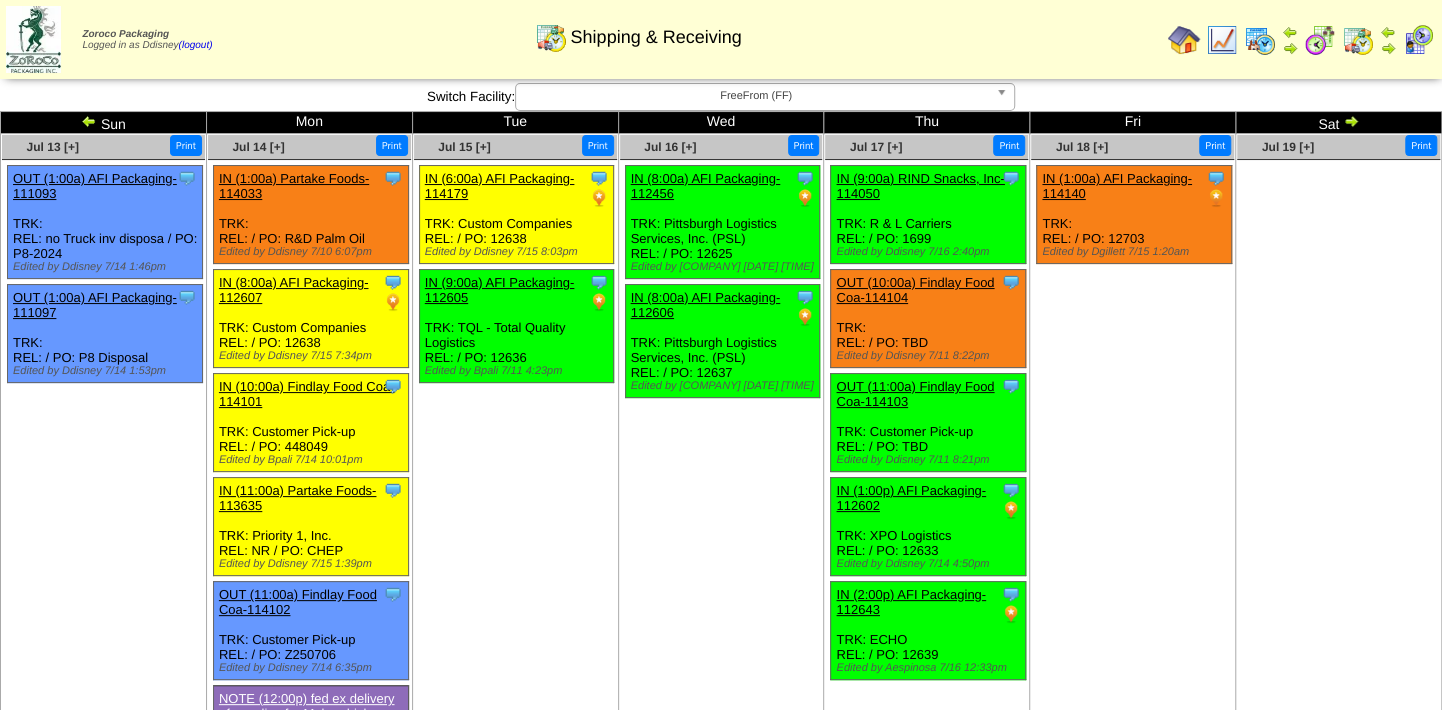 click on "OUT
(10:00a)
Findlay Food Coa-114104" at bounding box center (915, 290) 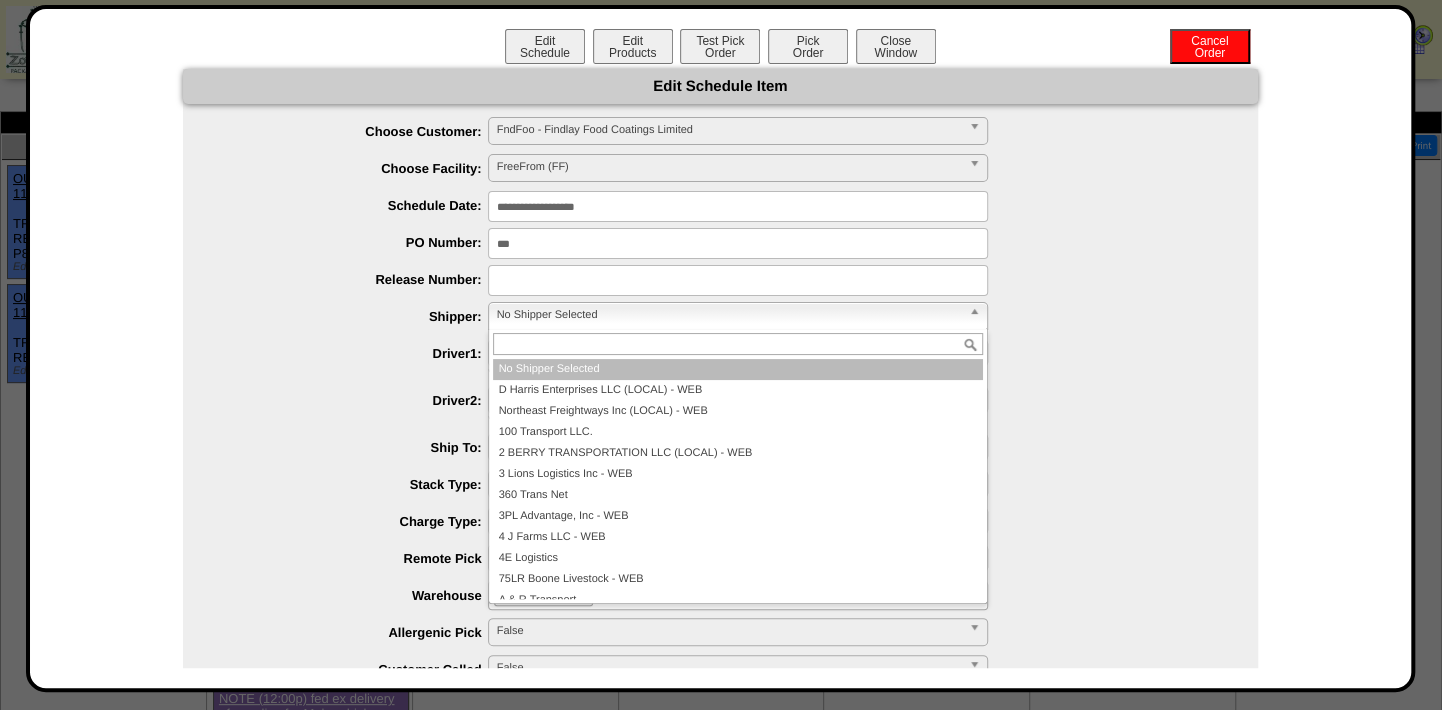 click on "No Shipper Selected" at bounding box center (729, 315) 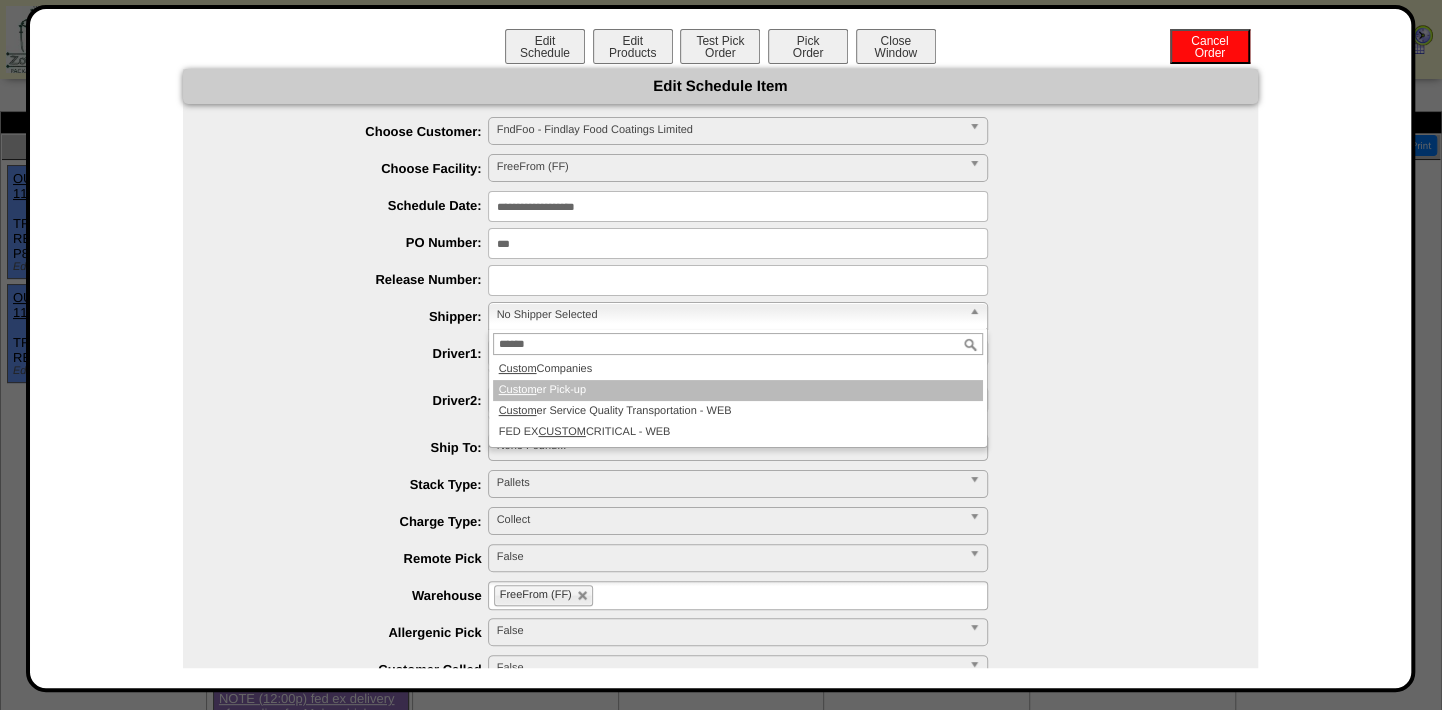 type on "******" 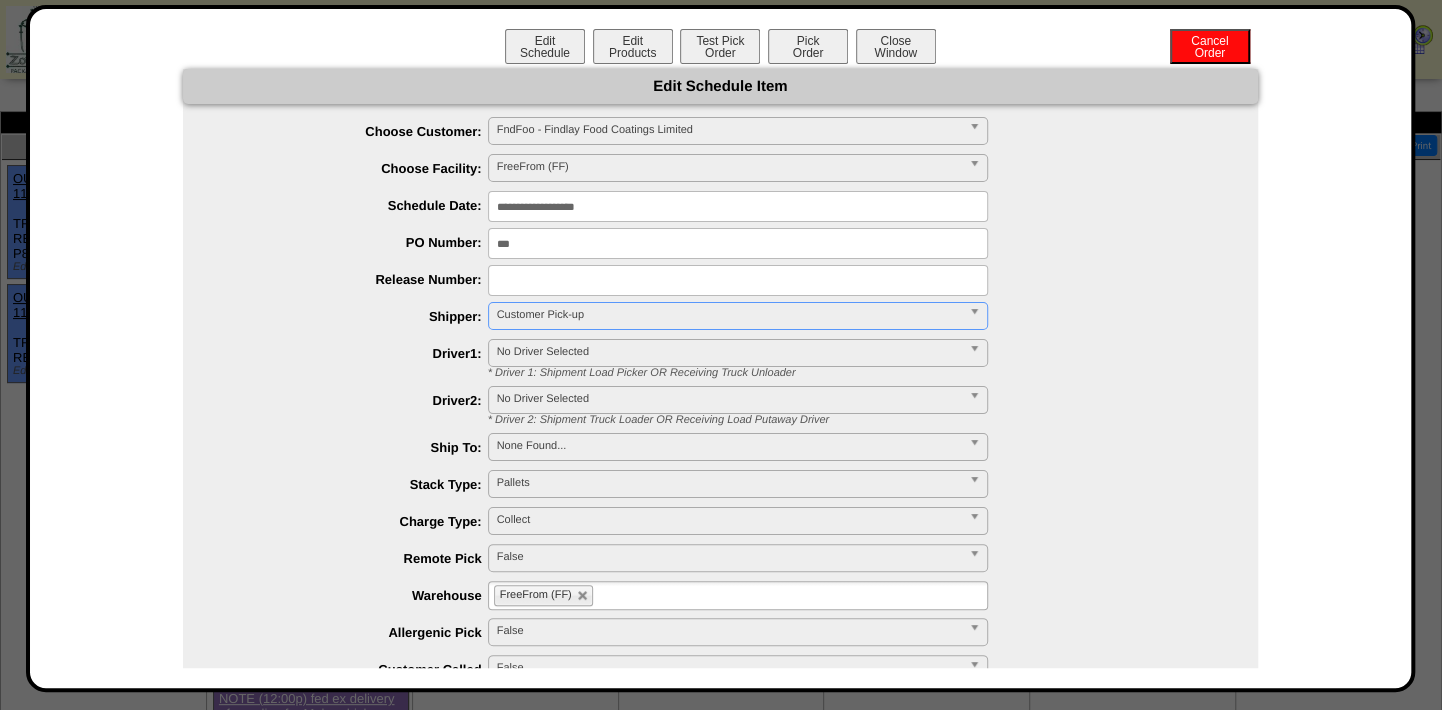 click on "**********" at bounding box center [740, 406] 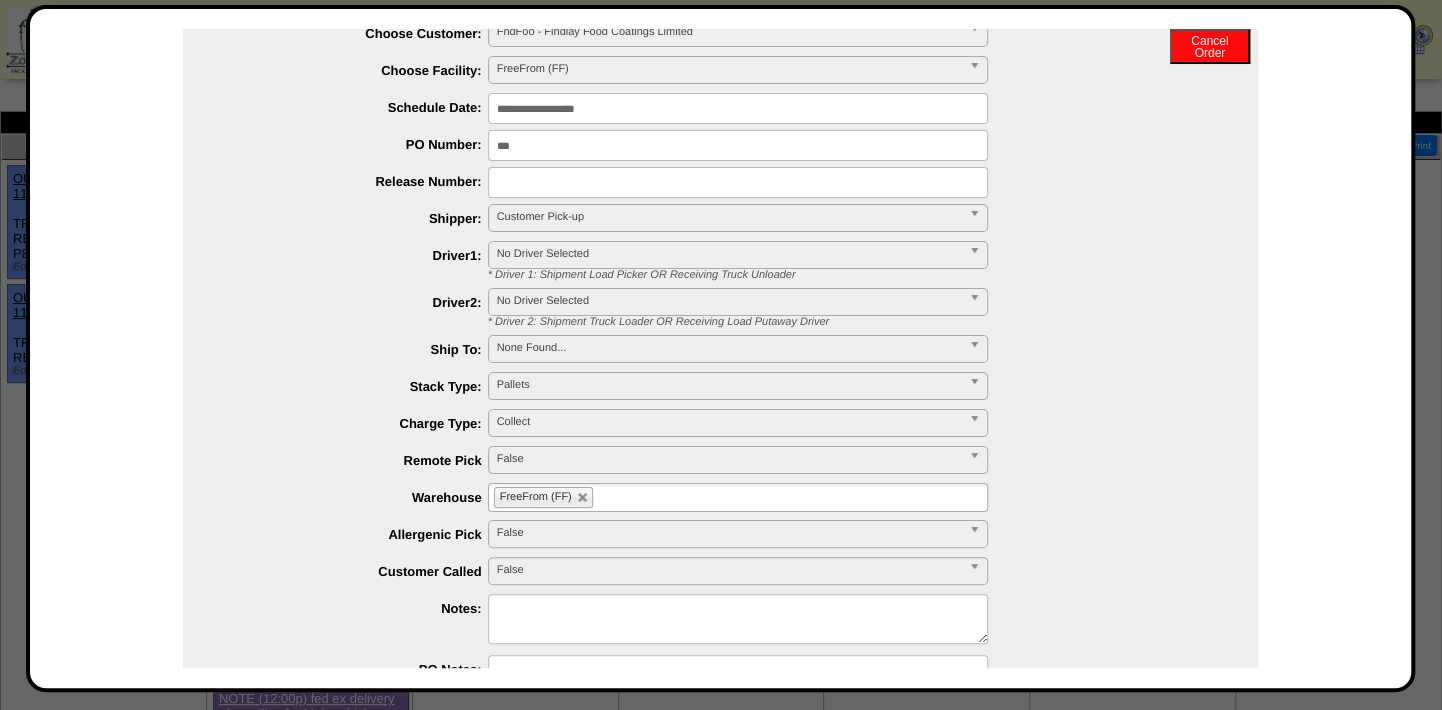 scroll, scrollTop: 220, scrollLeft: 0, axis: vertical 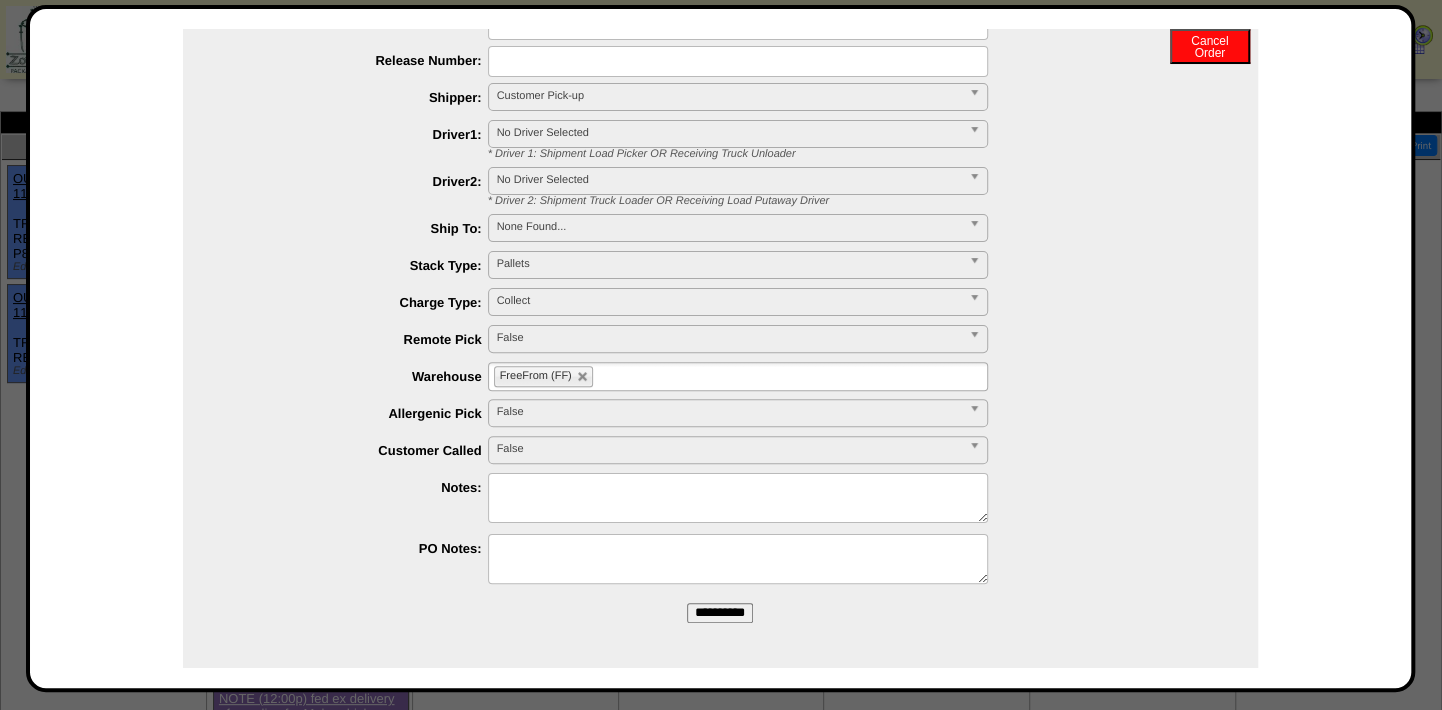 click on "**********" at bounding box center (720, 613) 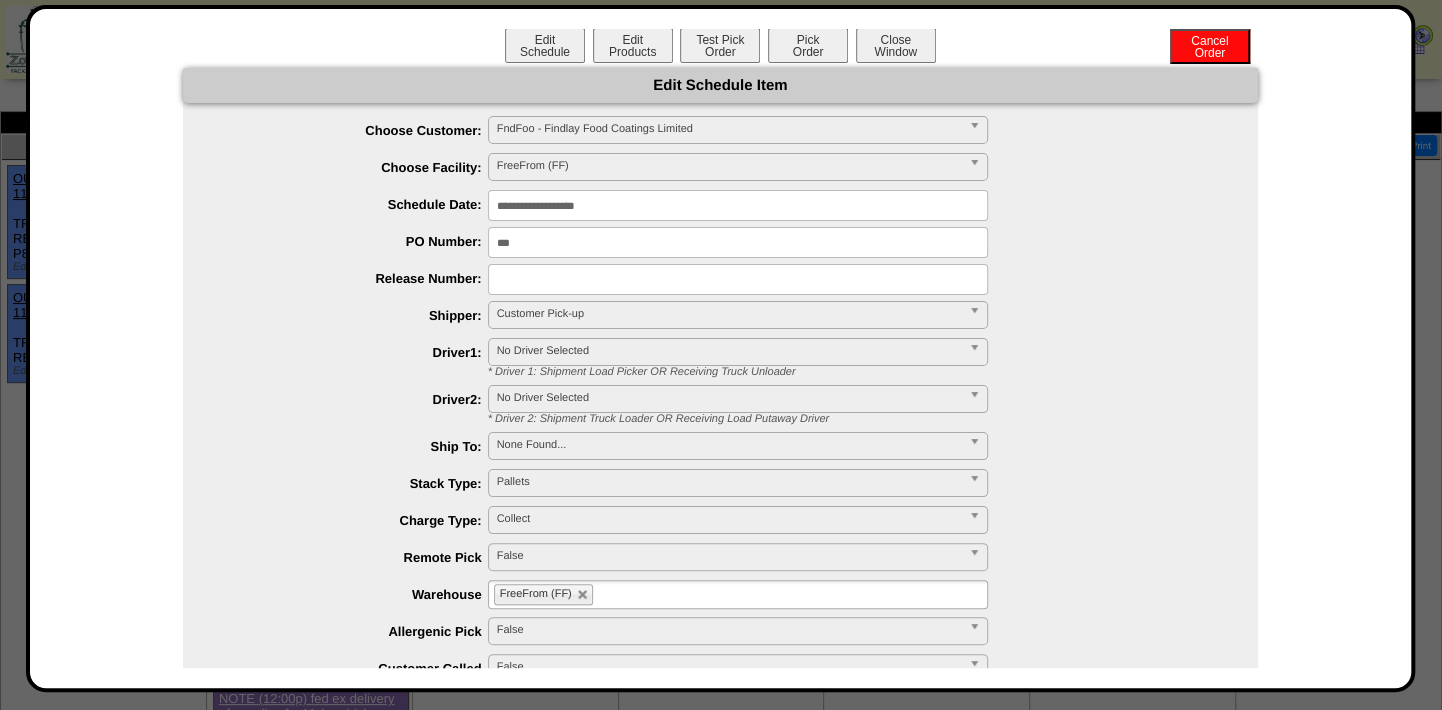 scroll, scrollTop: 0, scrollLeft: 0, axis: both 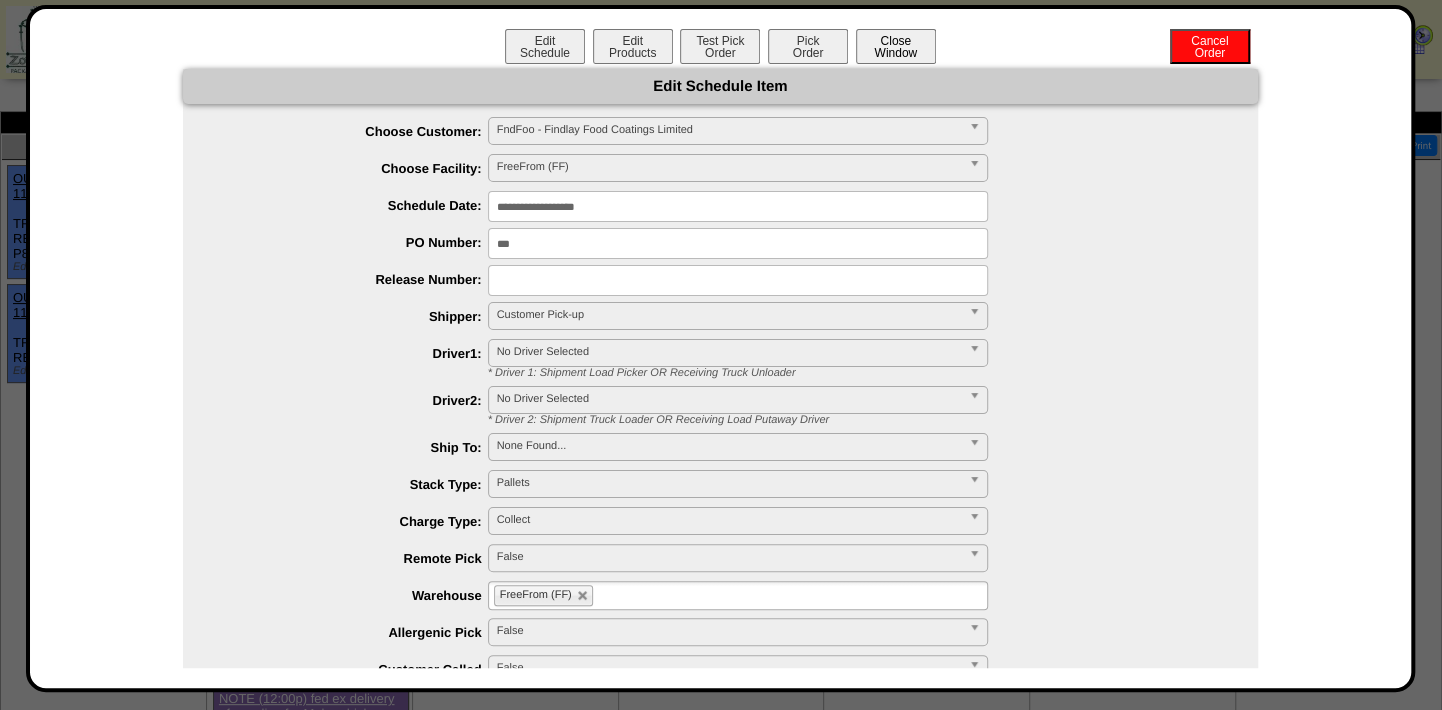 click on "Close Window" at bounding box center (896, 46) 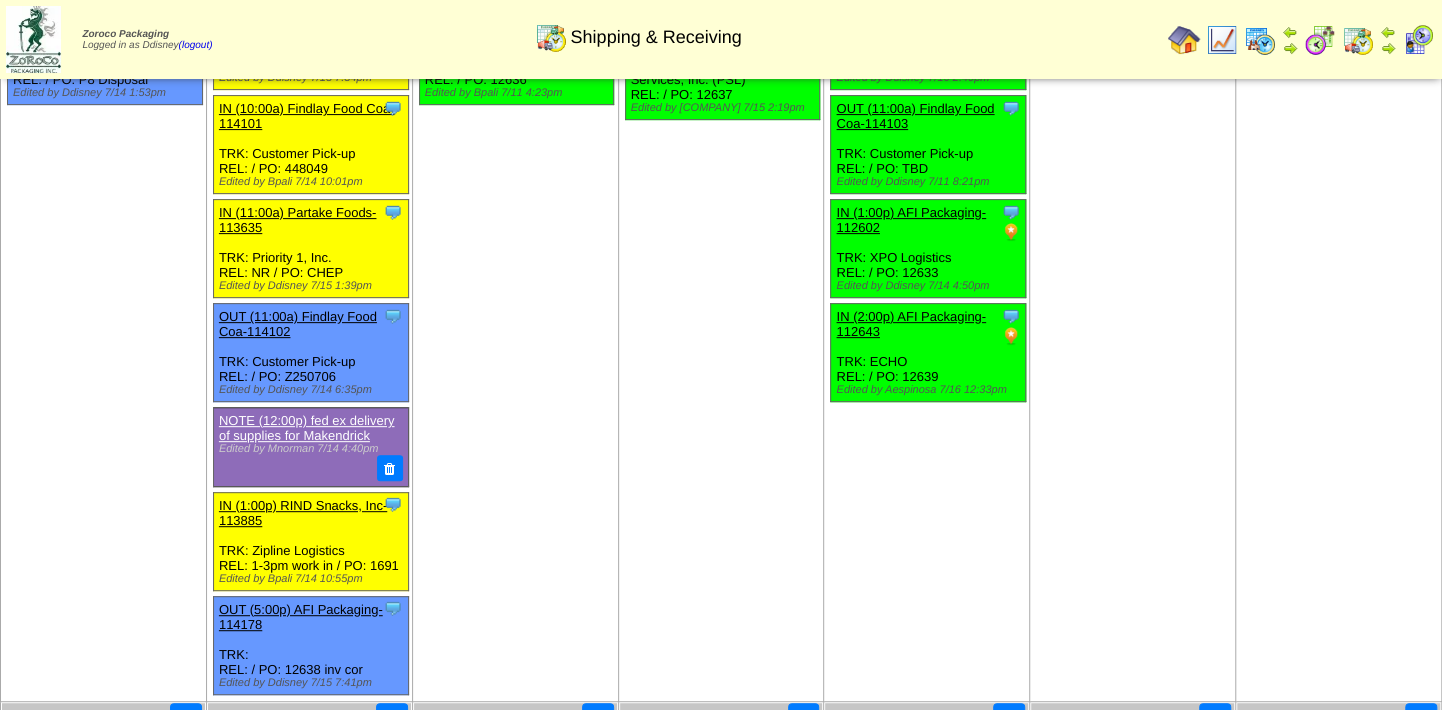 scroll, scrollTop: 0, scrollLeft: 0, axis: both 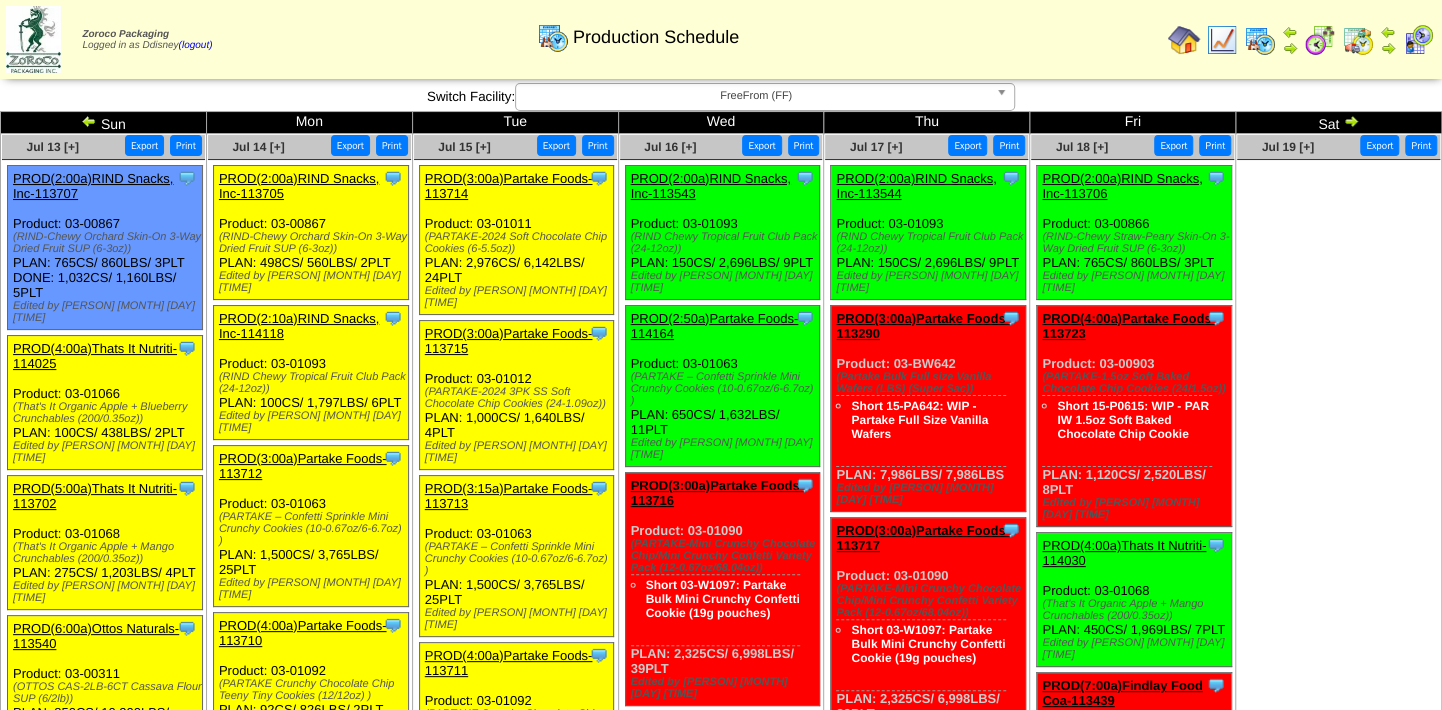 click at bounding box center (1358, 40) 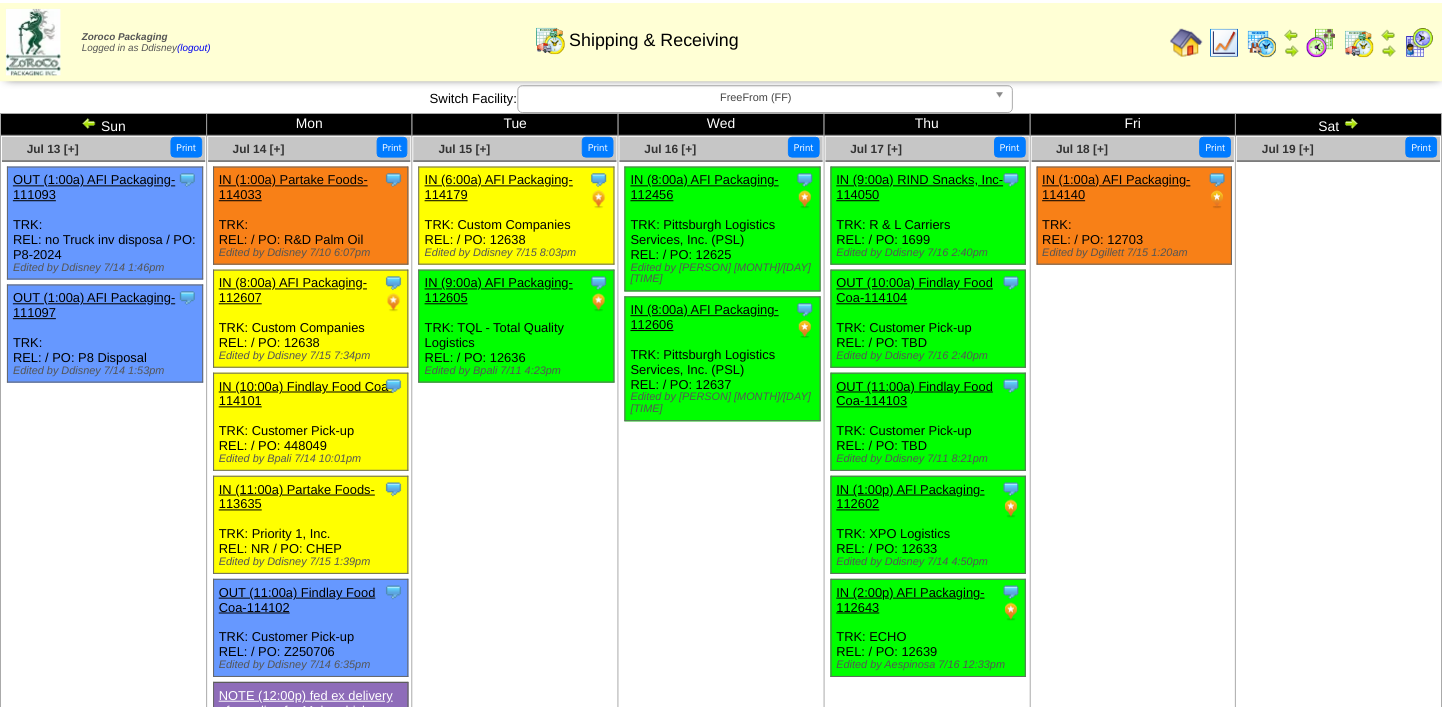 scroll, scrollTop: 0, scrollLeft: 0, axis: both 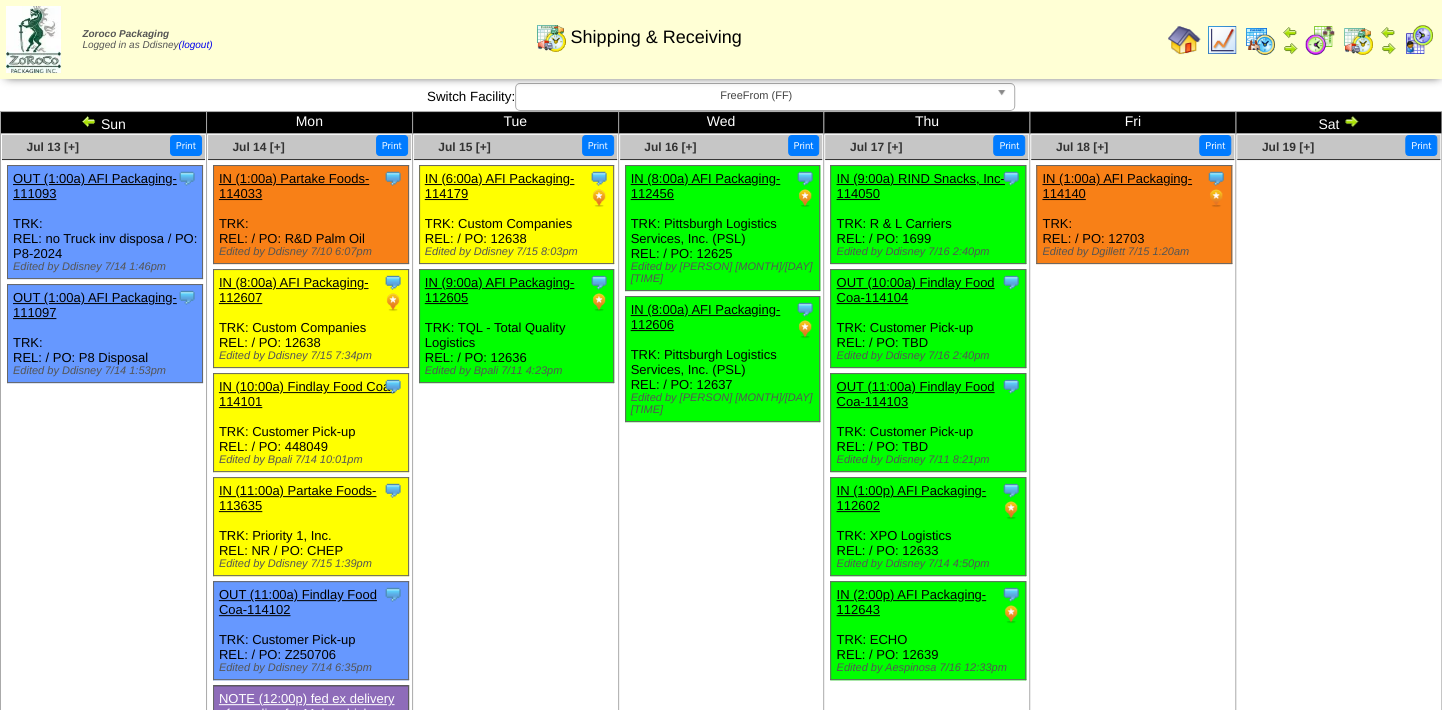click on "IN
(8:00a)
AFI Packaging-112606" at bounding box center (706, 317) 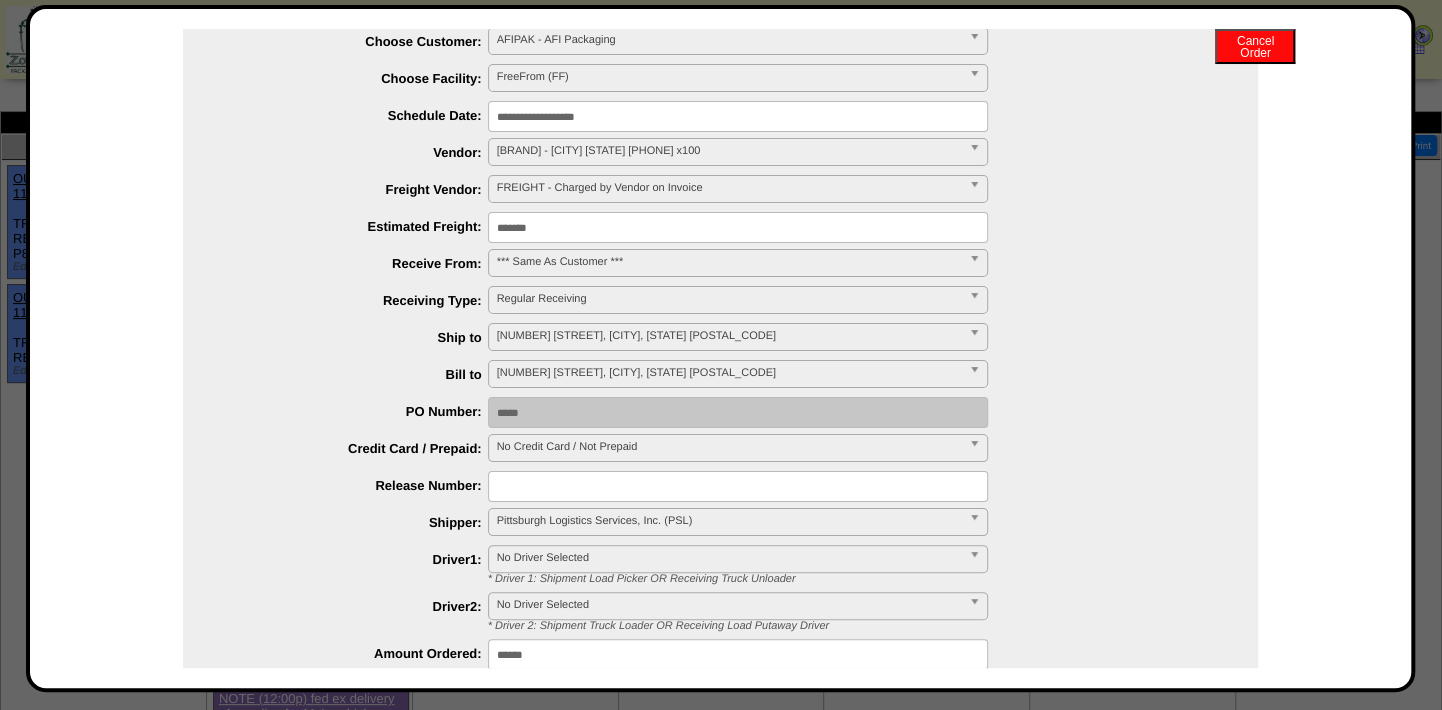 scroll, scrollTop: 181, scrollLeft: 0, axis: vertical 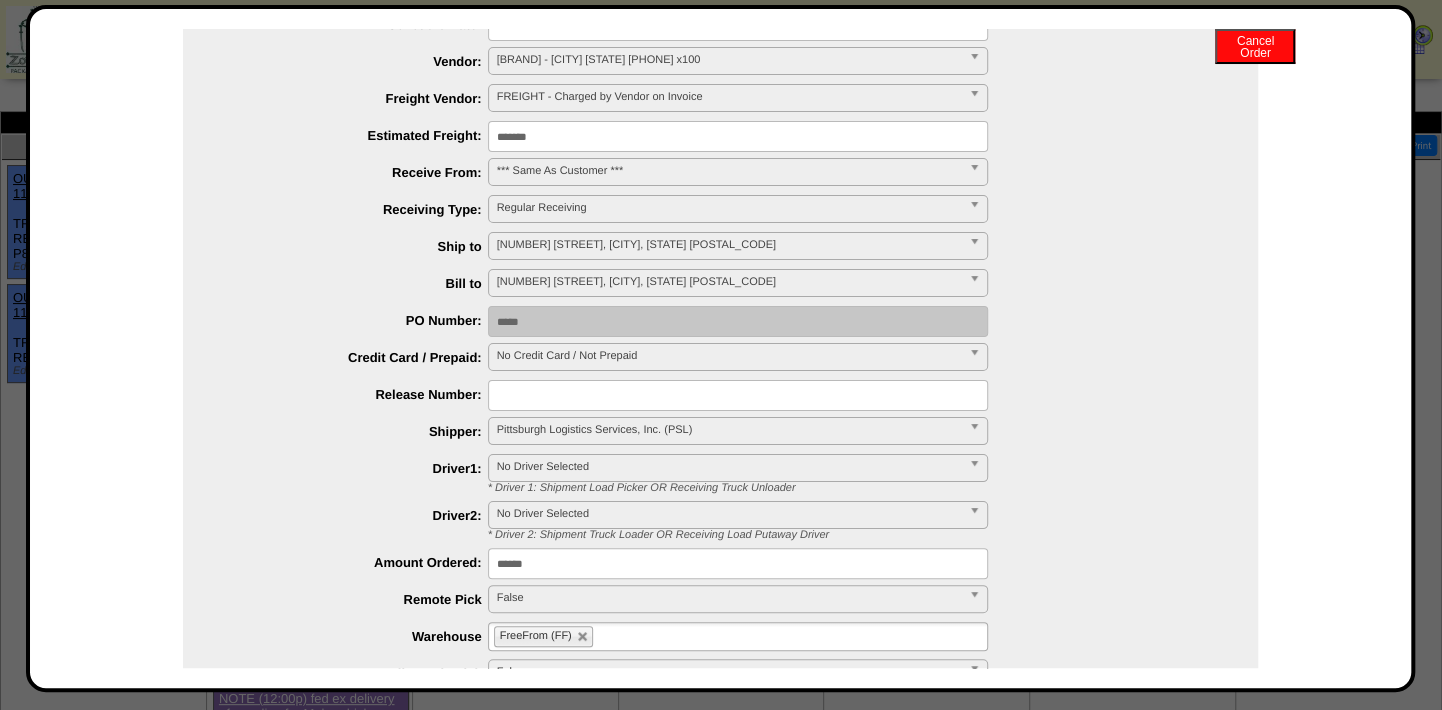 click at bounding box center [738, 395] 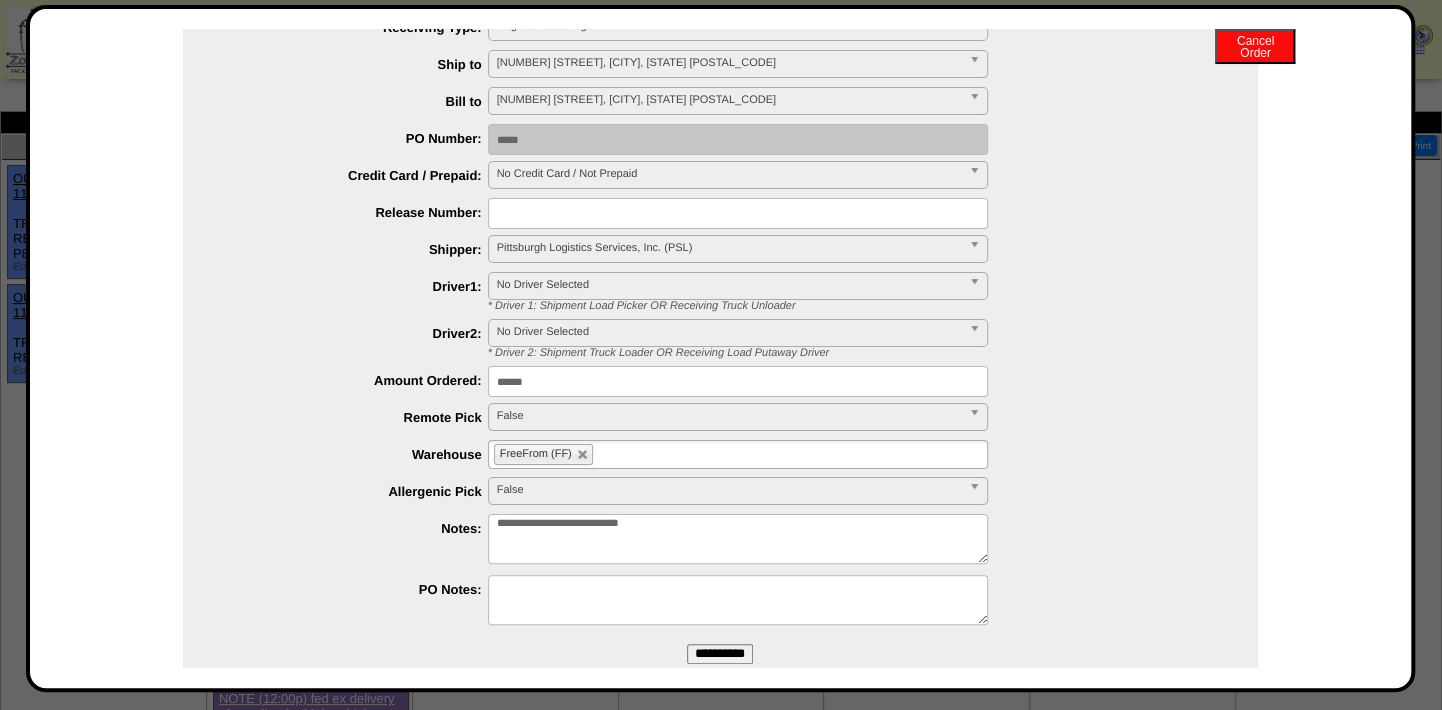 click on "******" at bounding box center (740, 381) 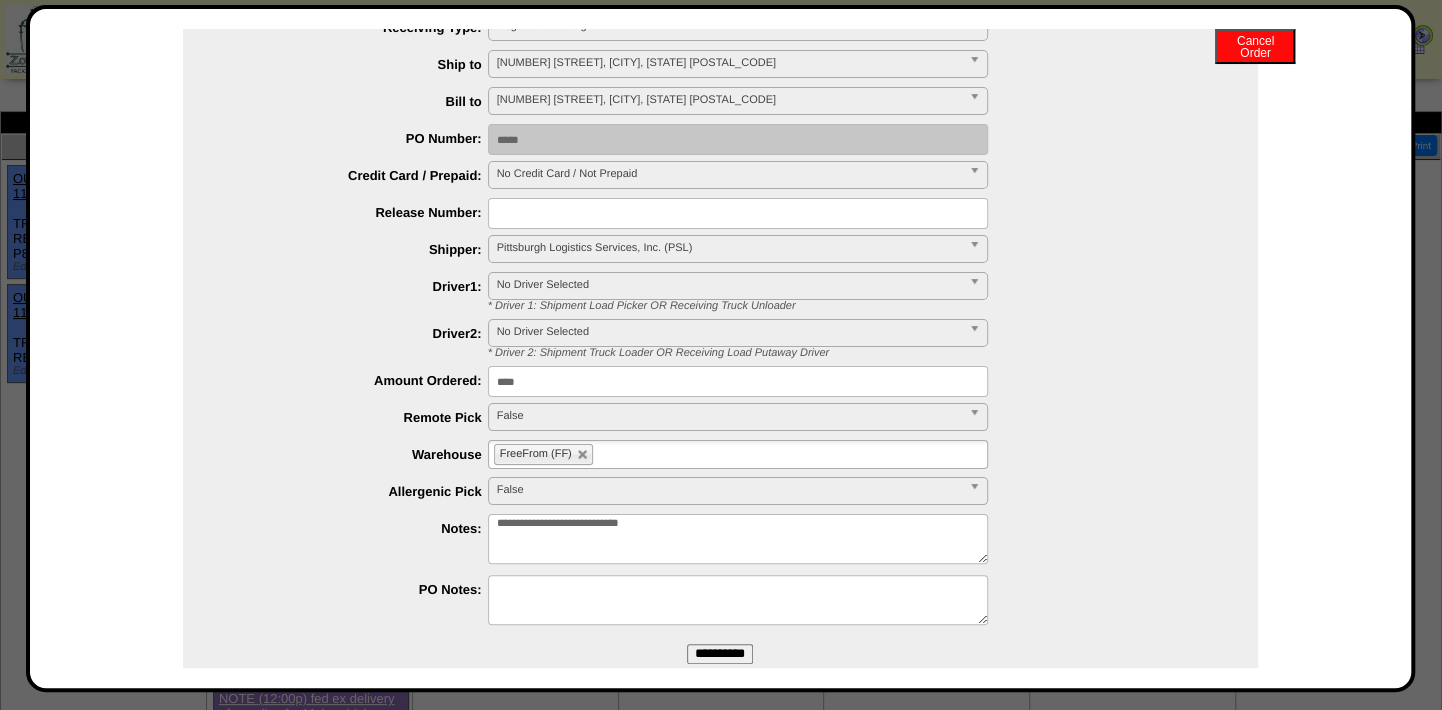 type on "****" 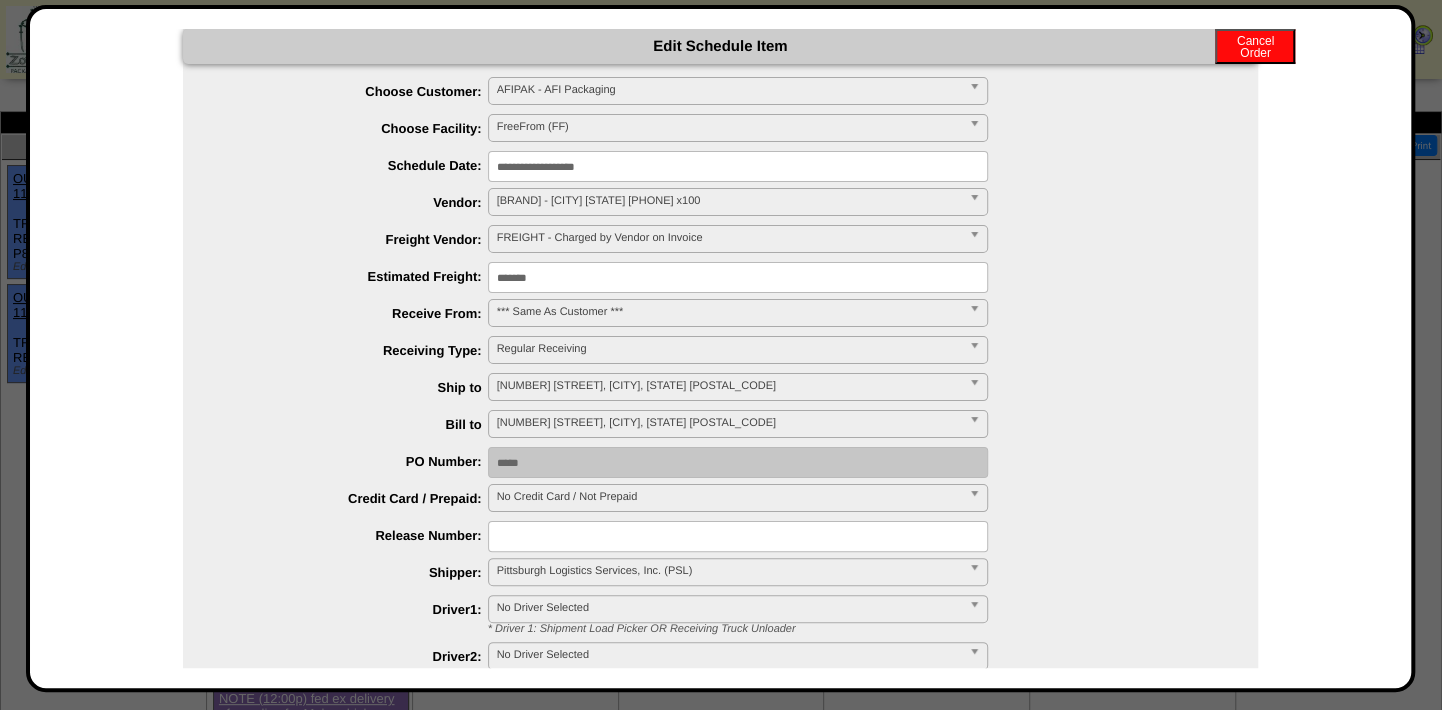 scroll, scrollTop: 0, scrollLeft: 0, axis: both 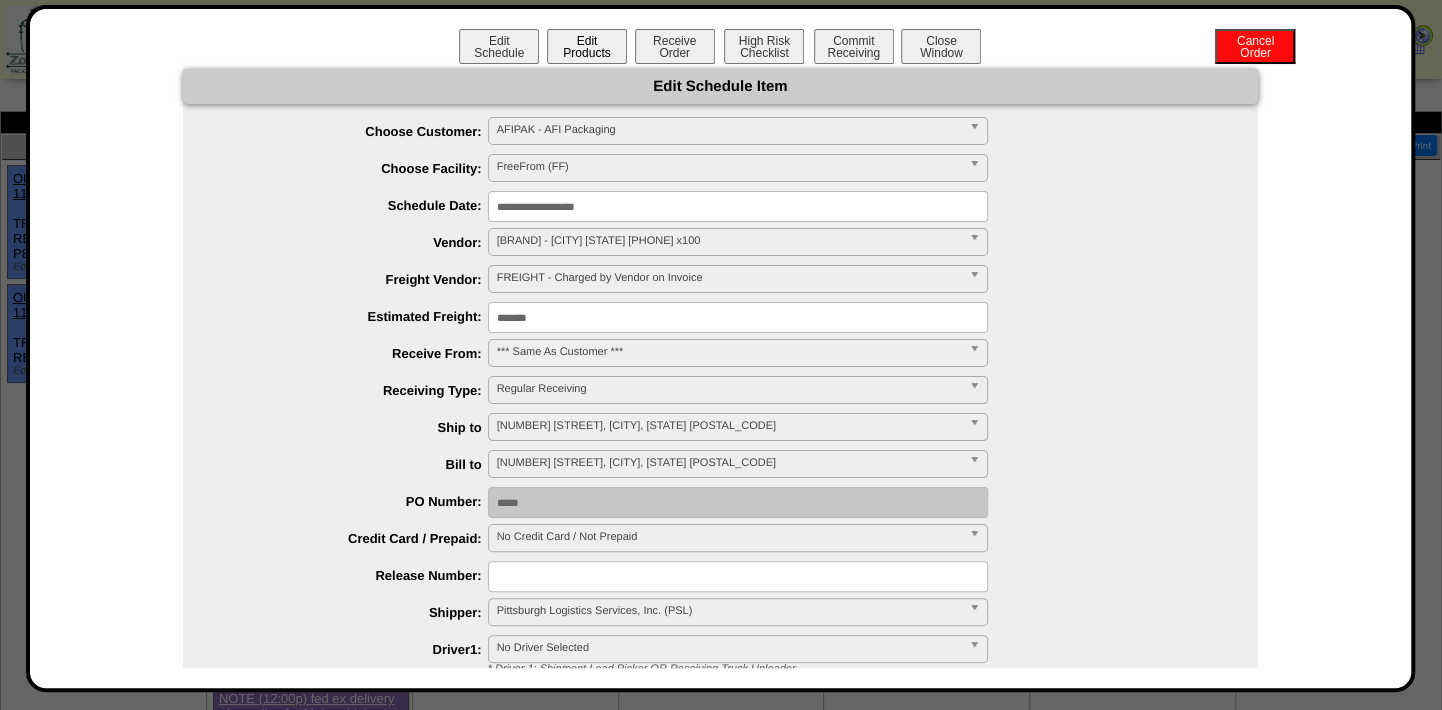 click on "Edit Products" at bounding box center [587, 46] 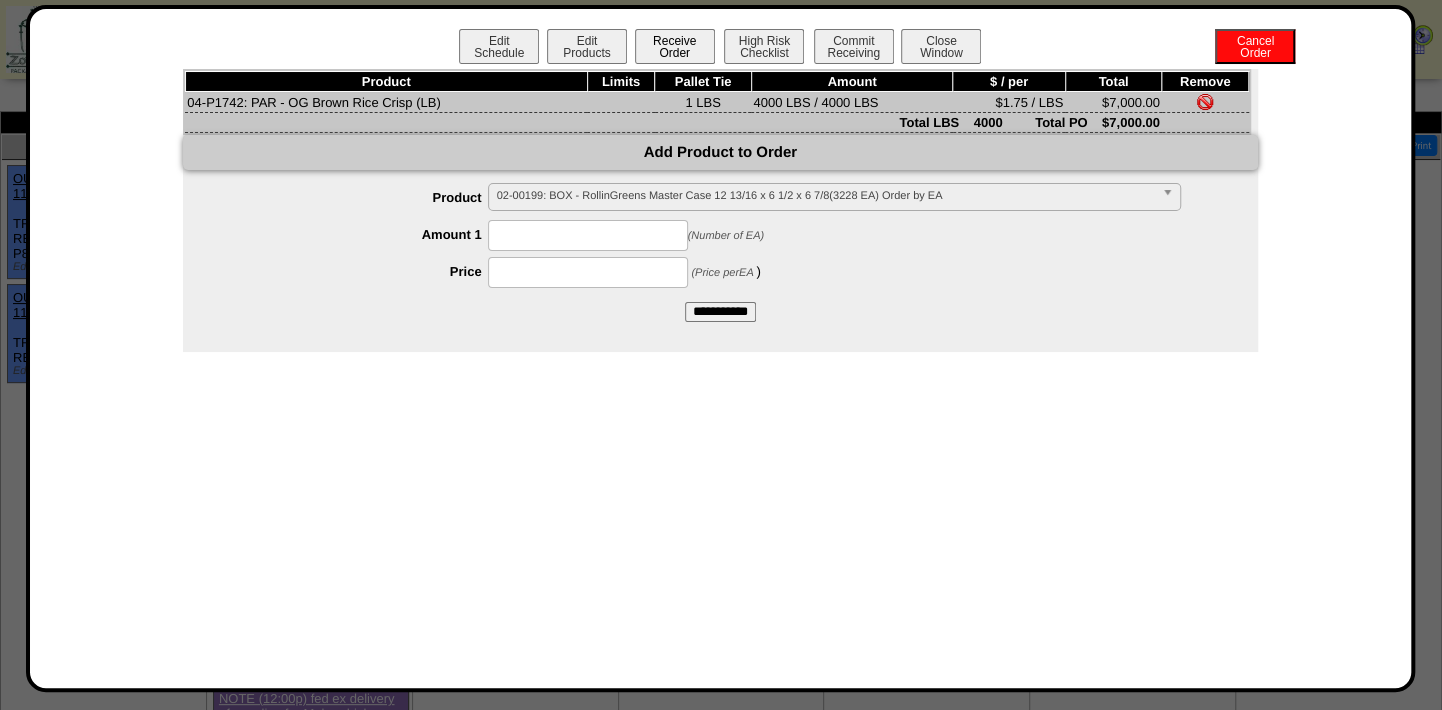 click on "Receive Order" at bounding box center [675, 46] 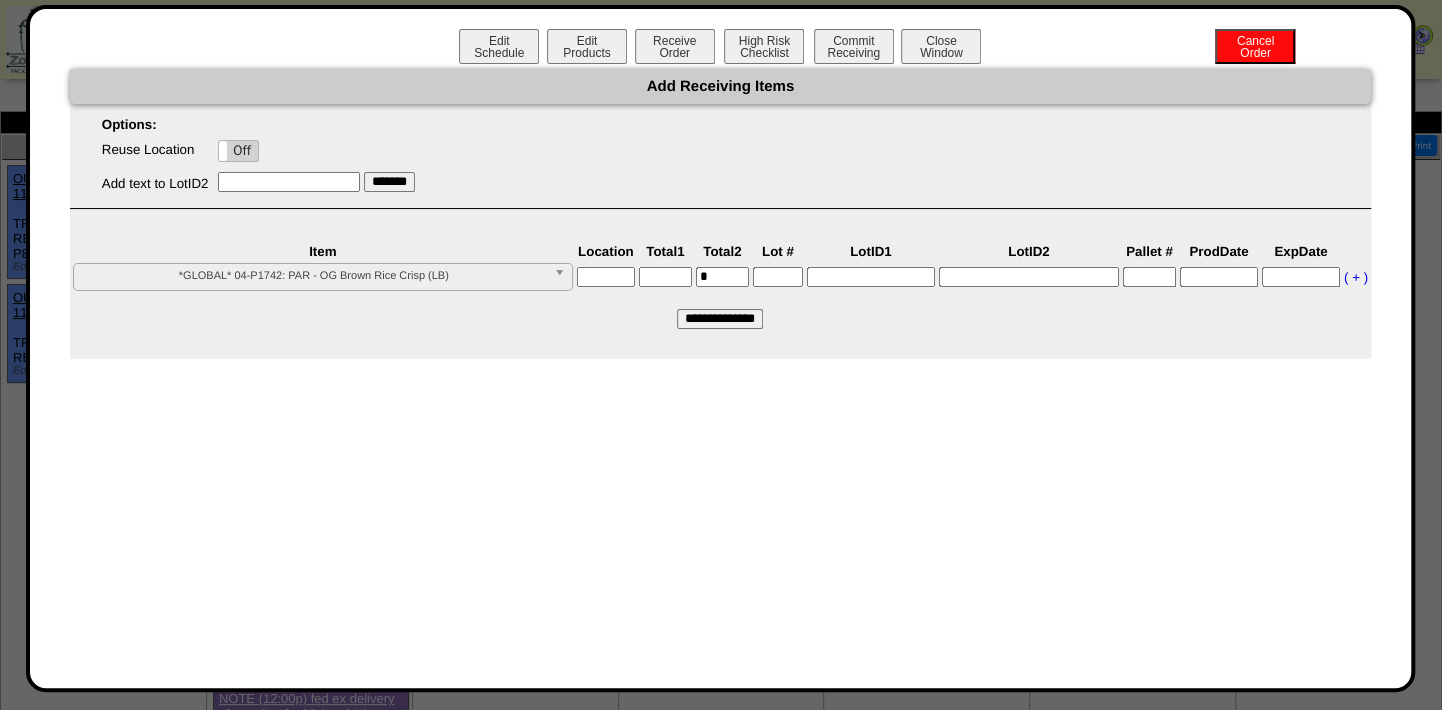click at bounding box center (606, 277) 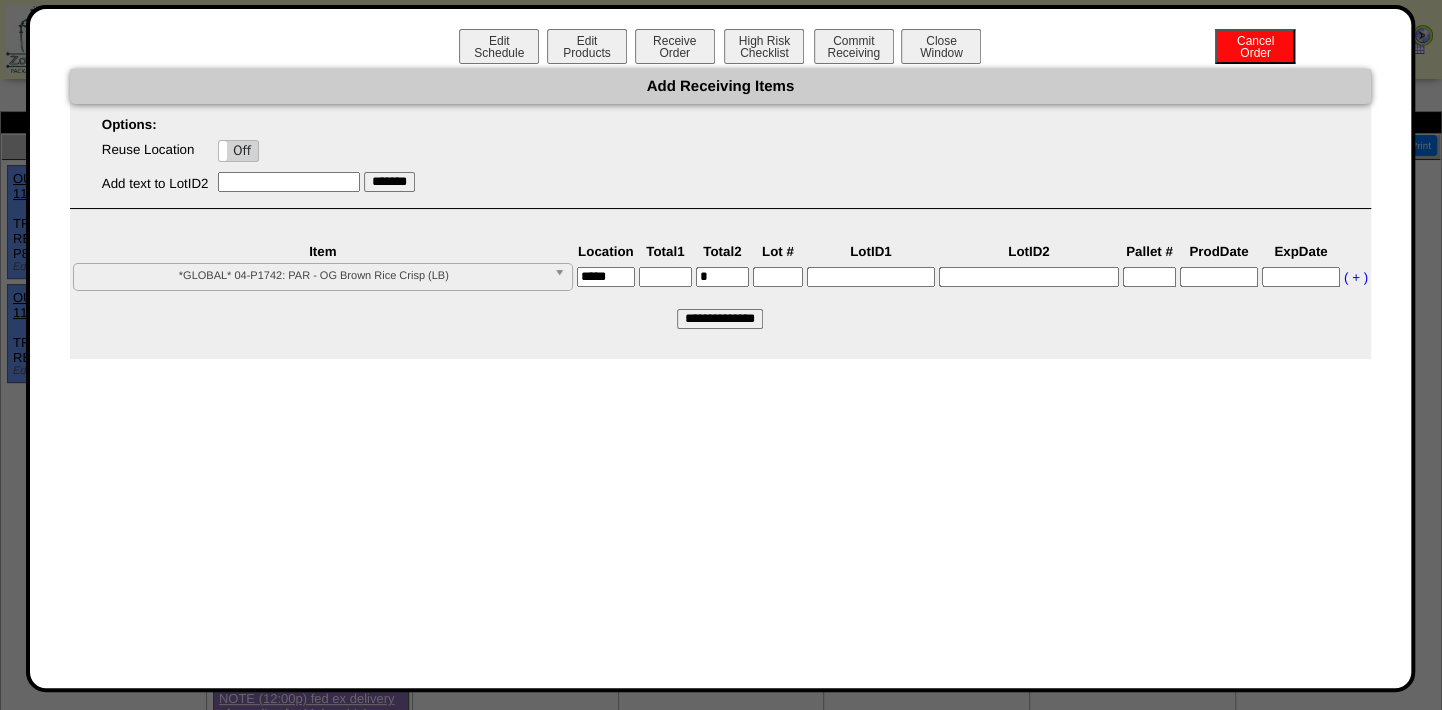 type on "*****" 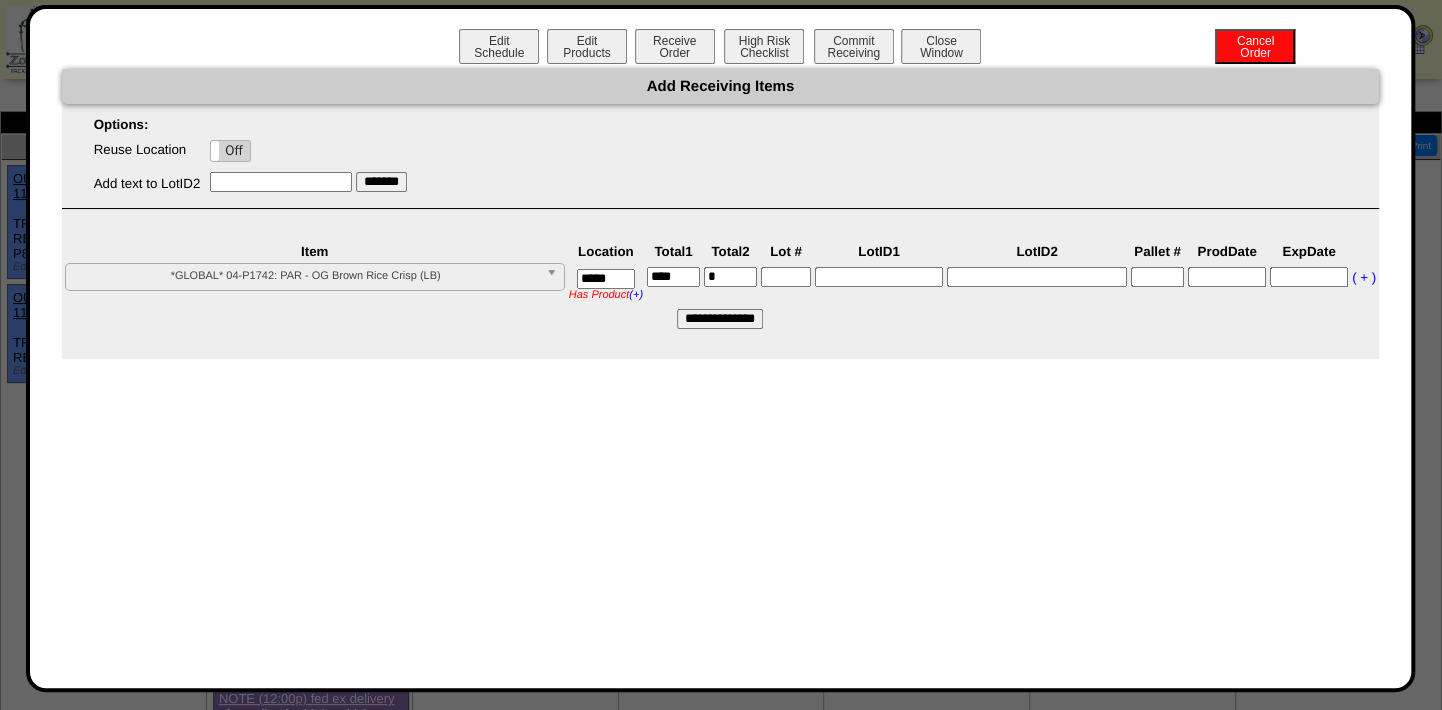 type on "****" 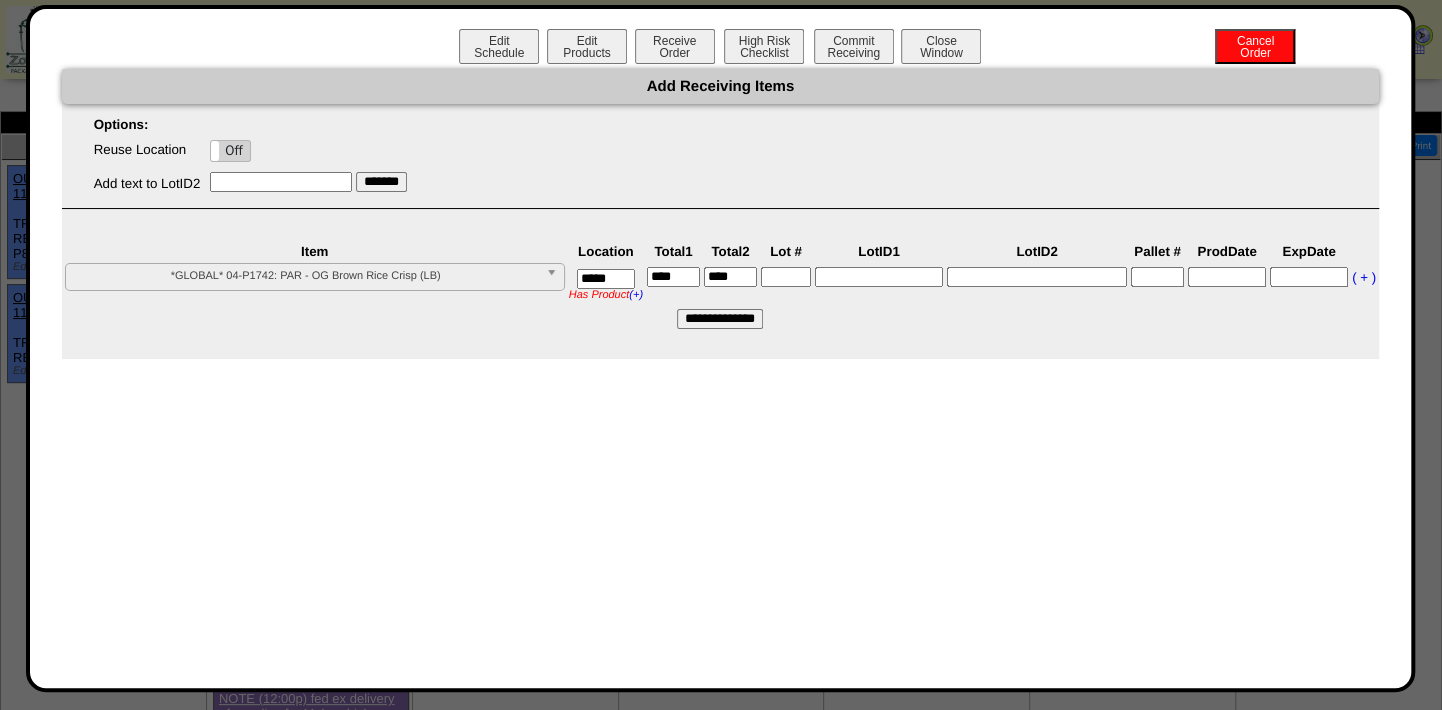 type on "****" 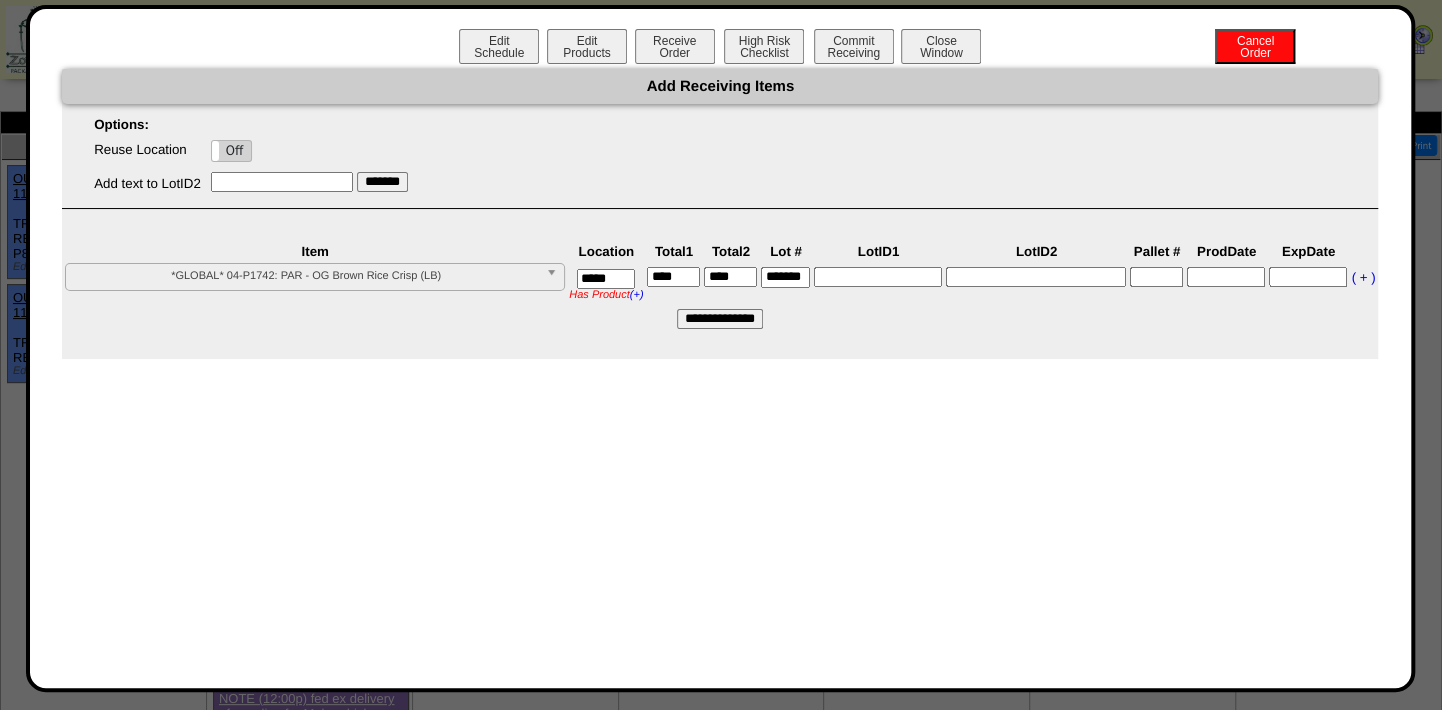 scroll, scrollTop: 0, scrollLeft: 10, axis: horizontal 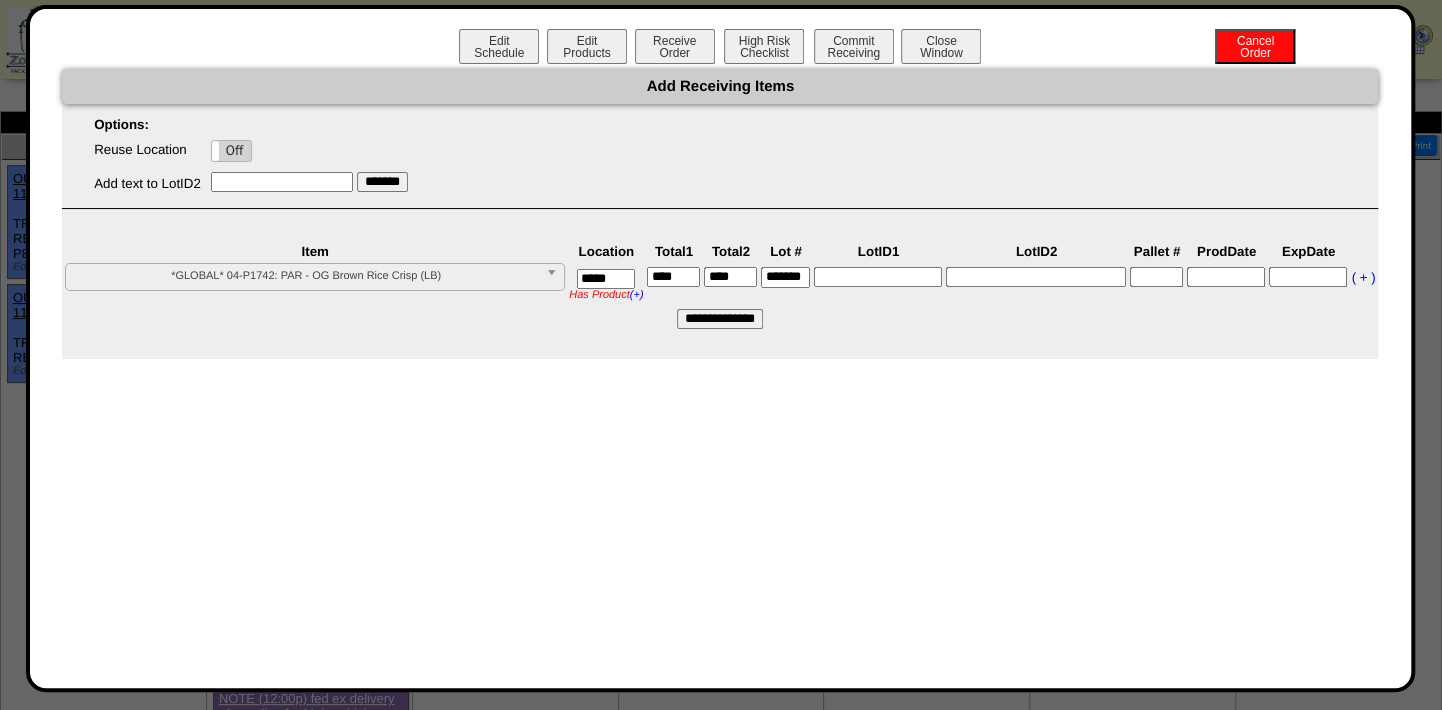 type on "*******" 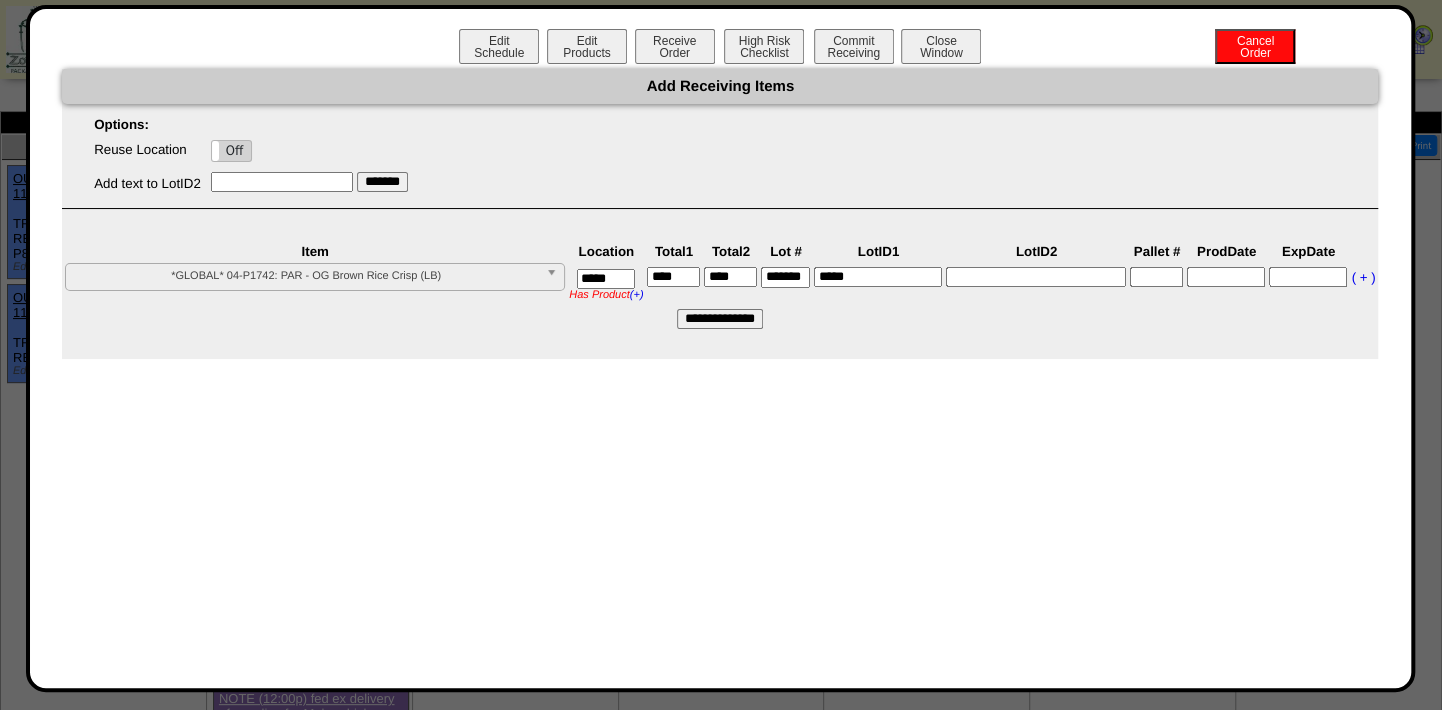 type on "*****" 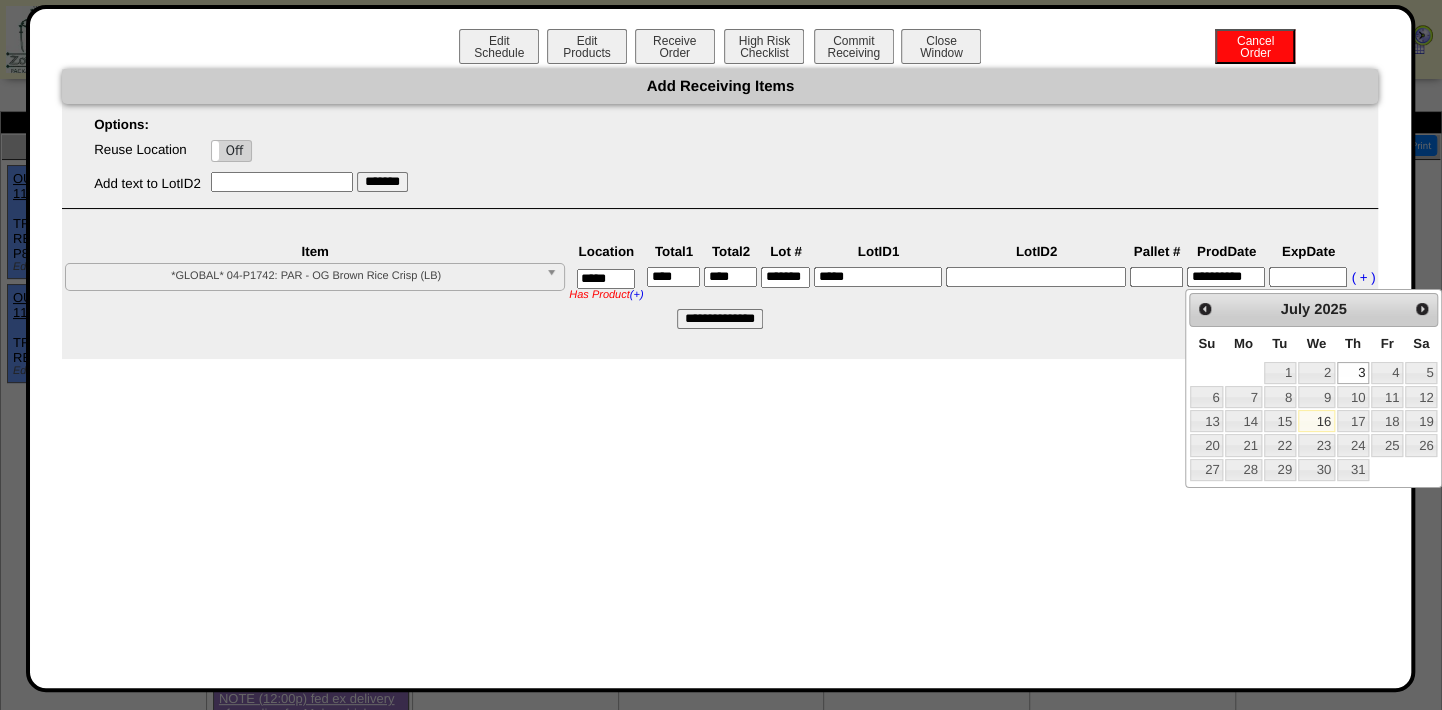 type on "**********" 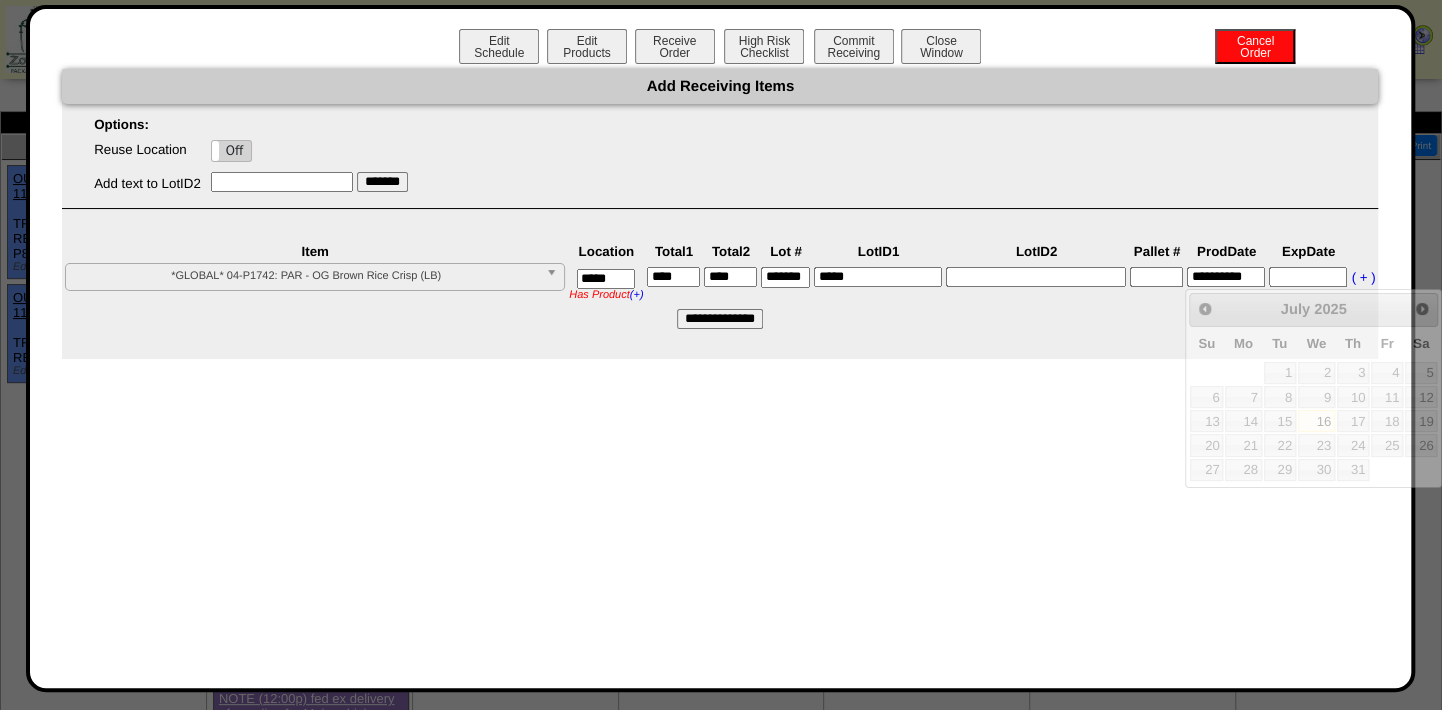 click at bounding box center [1308, 277] 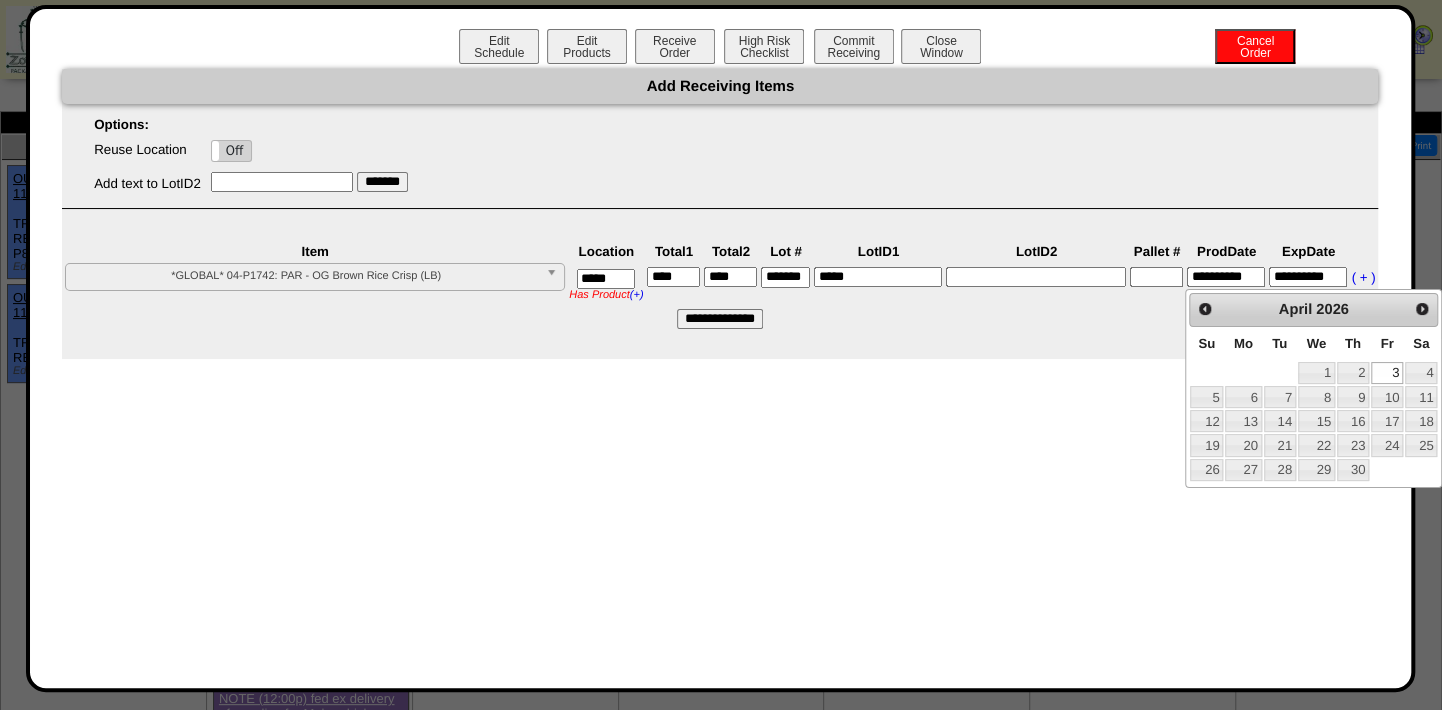 type on "**********" 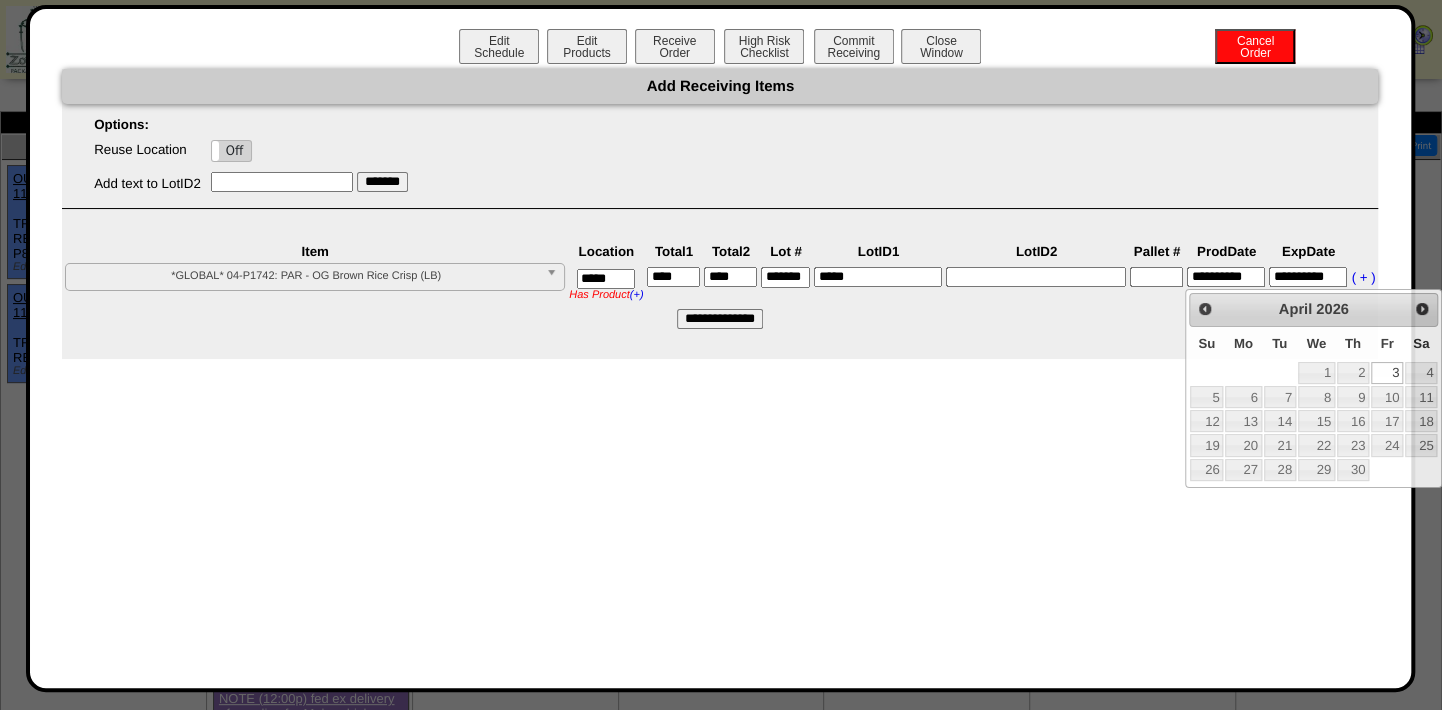 click on "**********" at bounding box center (720, 319) 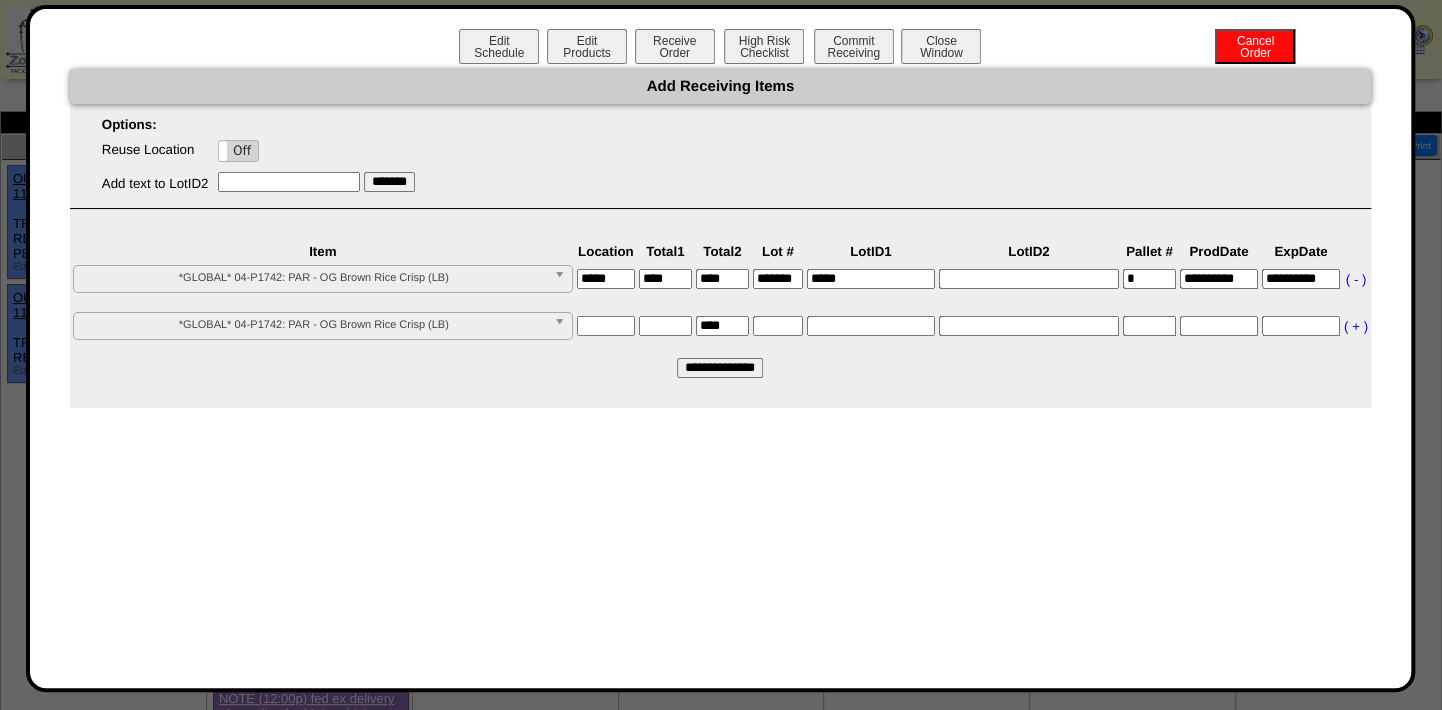 click on "**********" at bounding box center (720, 368) 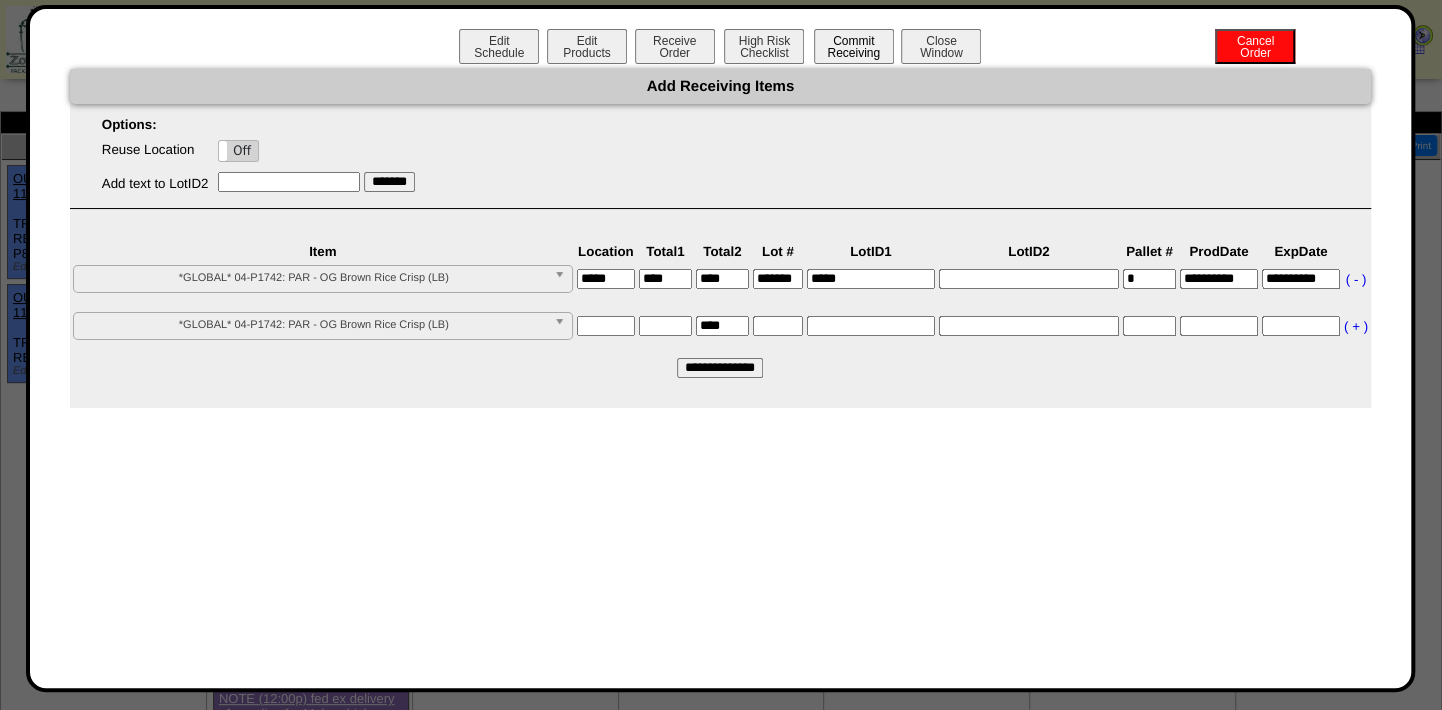 click on "Commit Receiving" at bounding box center (854, 46) 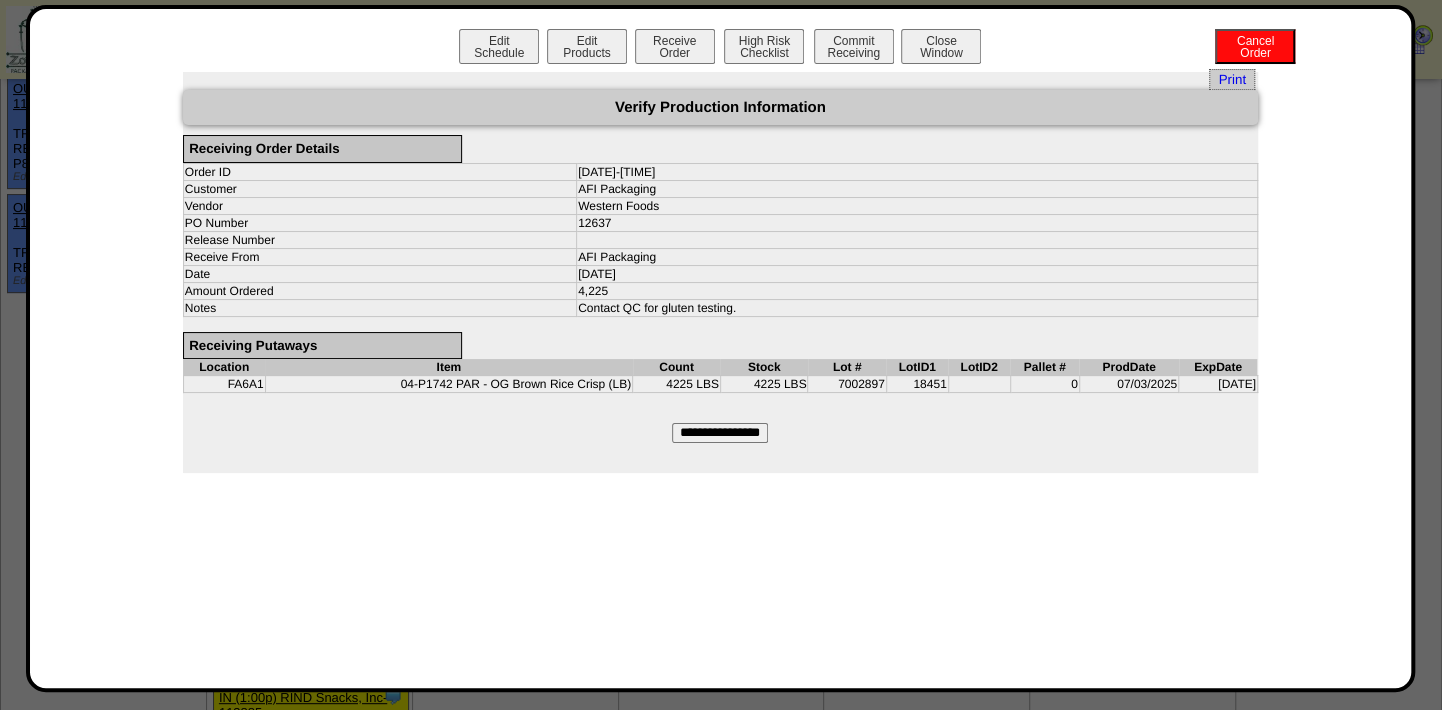 scroll, scrollTop: 0, scrollLeft: 0, axis: both 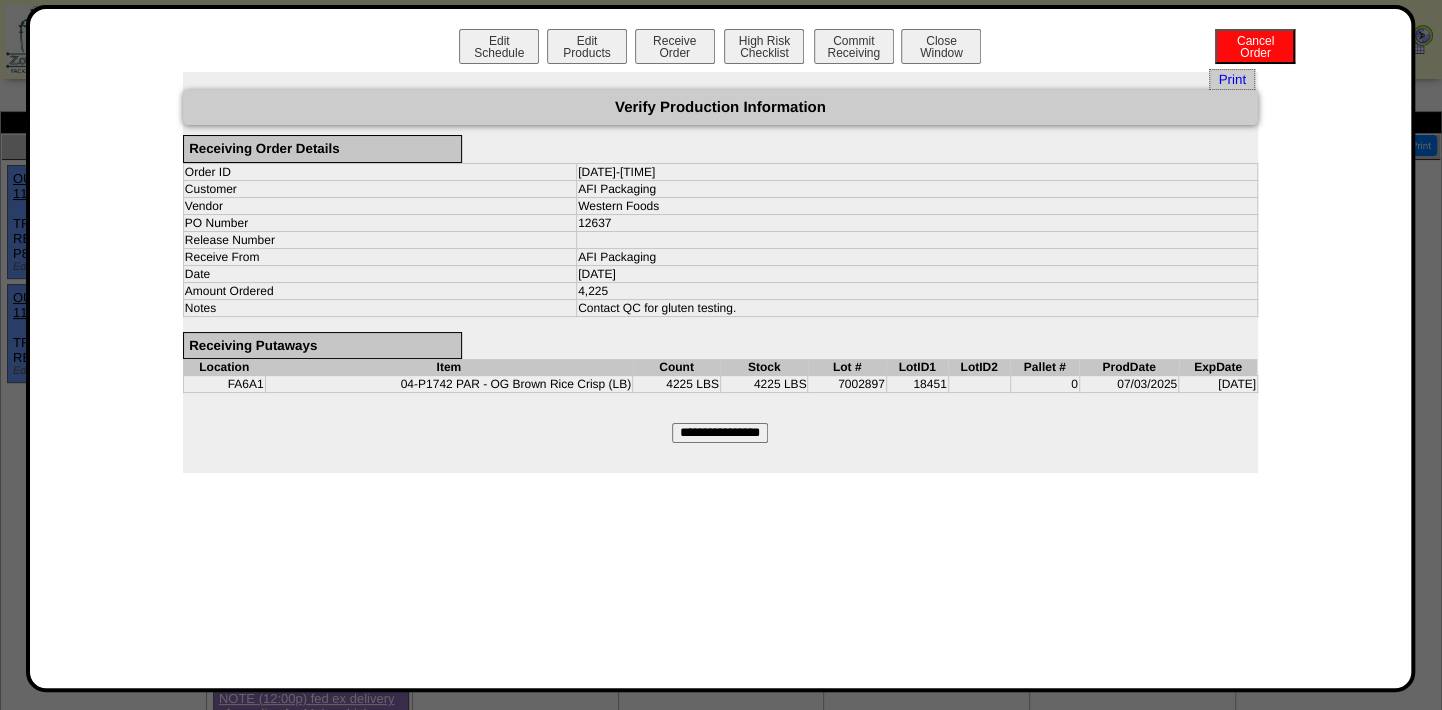 click on "**********" at bounding box center (720, 433) 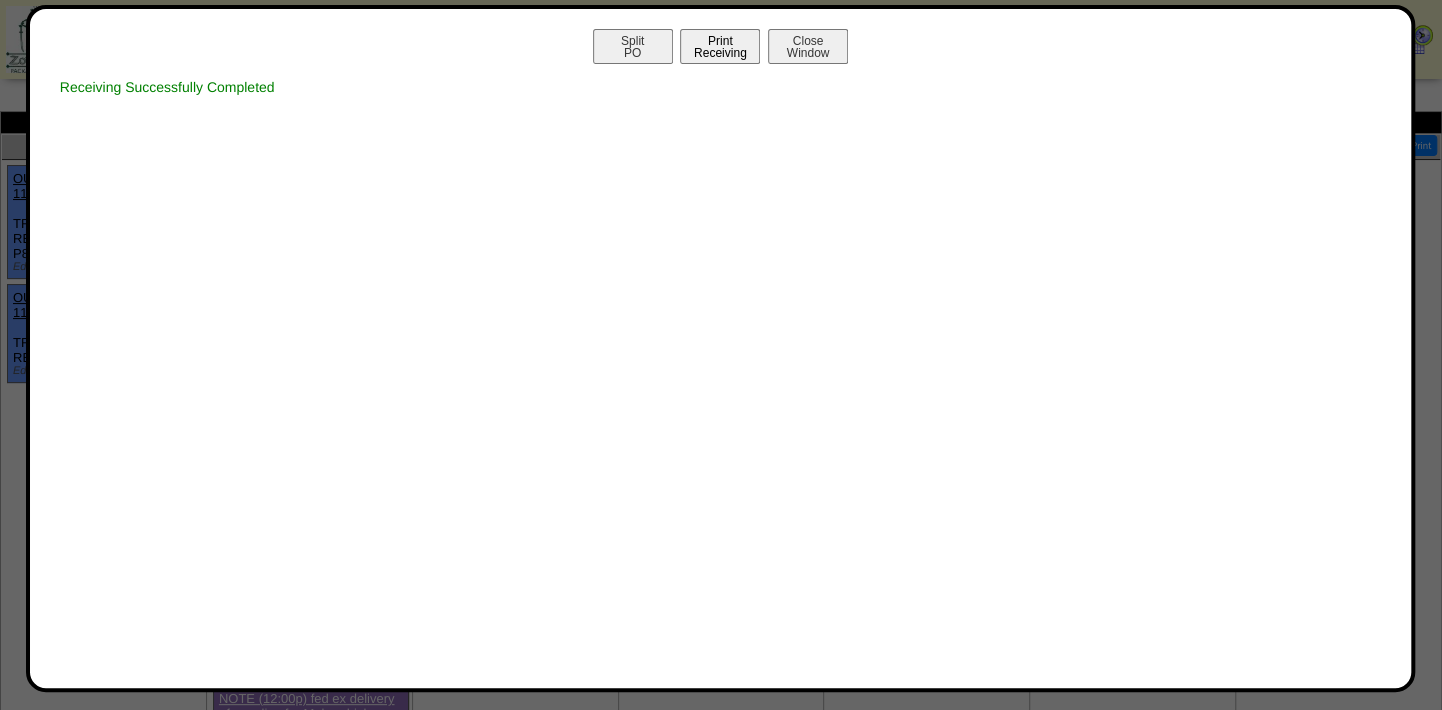 click on "Print Receiving" at bounding box center [720, 46] 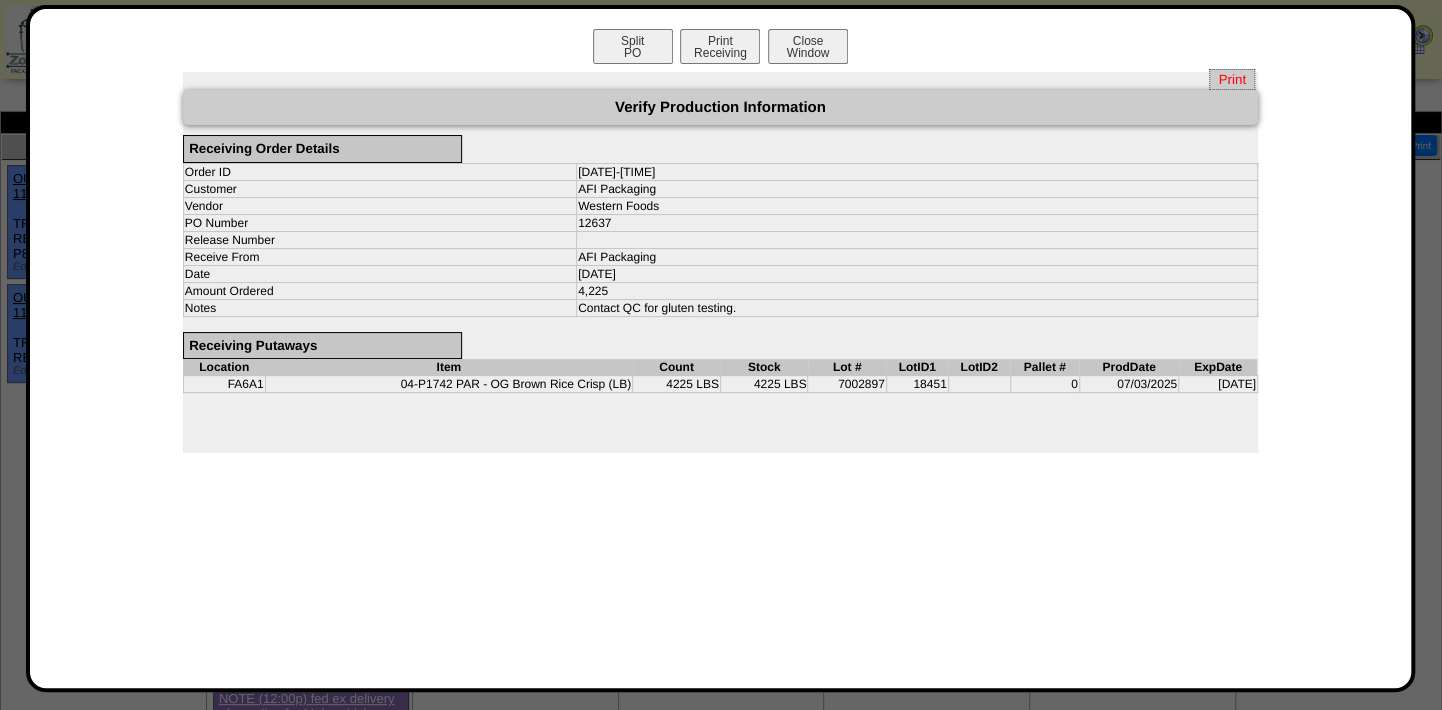 click on "Print" at bounding box center [1231, 79] 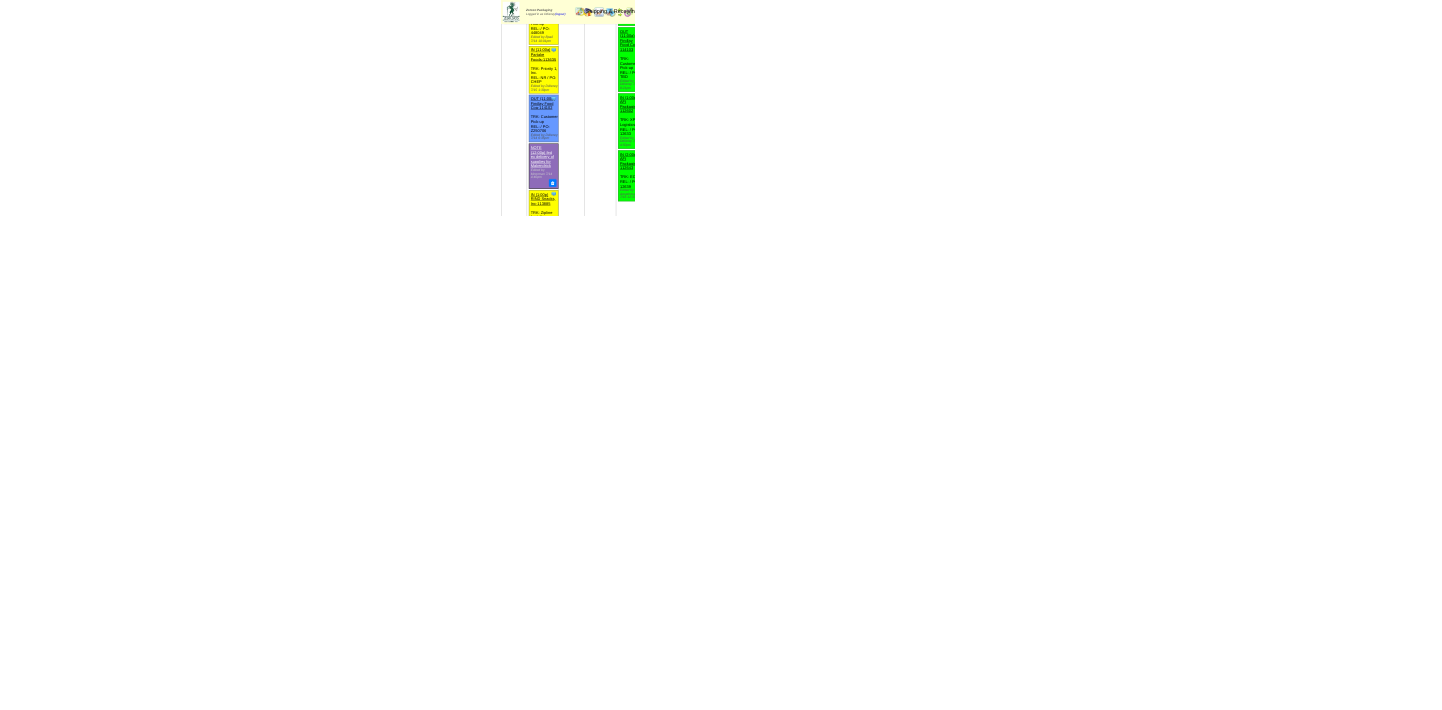 scroll, scrollTop: 503, scrollLeft: 0, axis: vertical 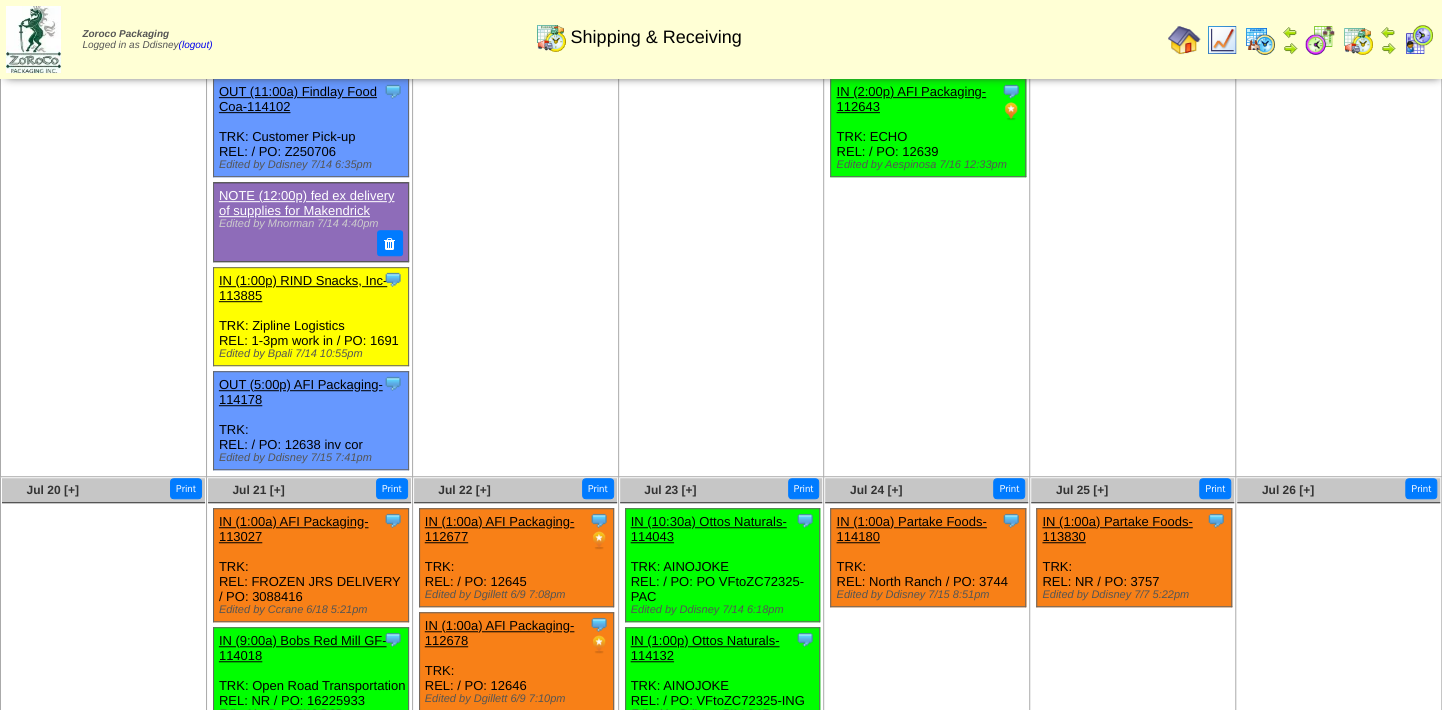 click at bounding box center (1418, 40) 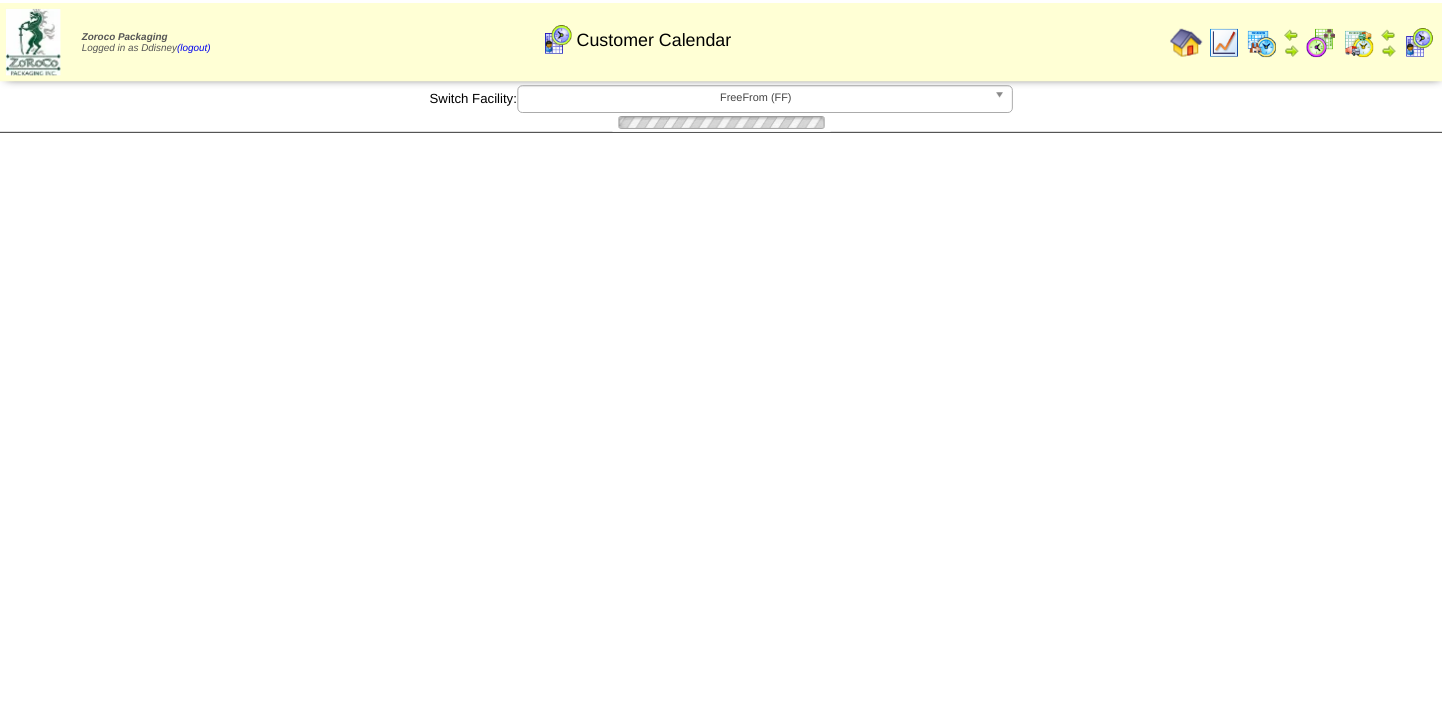 scroll, scrollTop: 0, scrollLeft: 0, axis: both 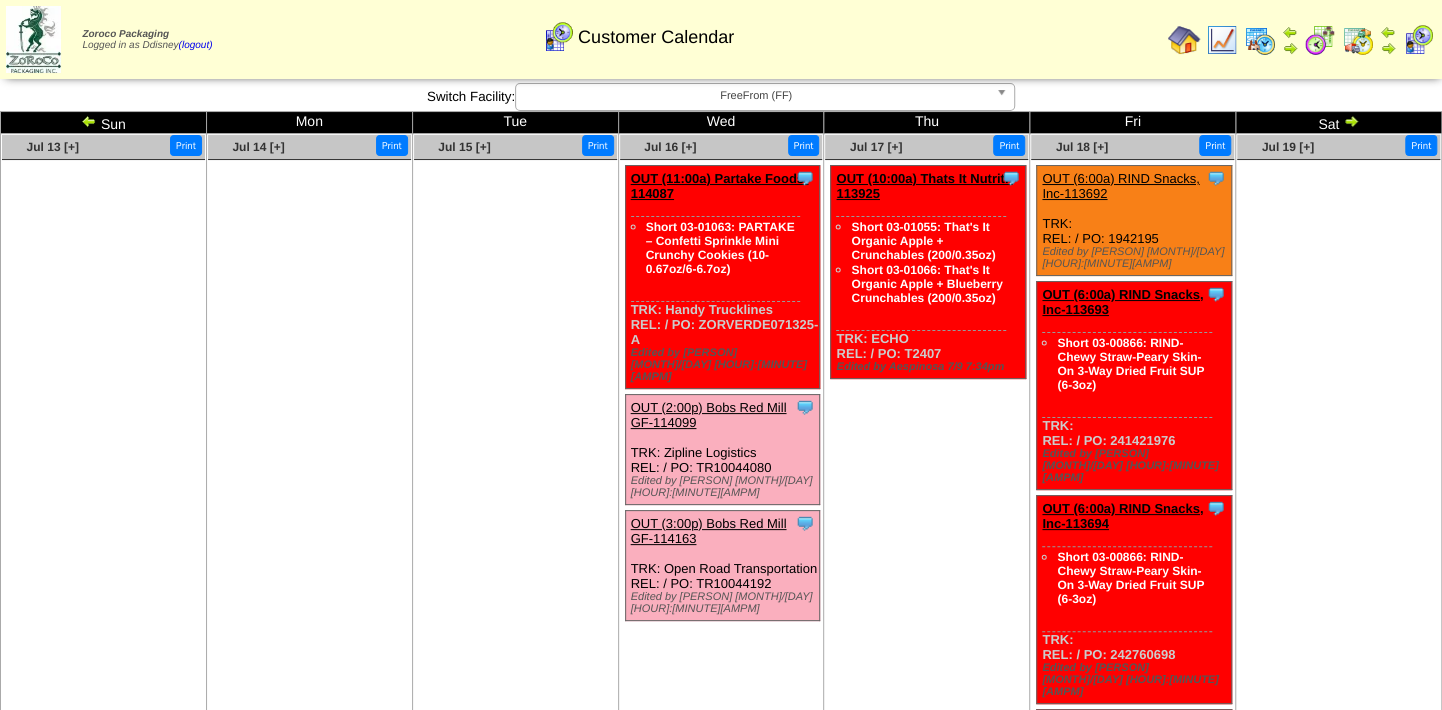click at bounding box center [1222, 40] 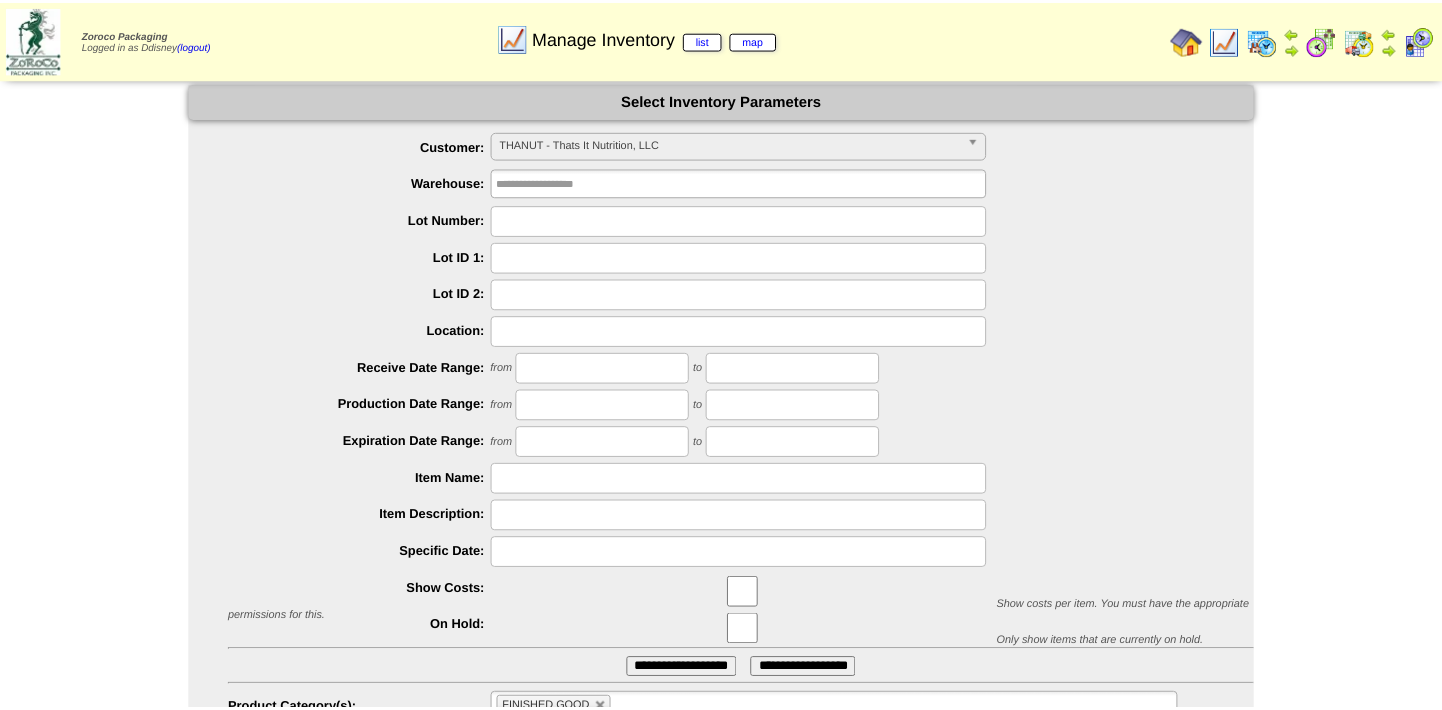 scroll, scrollTop: 0, scrollLeft: 0, axis: both 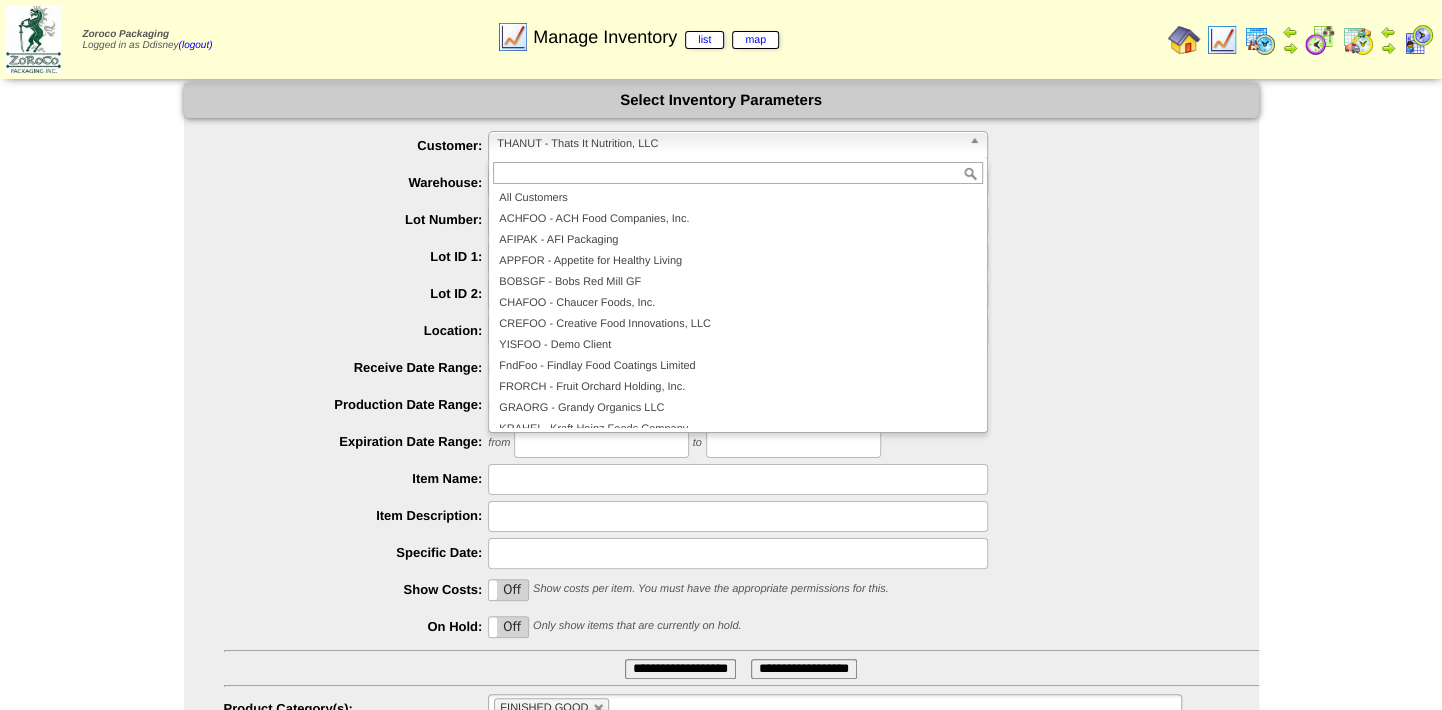 click on "THANUT - Thats It Nutrition, LLC" at bounding box center [729, 144] 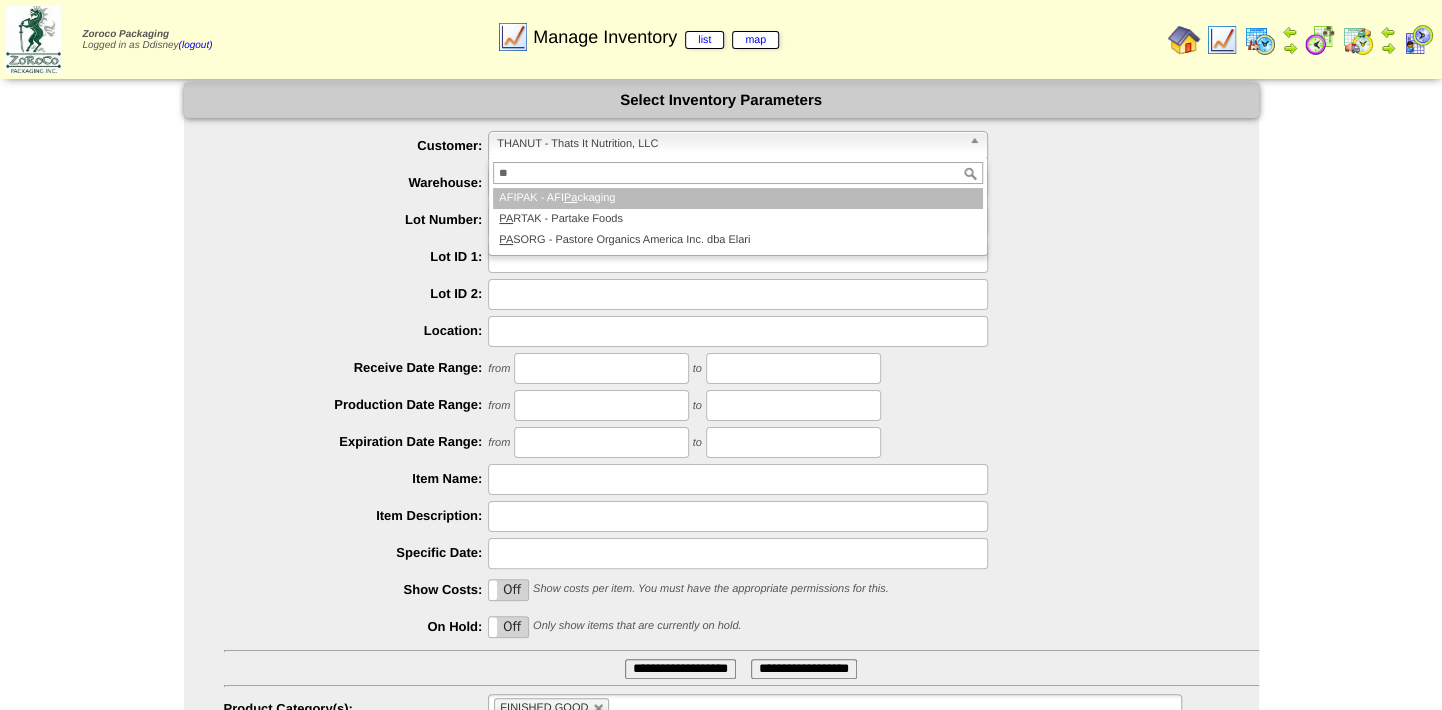 scroll, scrollTop: 0, scrollLeft: 0, axis: both 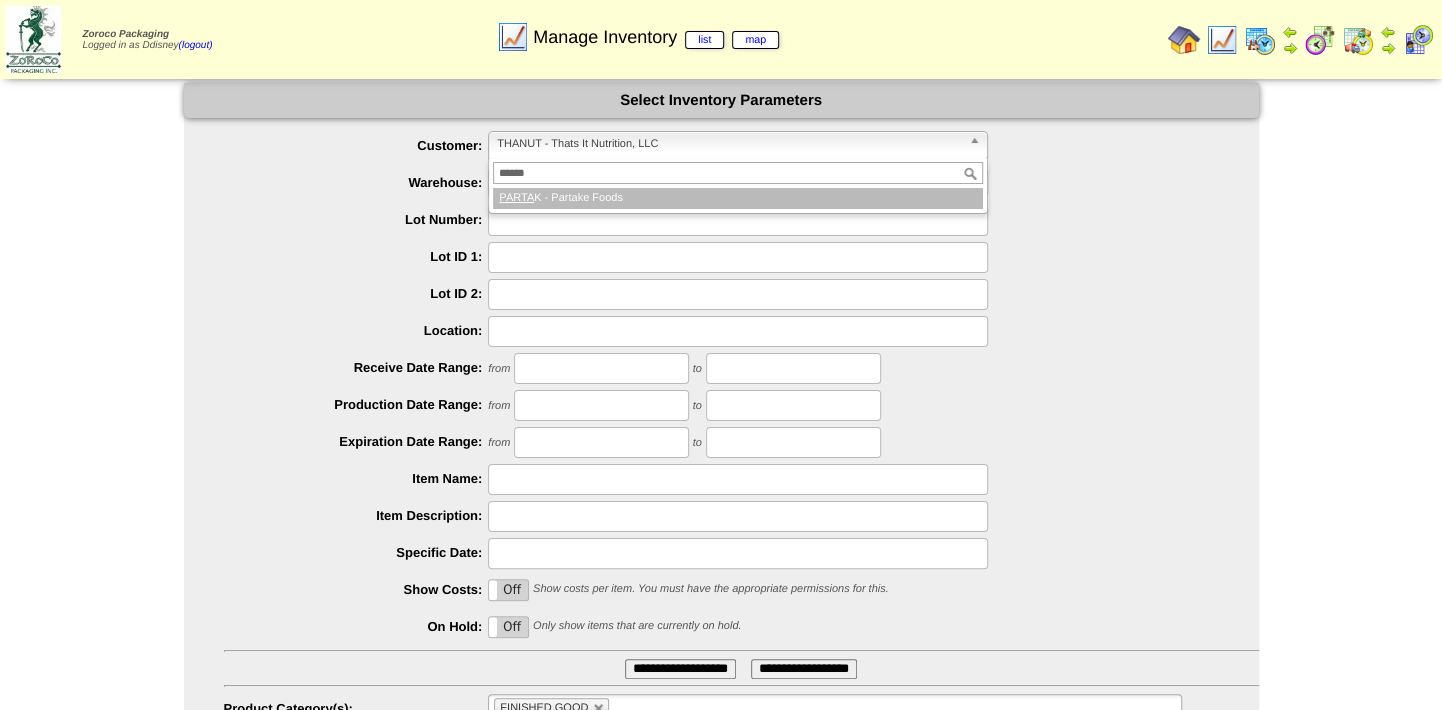 type on "*******" 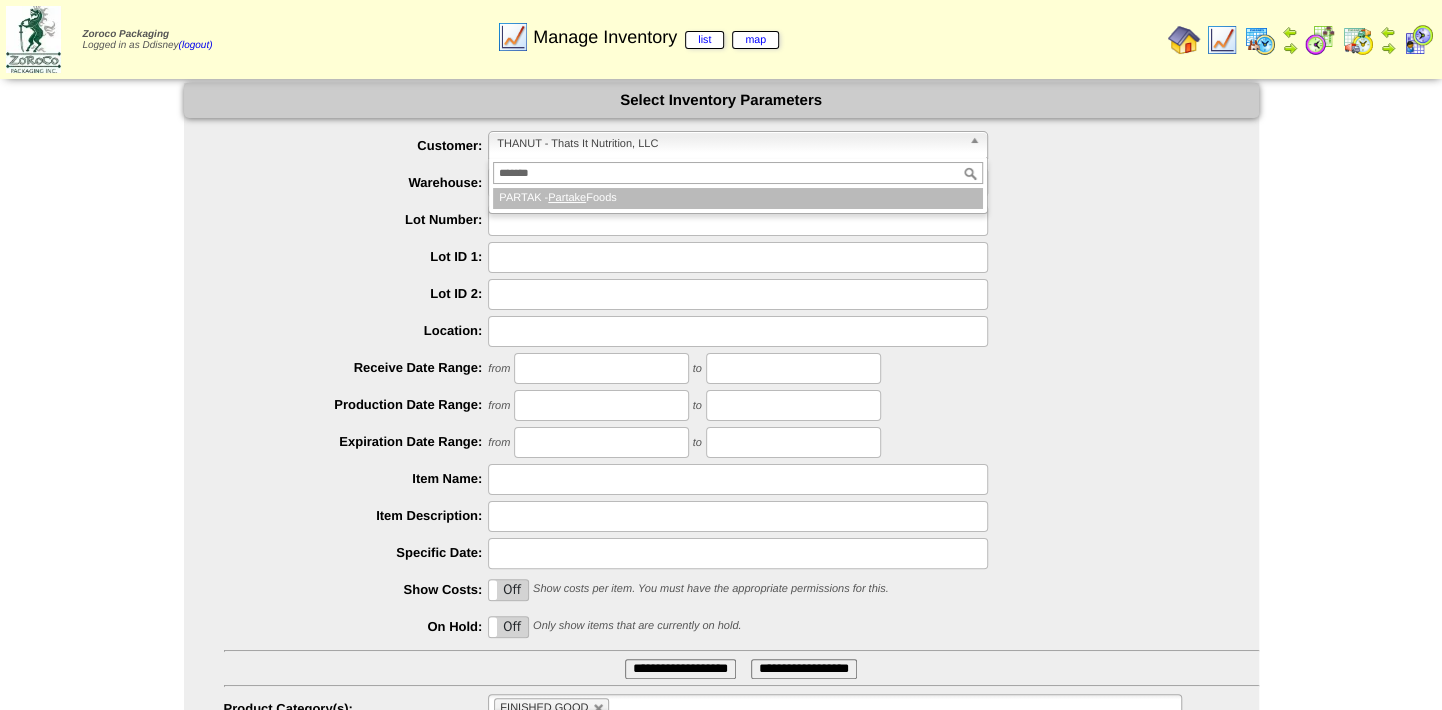 type 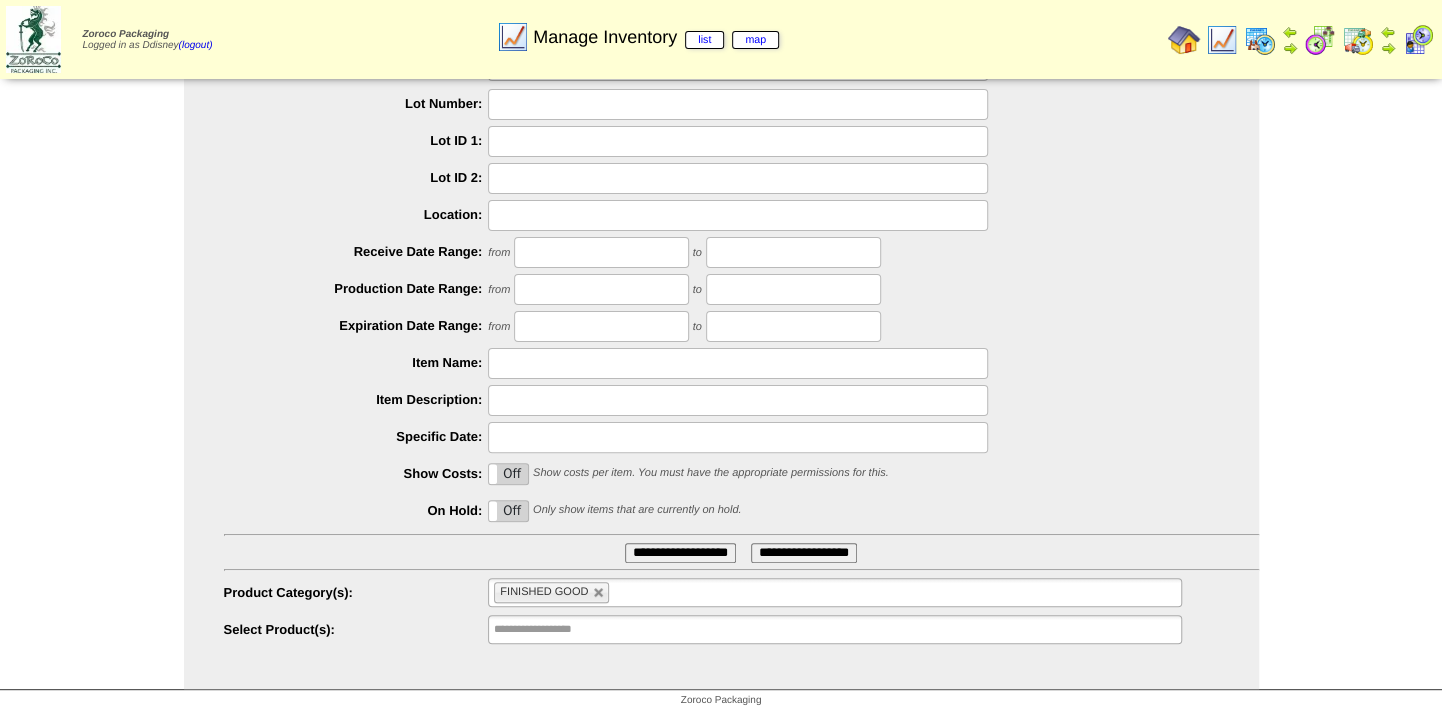 scroll, scrollTop: 123, scrollLeft: 0, axis: vertical 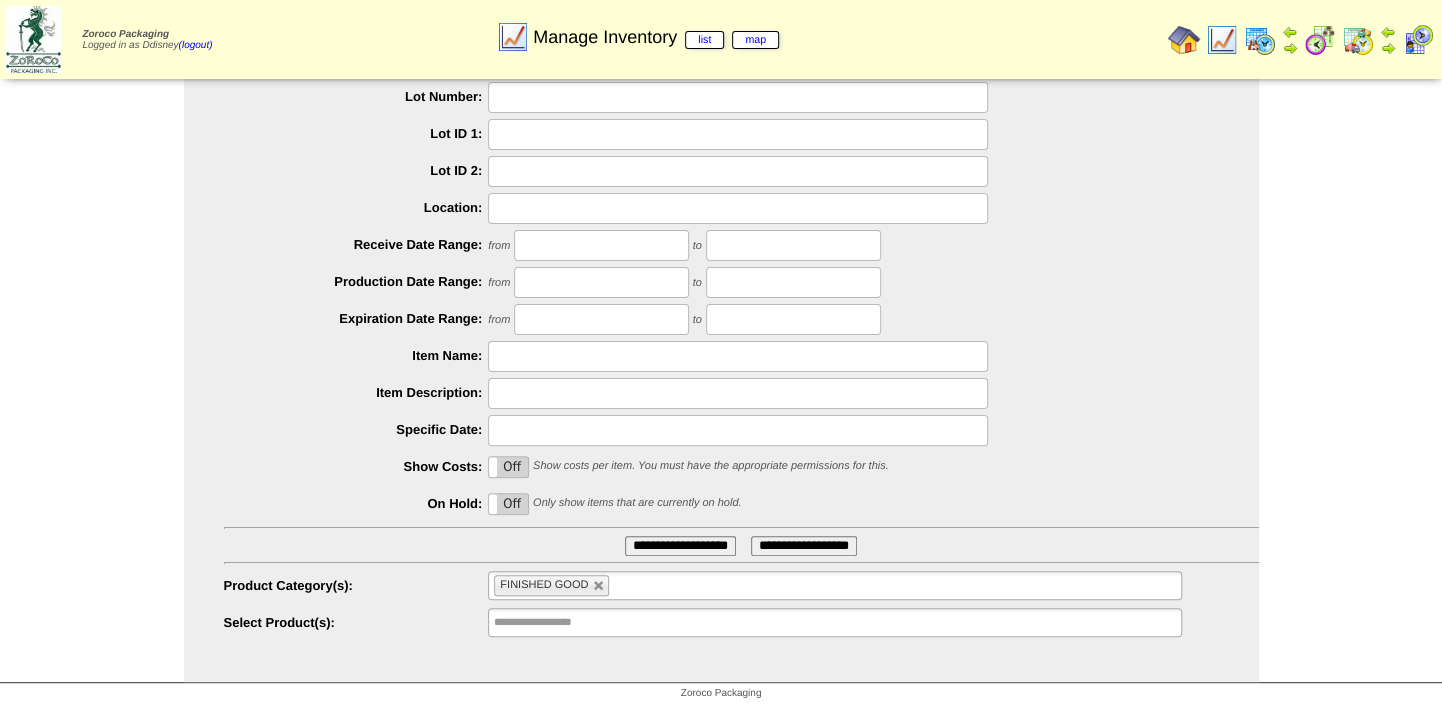 click on "**********" at bounding box center (680, 546) 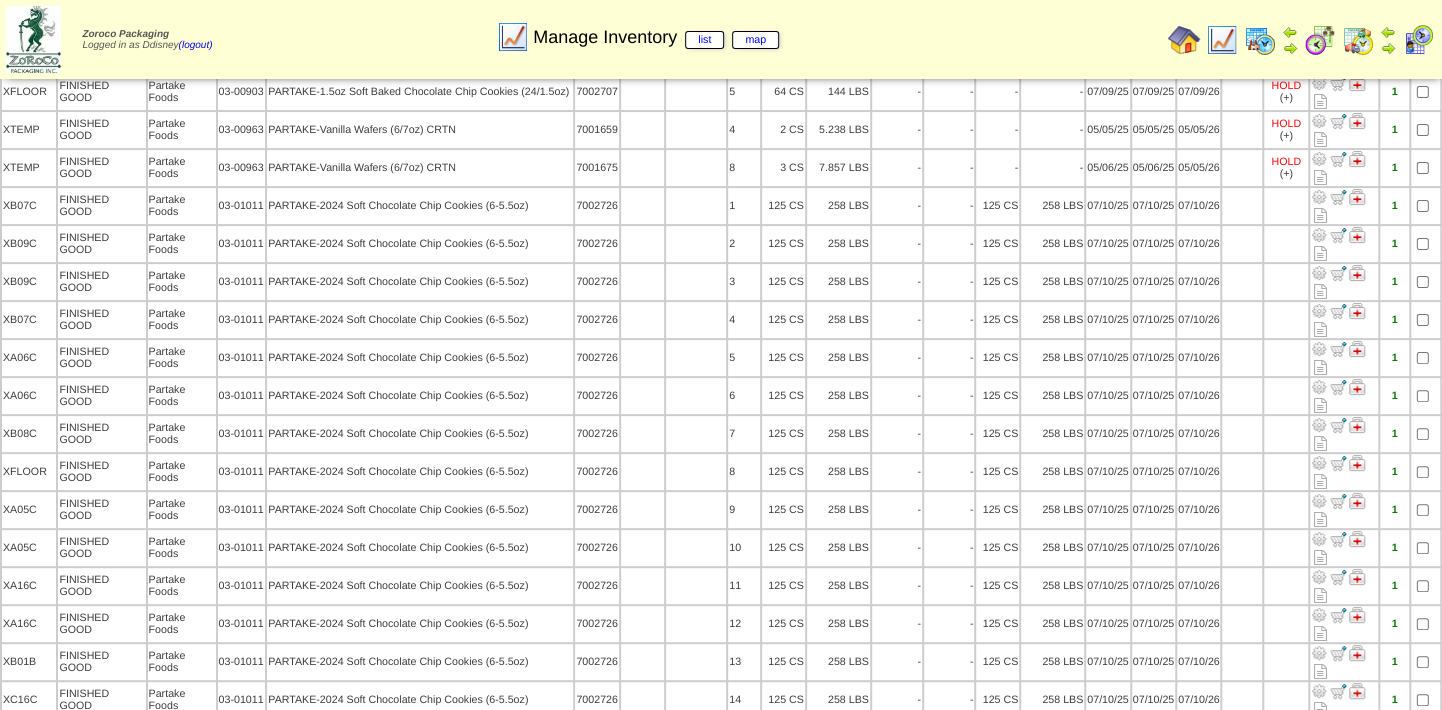 scroll, scrollTop: 0, scrollLeft: 0, axis: both 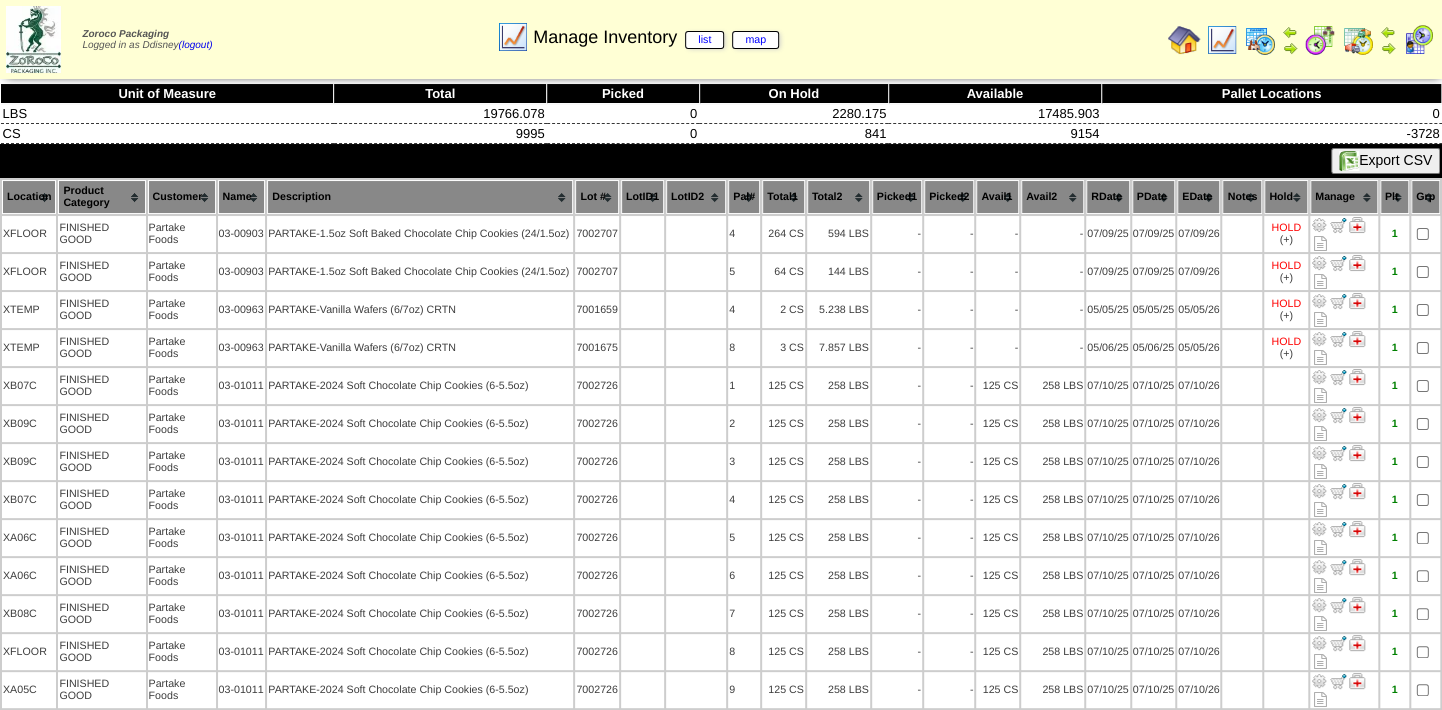 click on "Export CSV" at bounding box center [1385, 161] 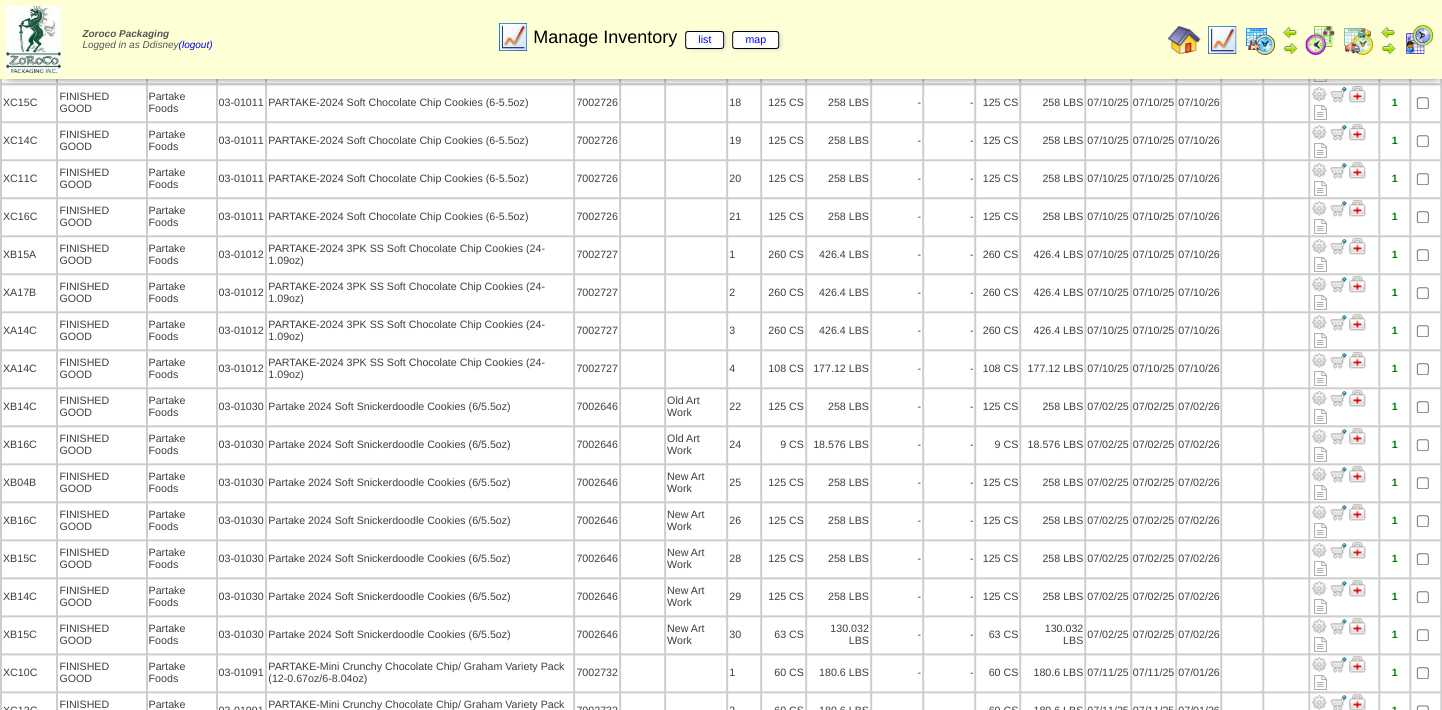 scroll, scrollTop: 818, scrollLeft: 0, axis: vertical 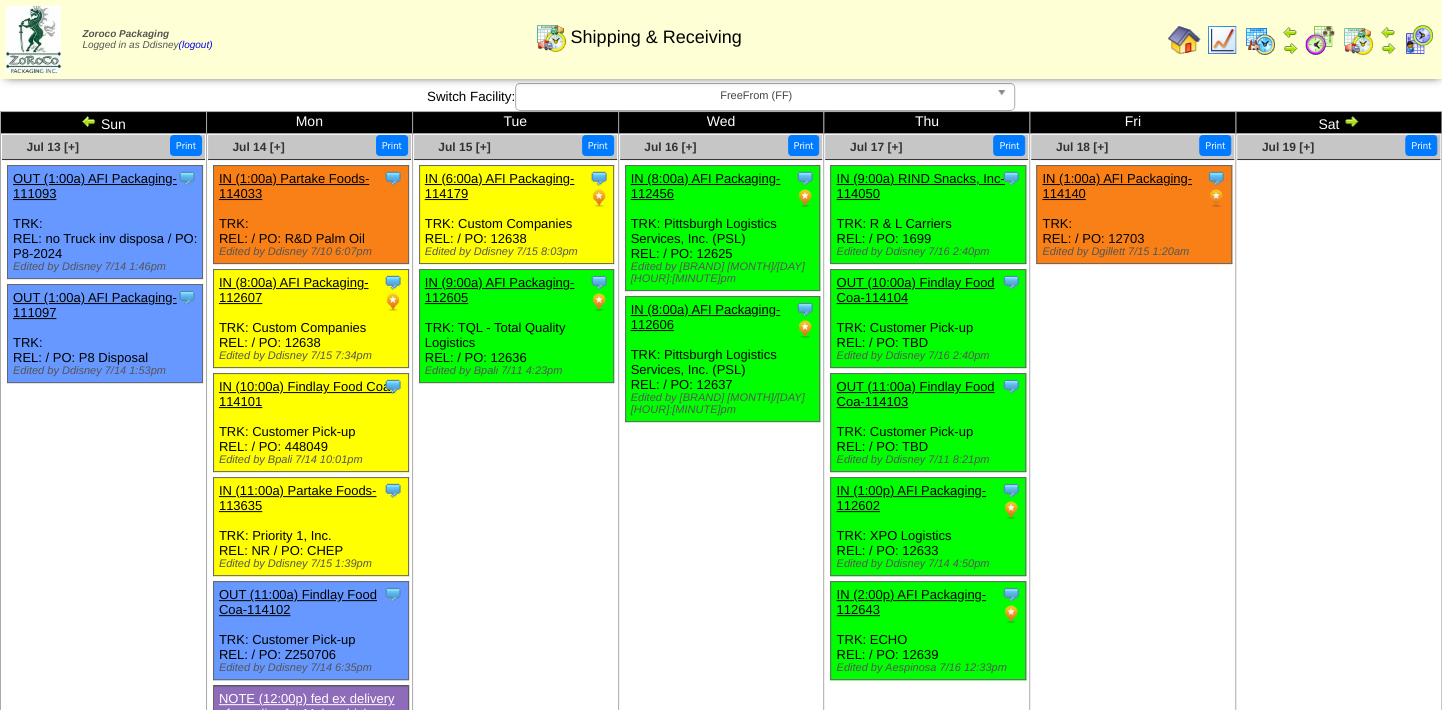 click at bounding box center [1418, 40] 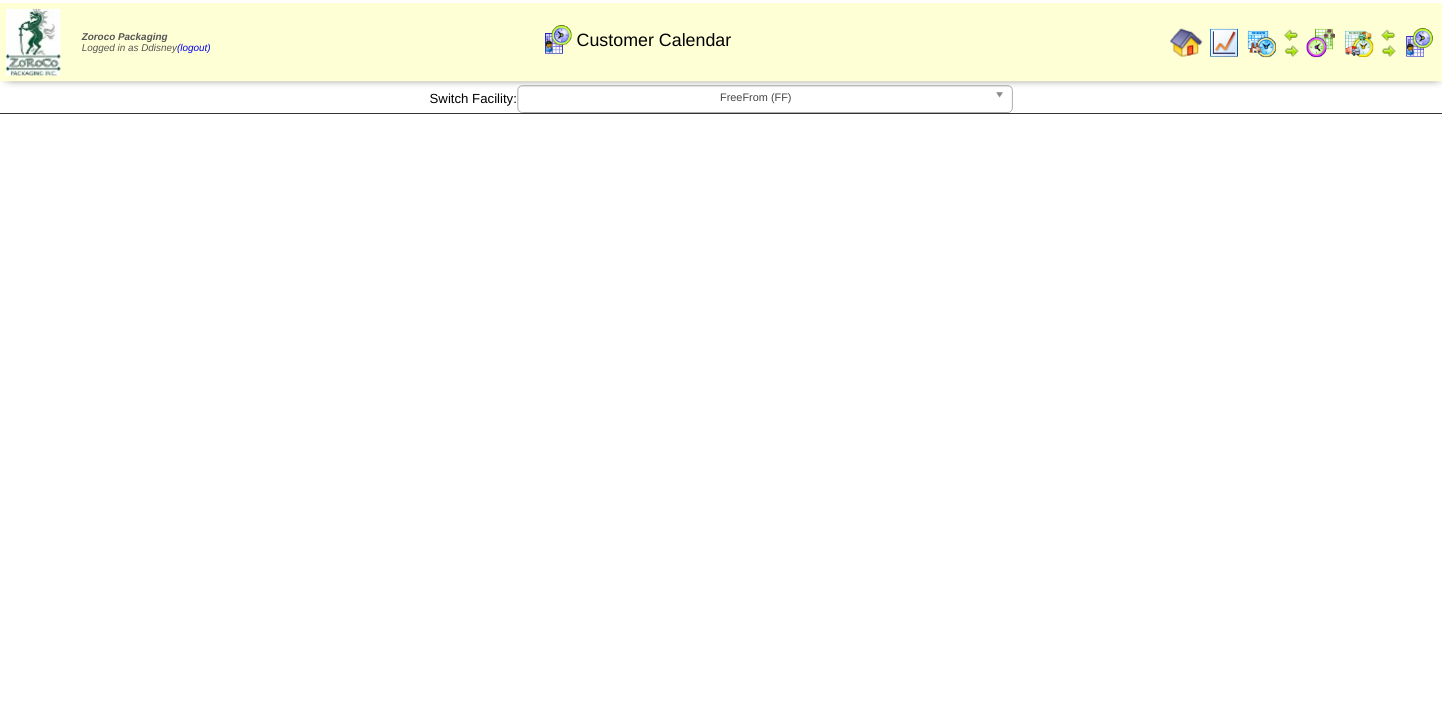 scroll, scrollTop: 0, scrollLeft: 0, axis: both 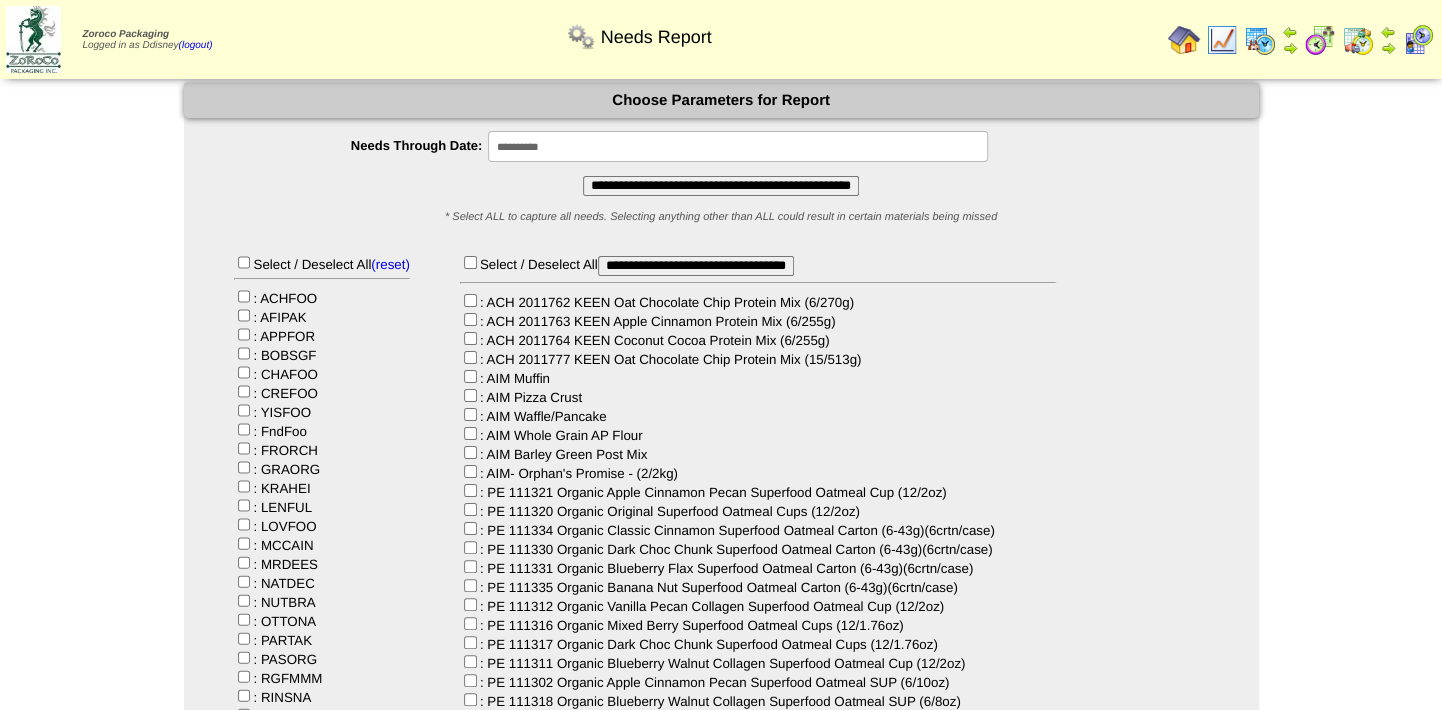 click on "**********" at bounding box center [721, 186] 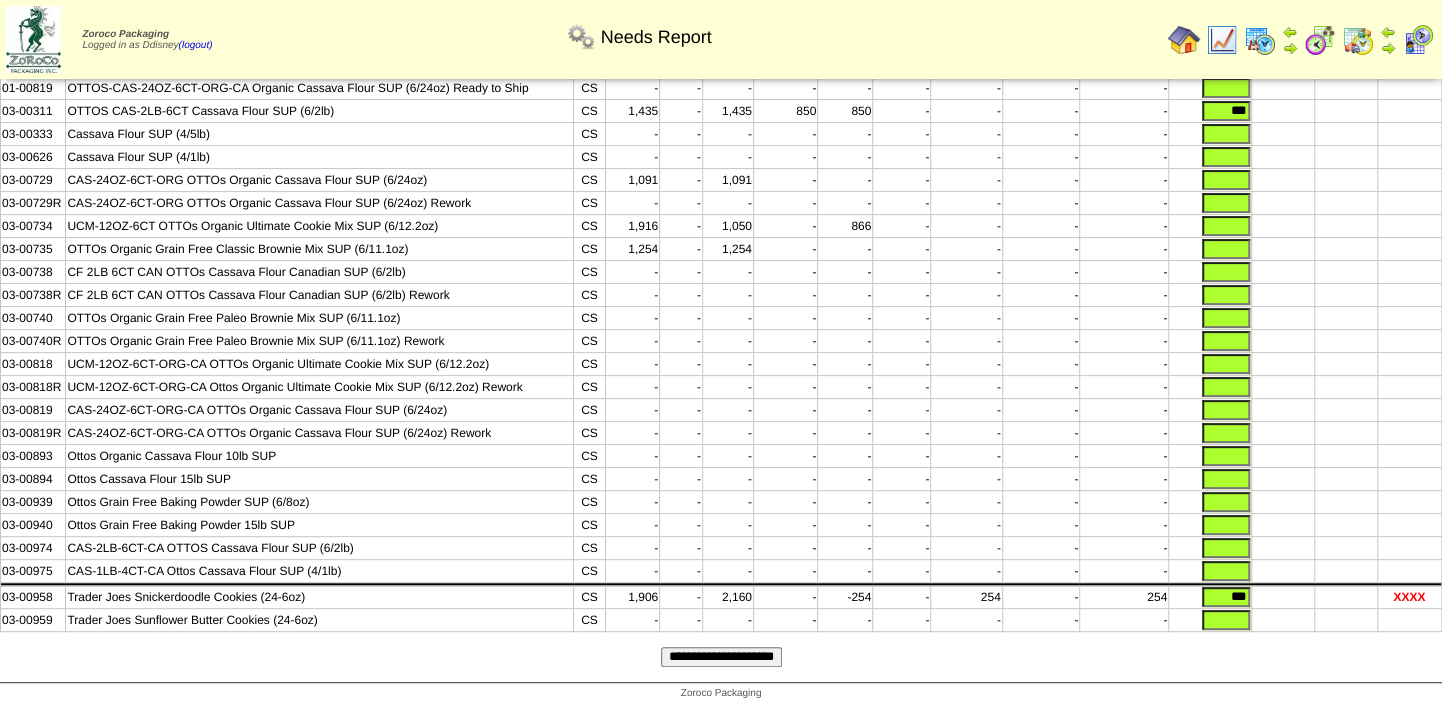 scroll, scrollTop: 218, scrollLeft: 0, axis: vertical 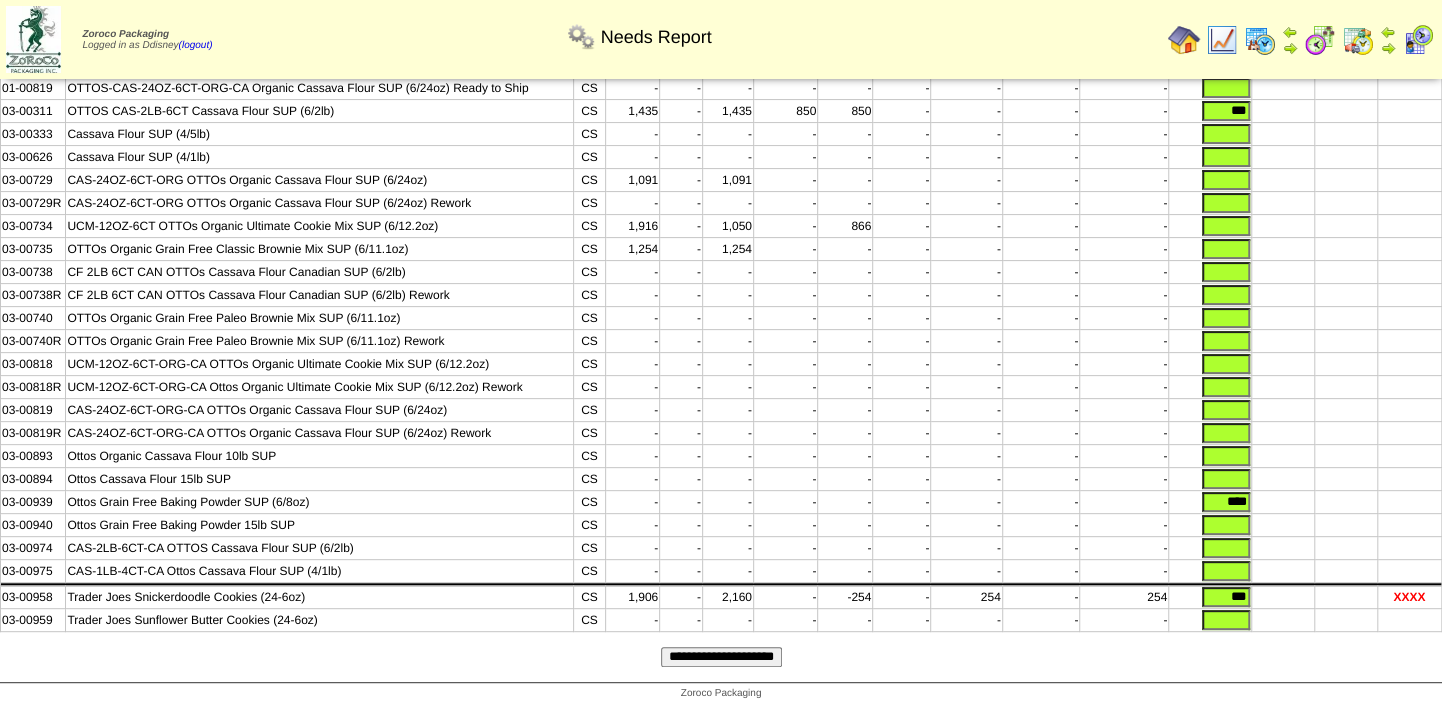 type on "****" 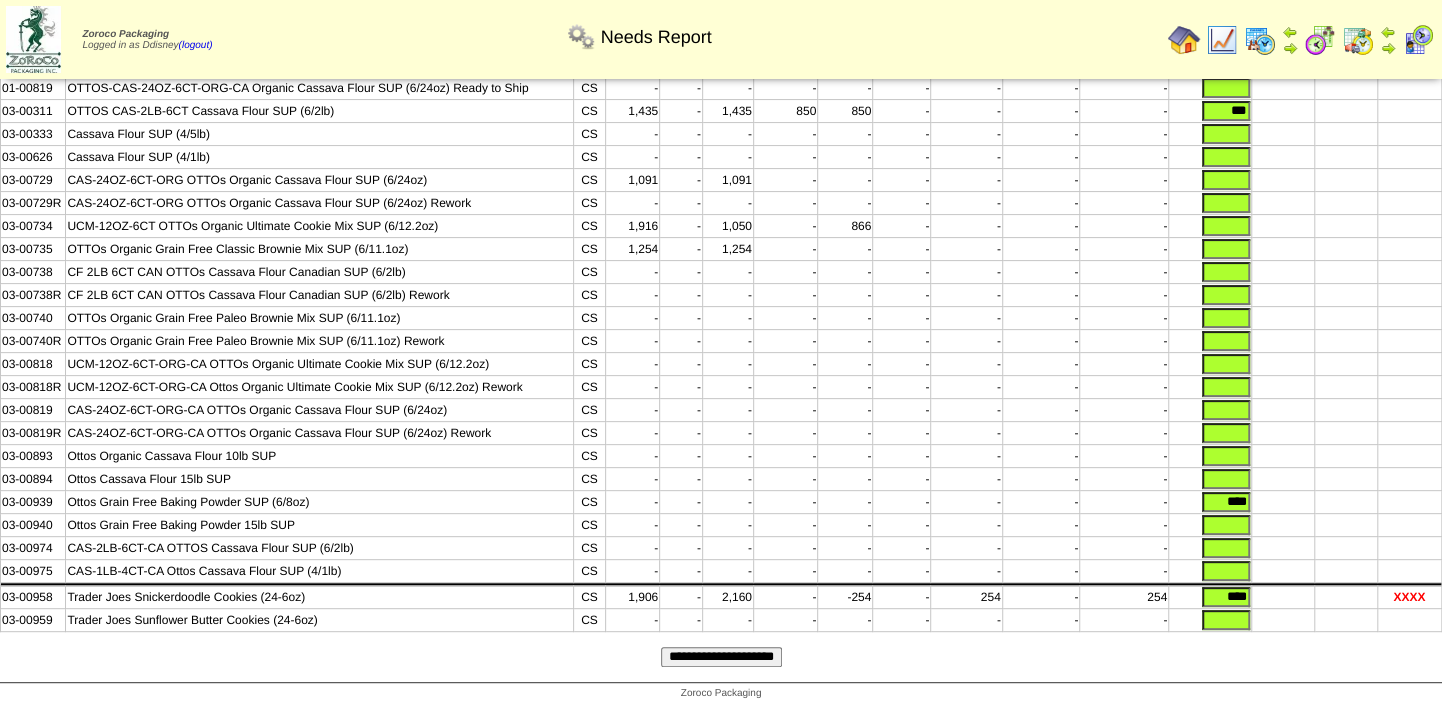 type on "****" 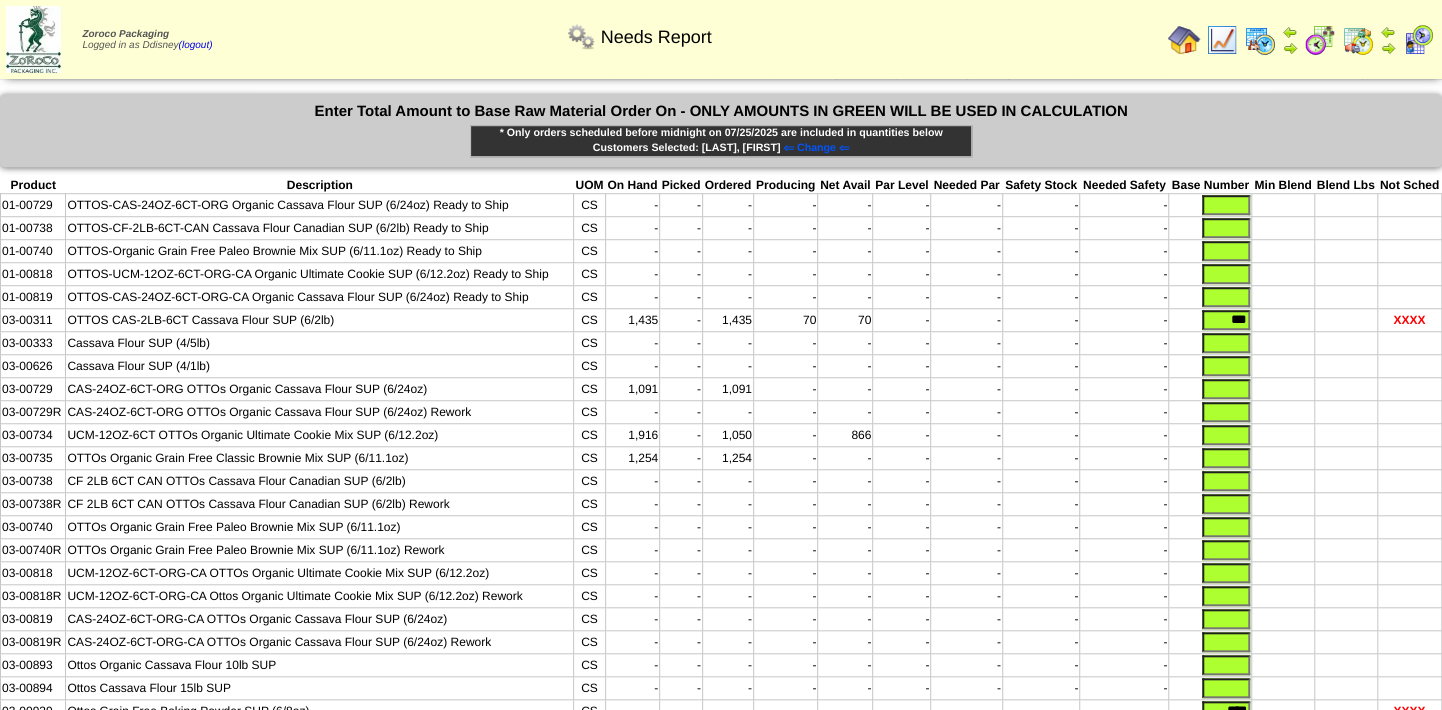 scroll, scrollTop: 931, scrollLeft: 0, axis: vertical 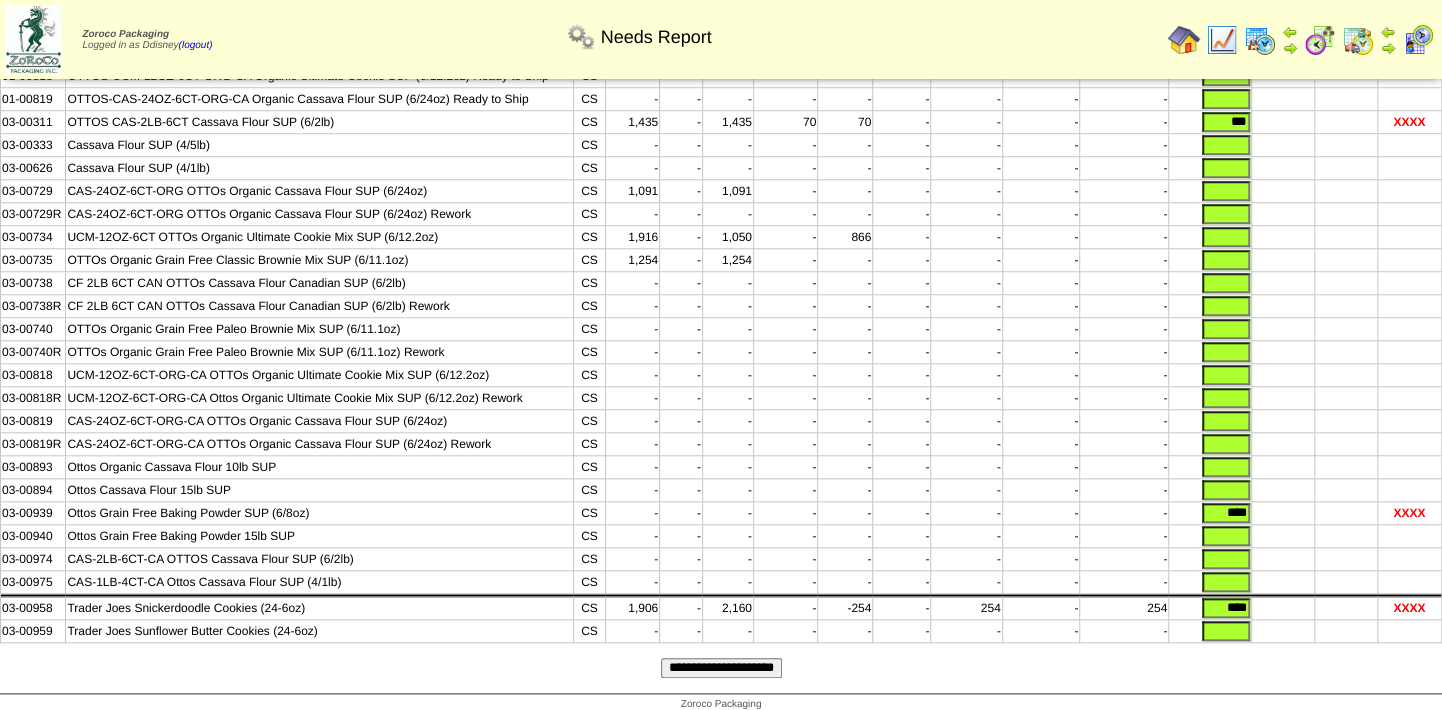 drag, startPoint x: 1221, startPoint y: 588, endPoint x: 1344, endPoint y: 617, distance: 126.37247 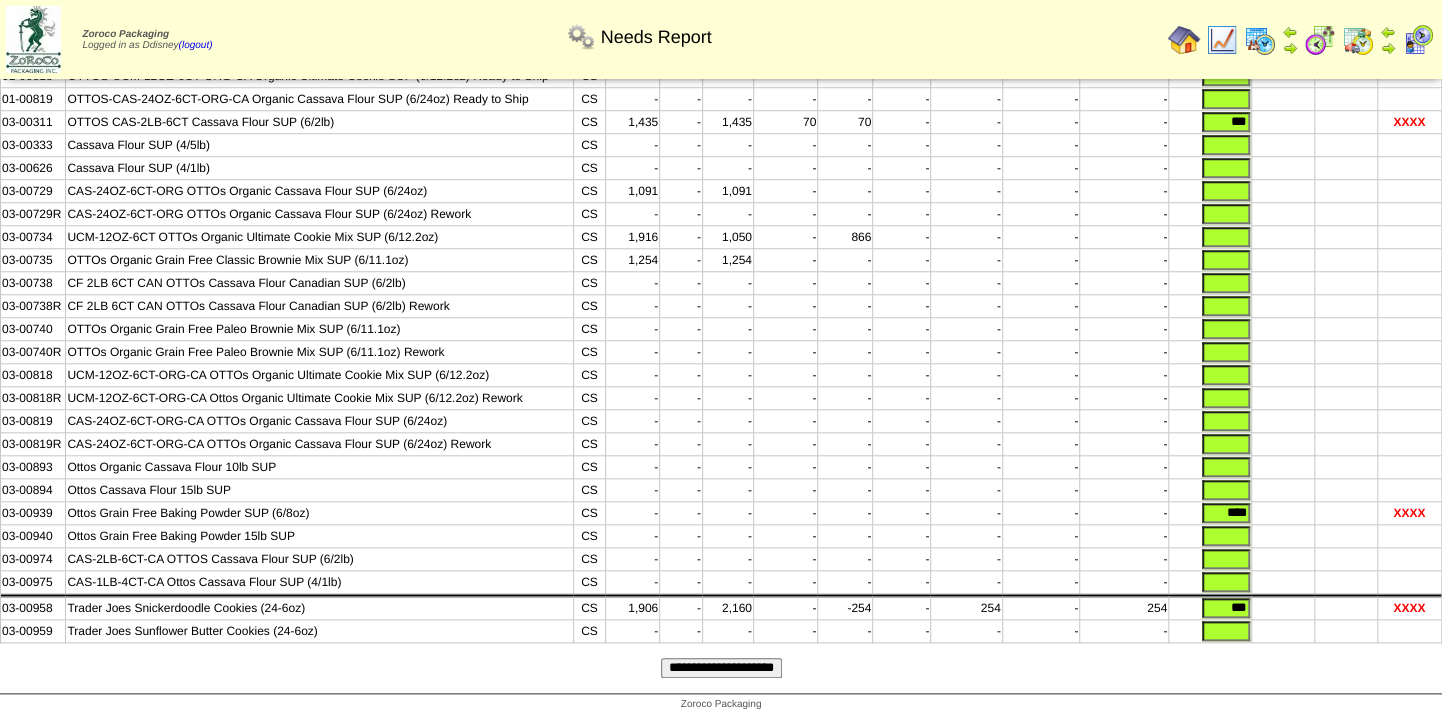 type on "***" 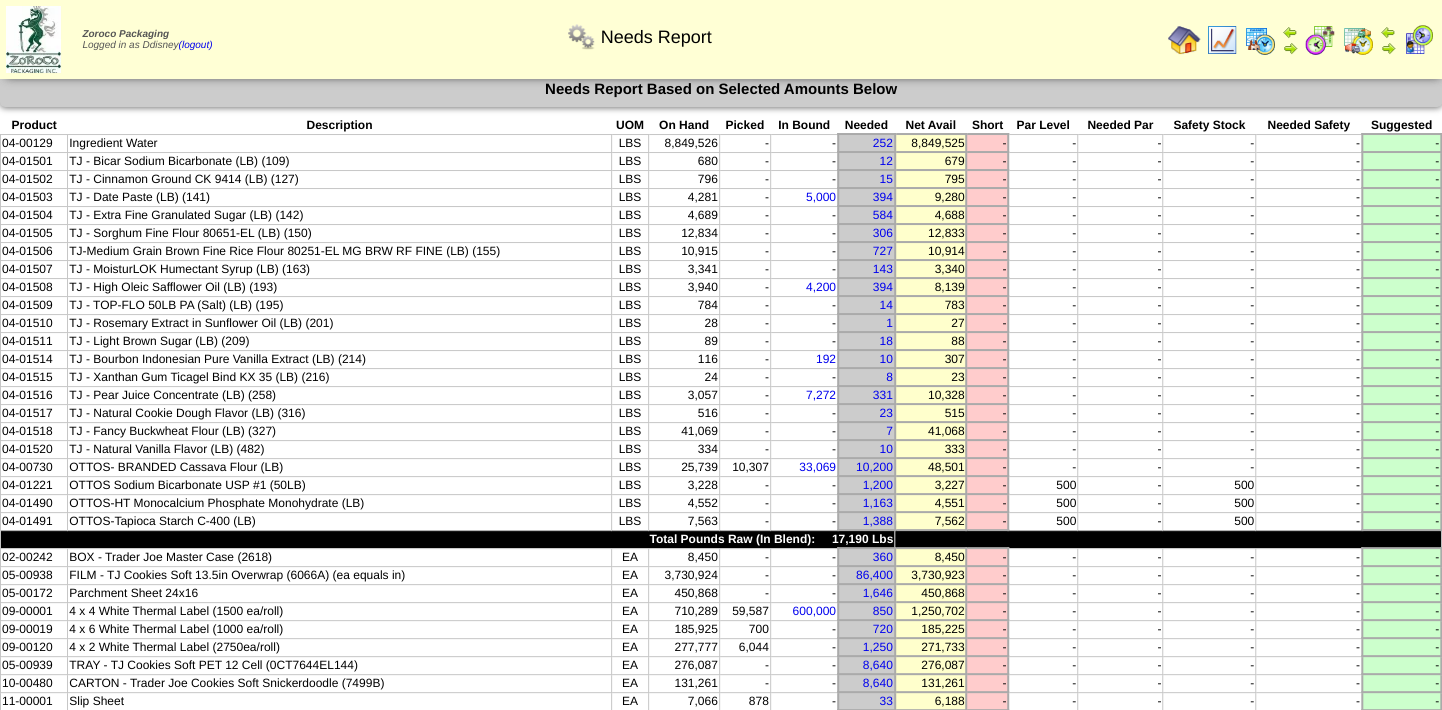 scroll, scrollTop: 0, scrollLeft: 0, axis: both 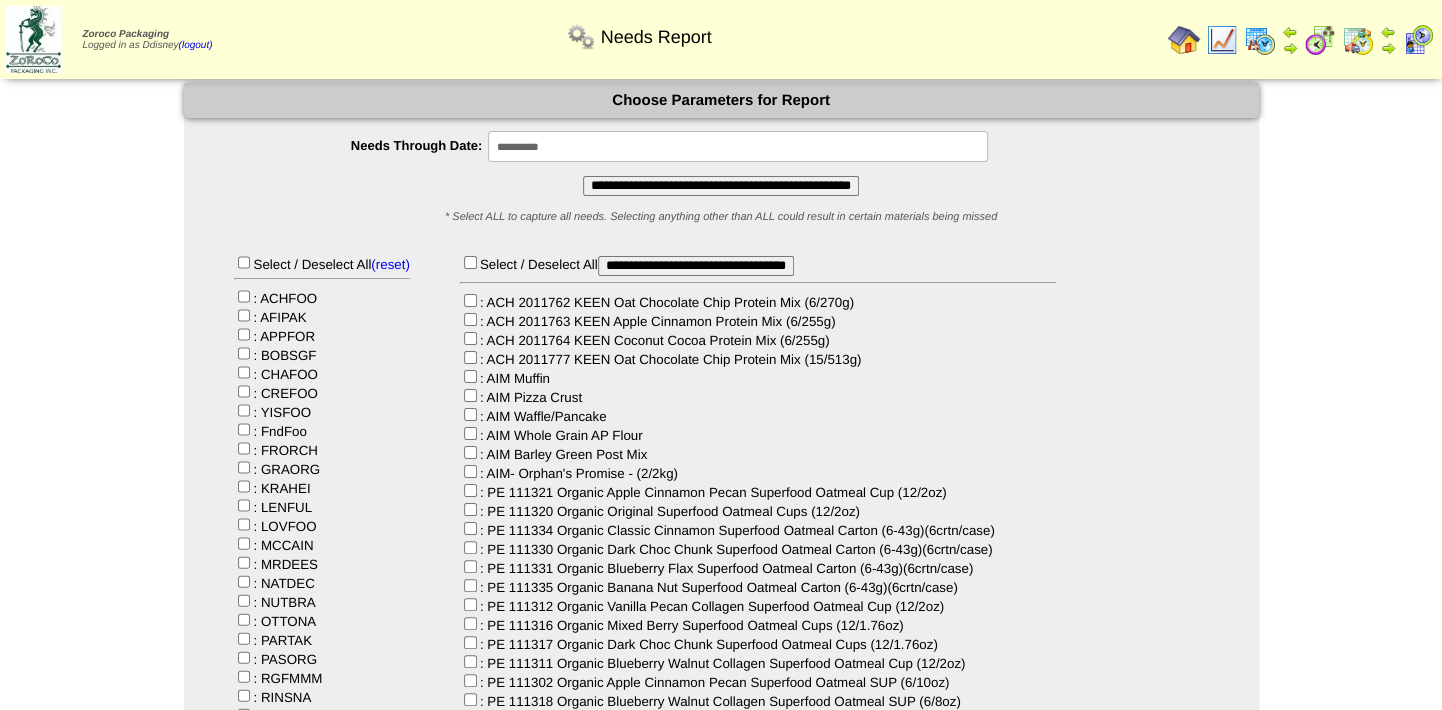 click on "**********" at bounding box center [721, 186] 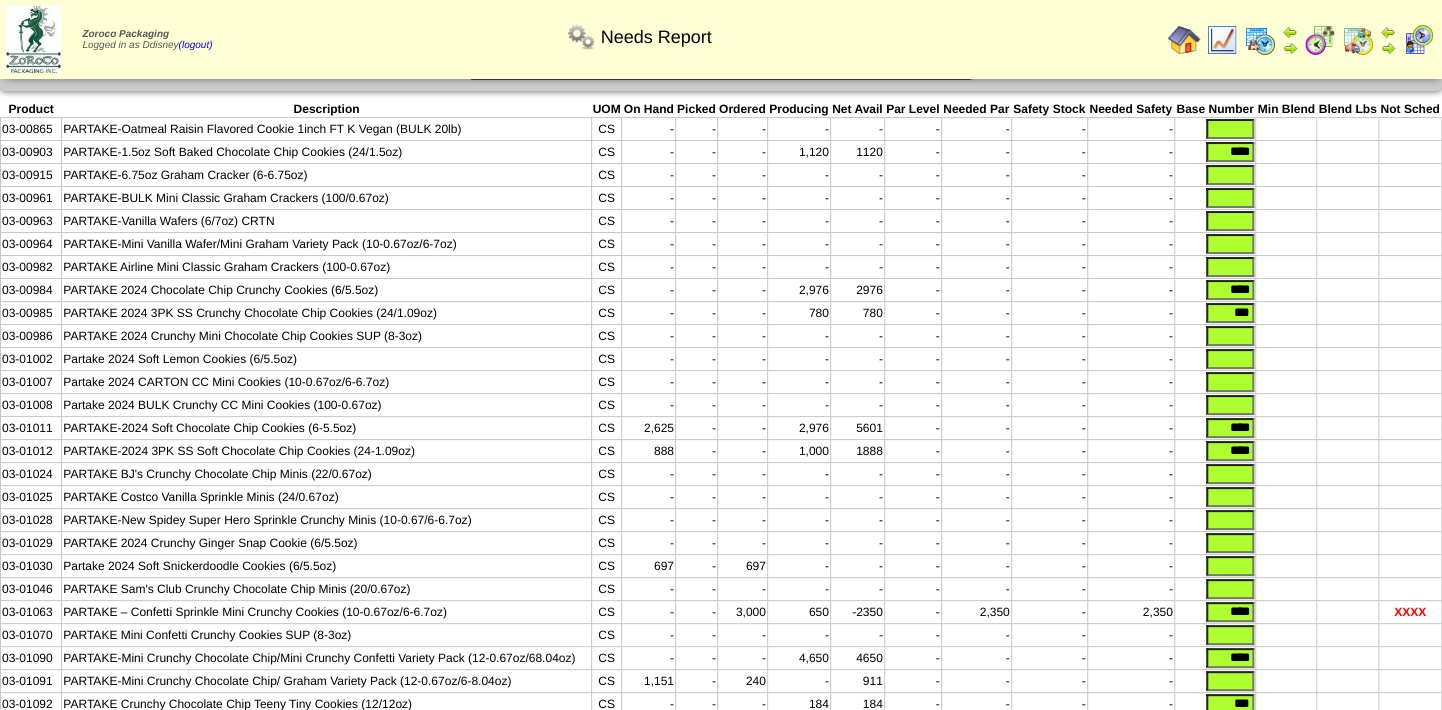 scroll, scrollTop: 37, scrollLeft: 0, axis: vertical 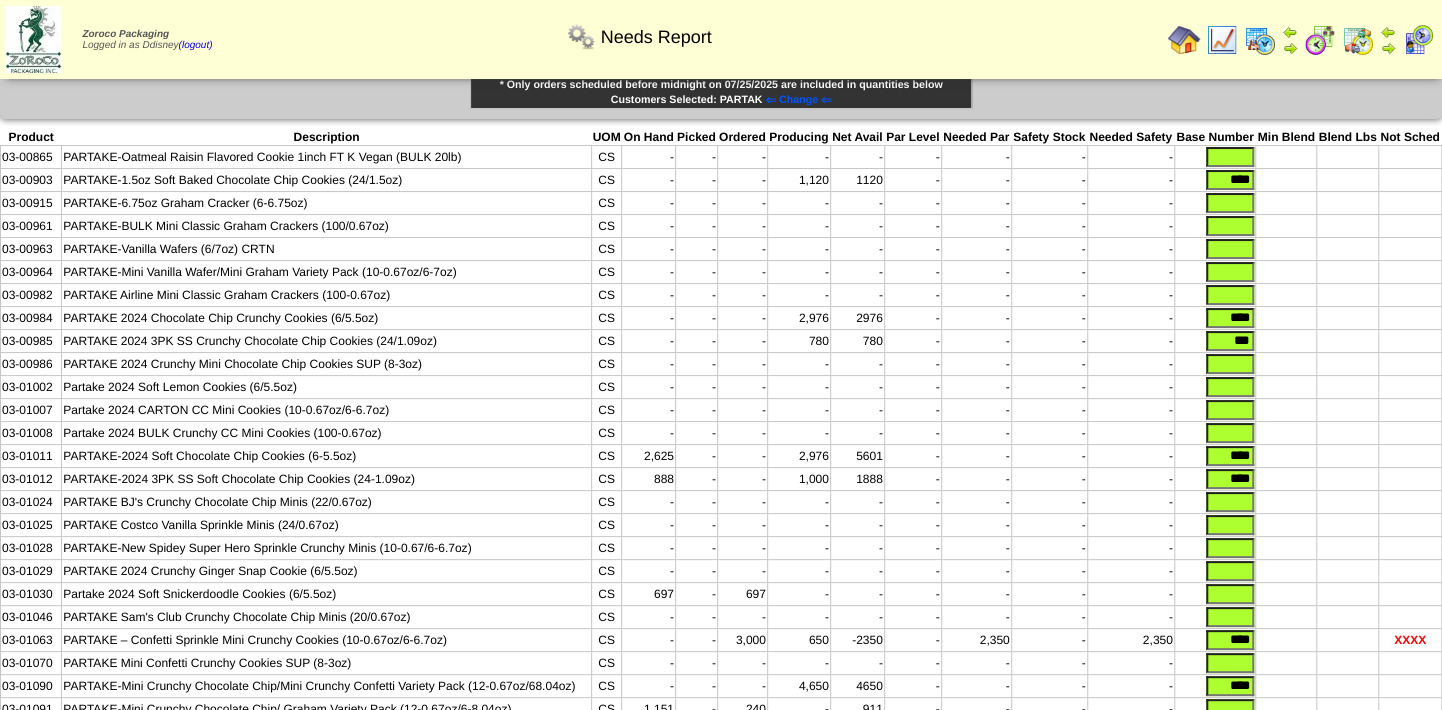 drag, startPoint x: 1214, startPoint y: 323, endPoint x: 1296, endPoint y: 323, distance: 82 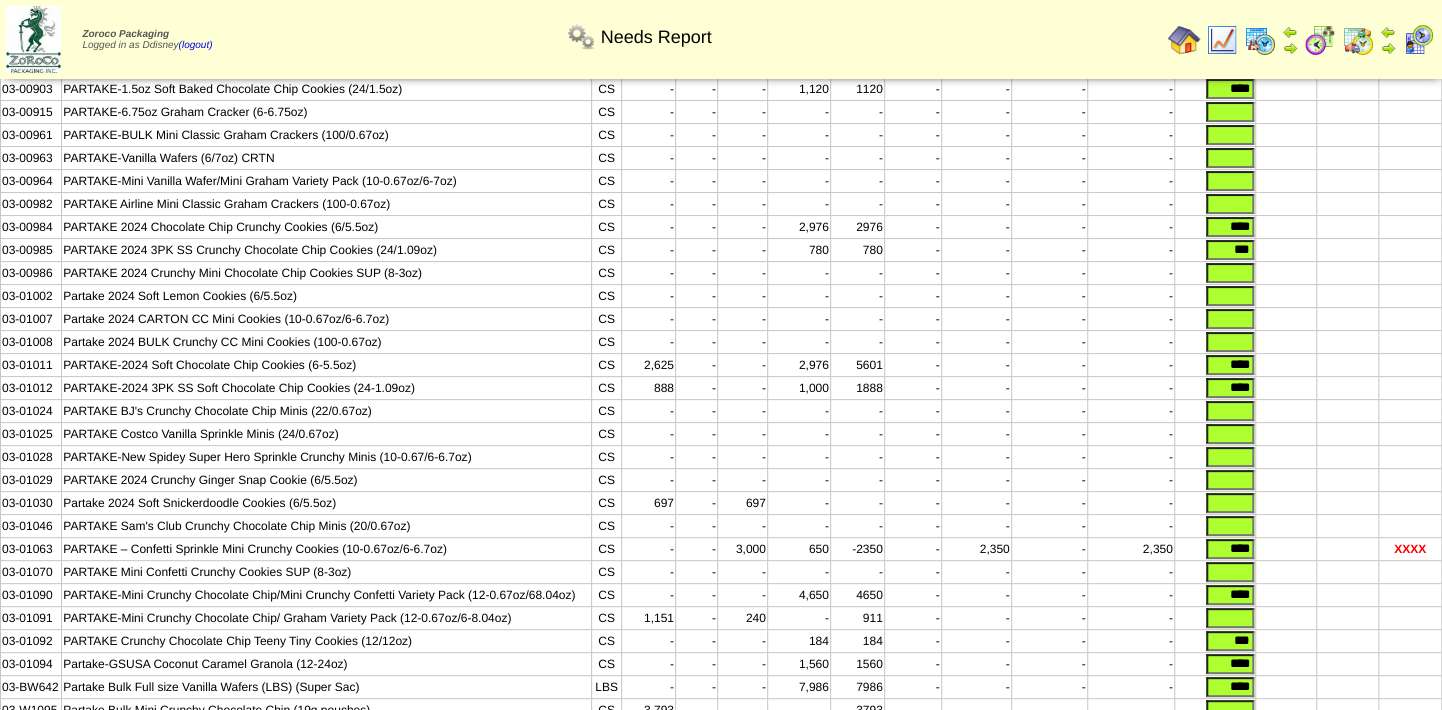scroll, scrollTop: 219, scrollLeft: 0, axis: vertical 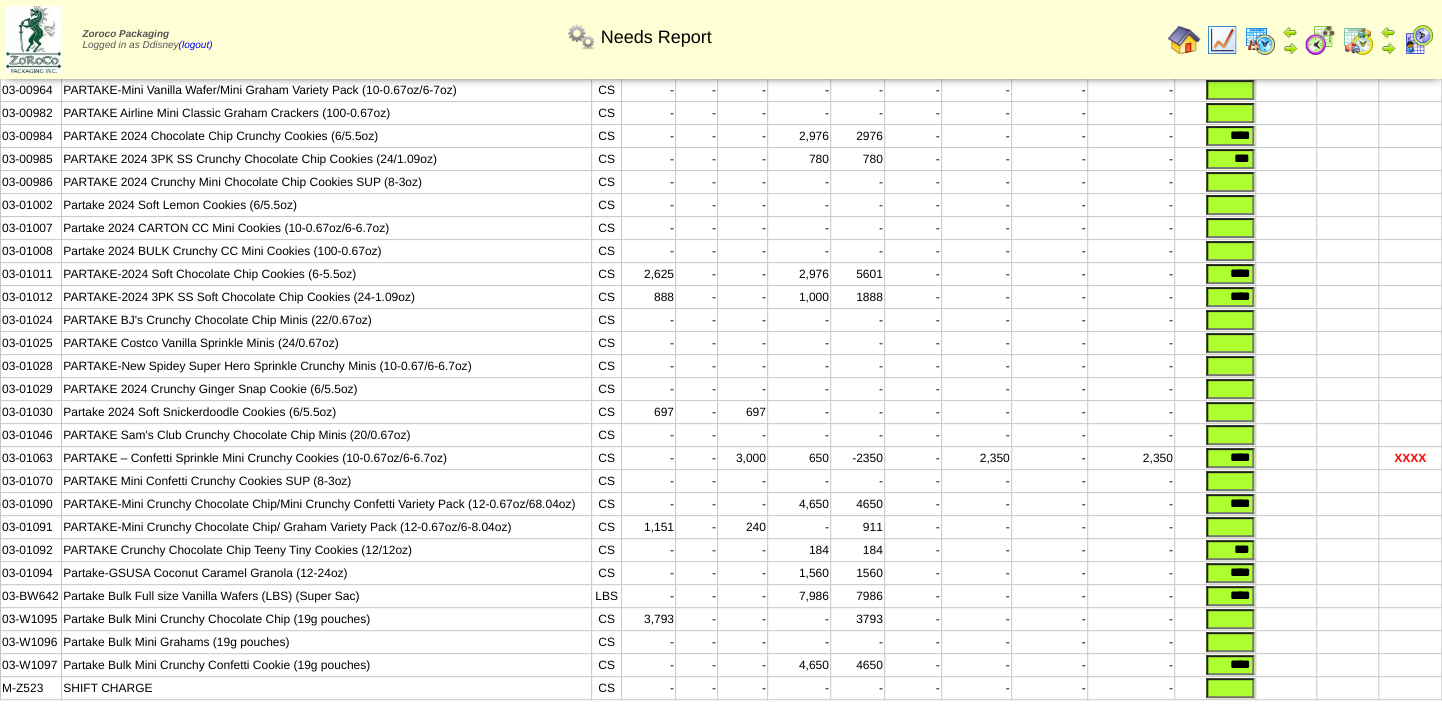 click at bounding box center (1230, 527) 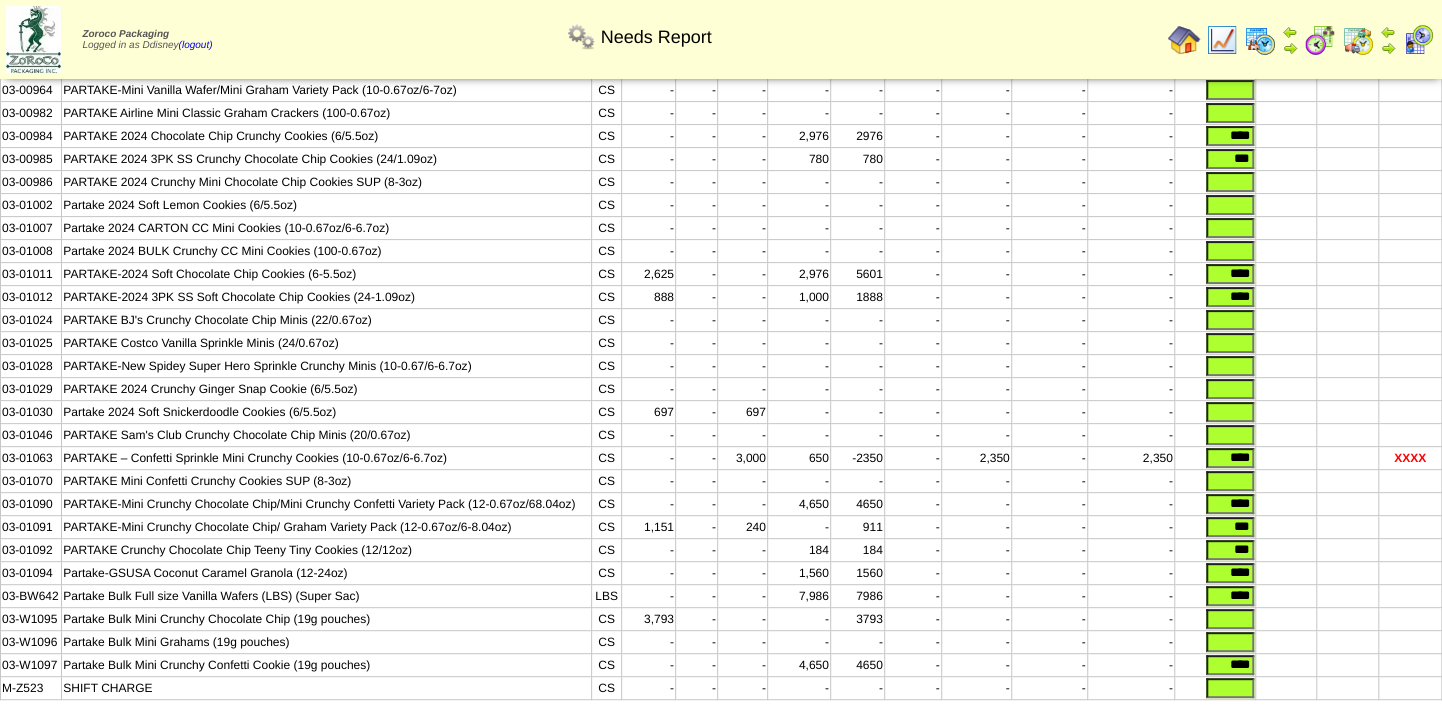 type on "****" 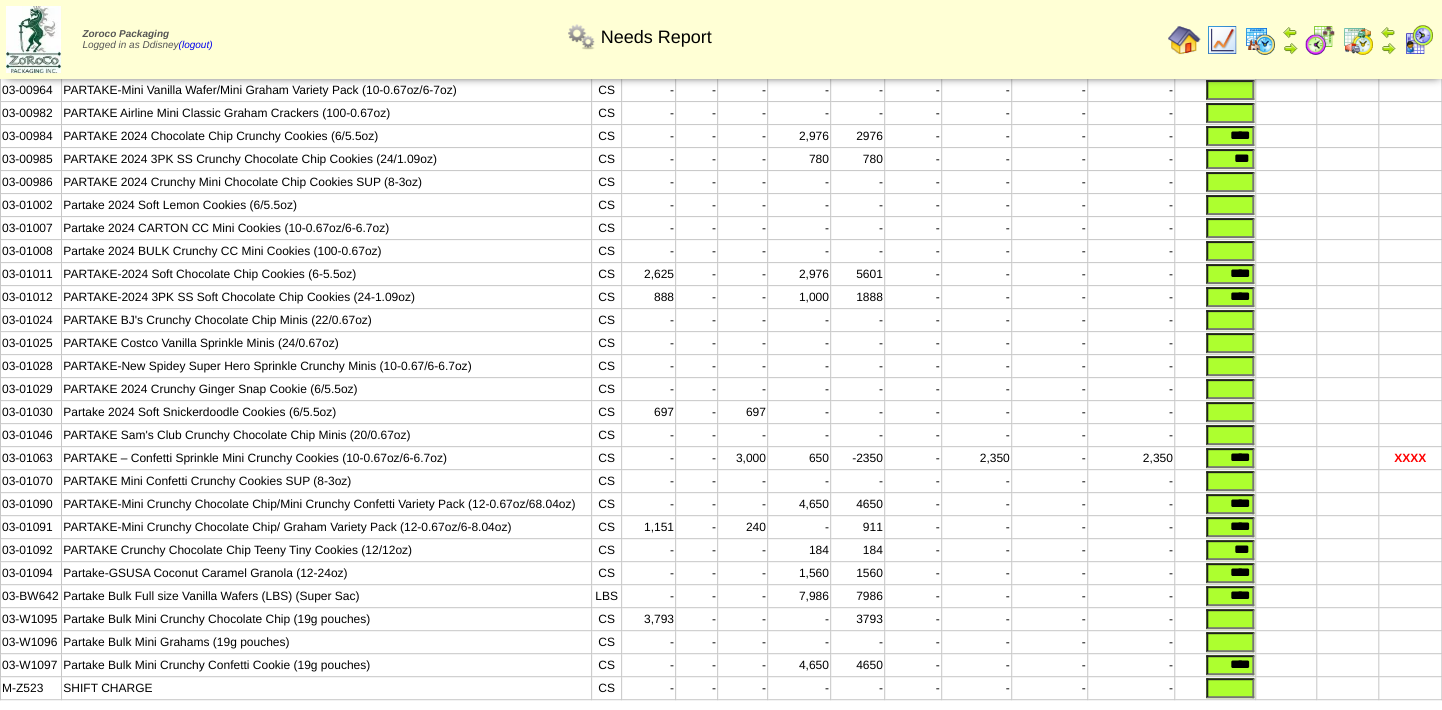 drag, startPoint x: 1239, startPoint y: 539, endPoint x: 1084, endPoint y: 525, distance: 155.63097 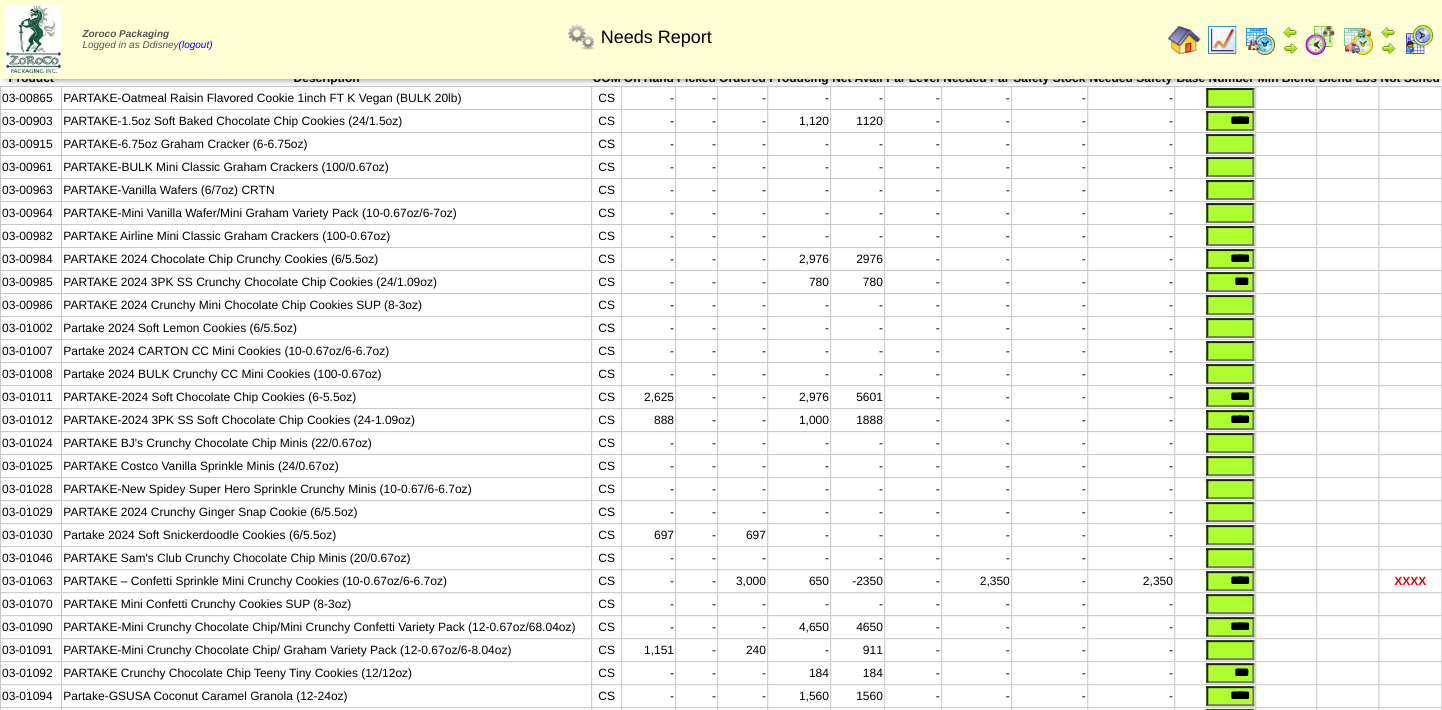 scroll, scrollTop: 128, scrollLeft: 0, axis: vertical 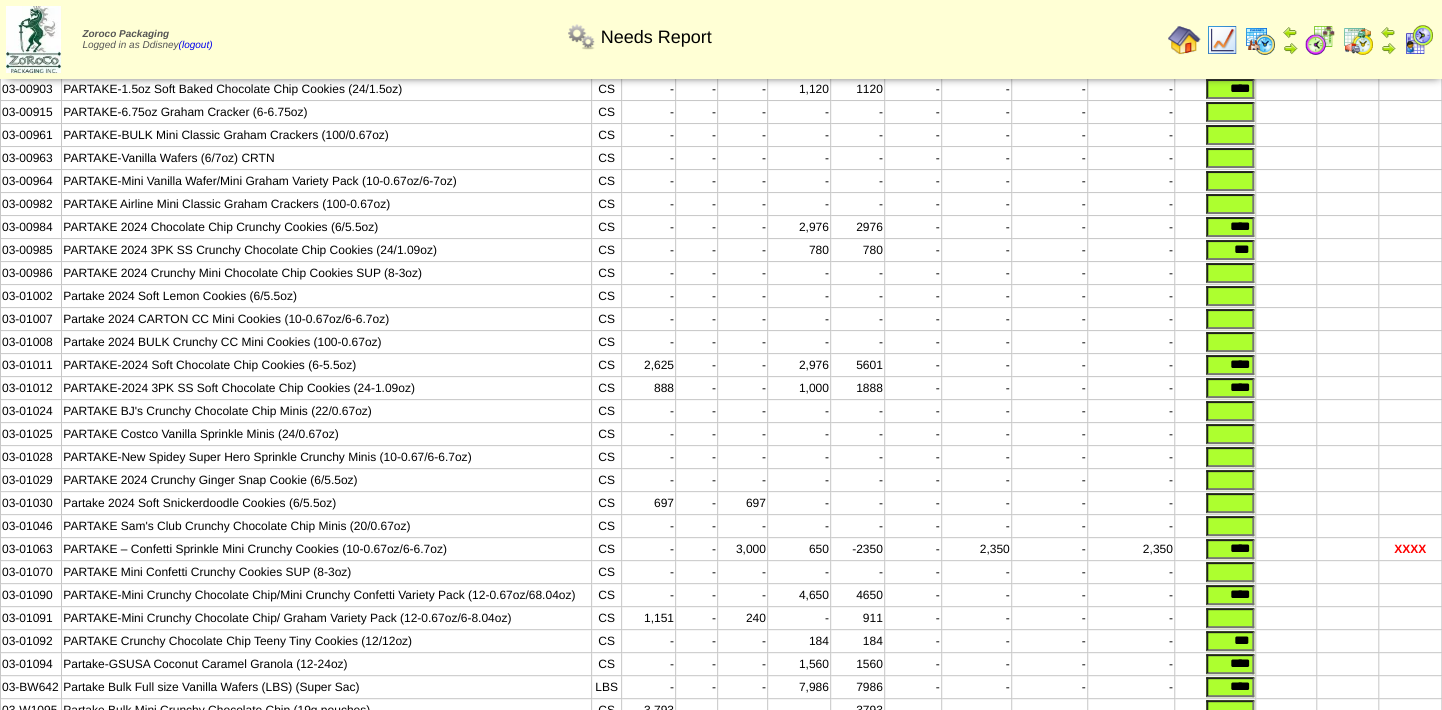 drag, startPoint x: 1215, startPoint y: 373, endPoint x: 1314, endPoint y: 379, distance: 99.18165 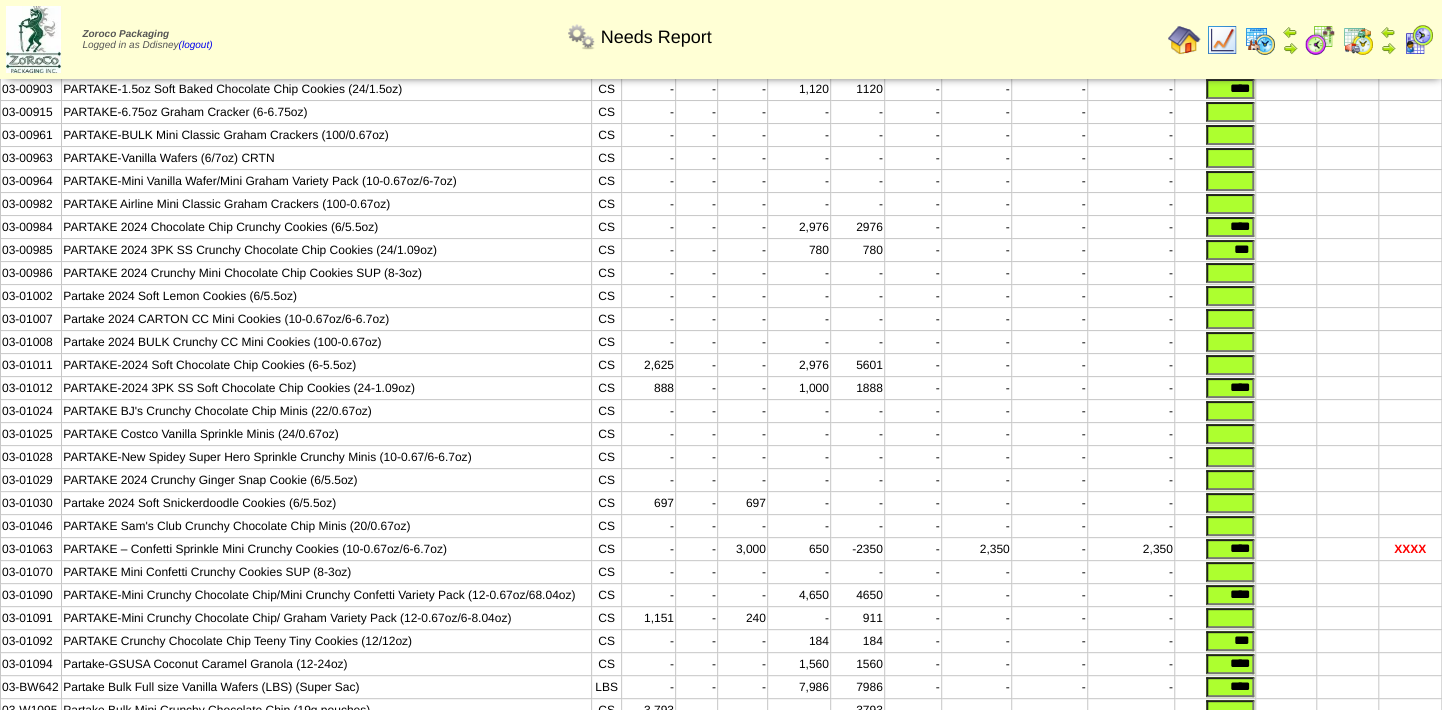 type 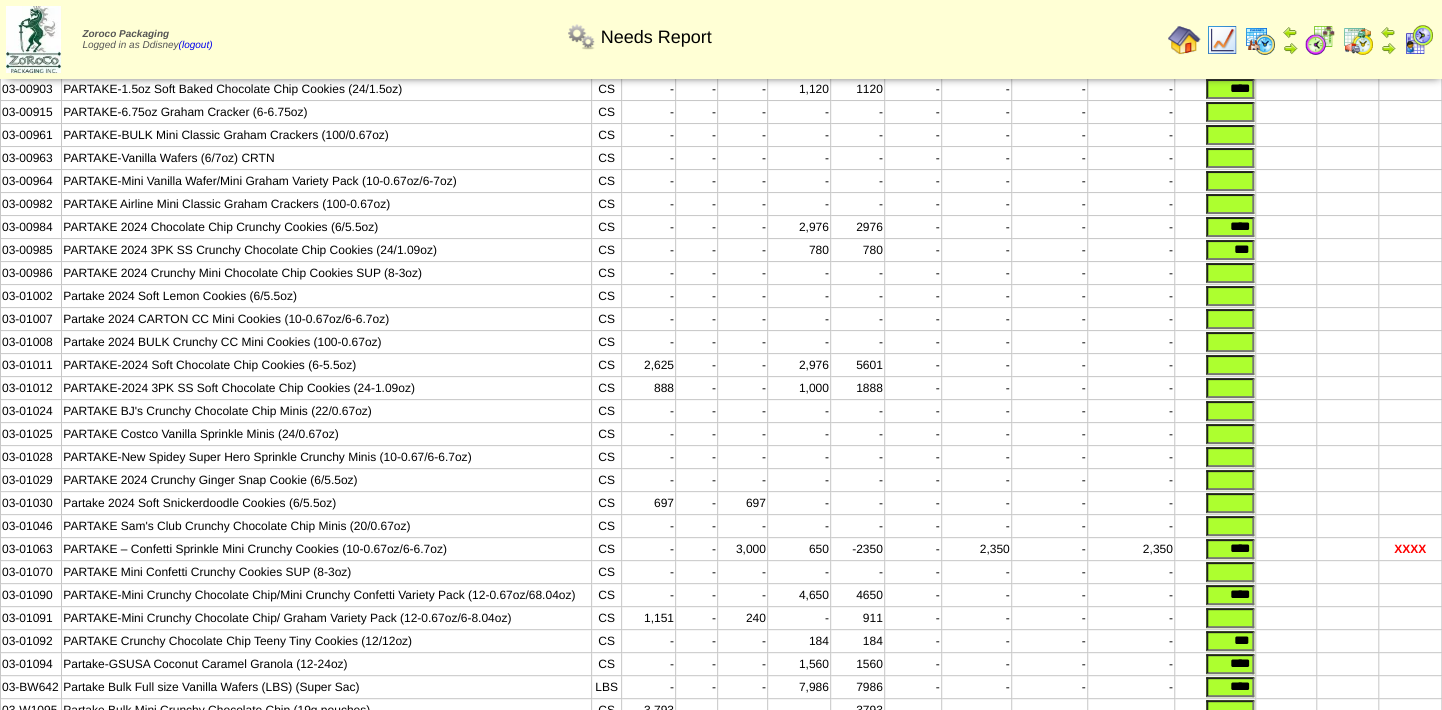 type 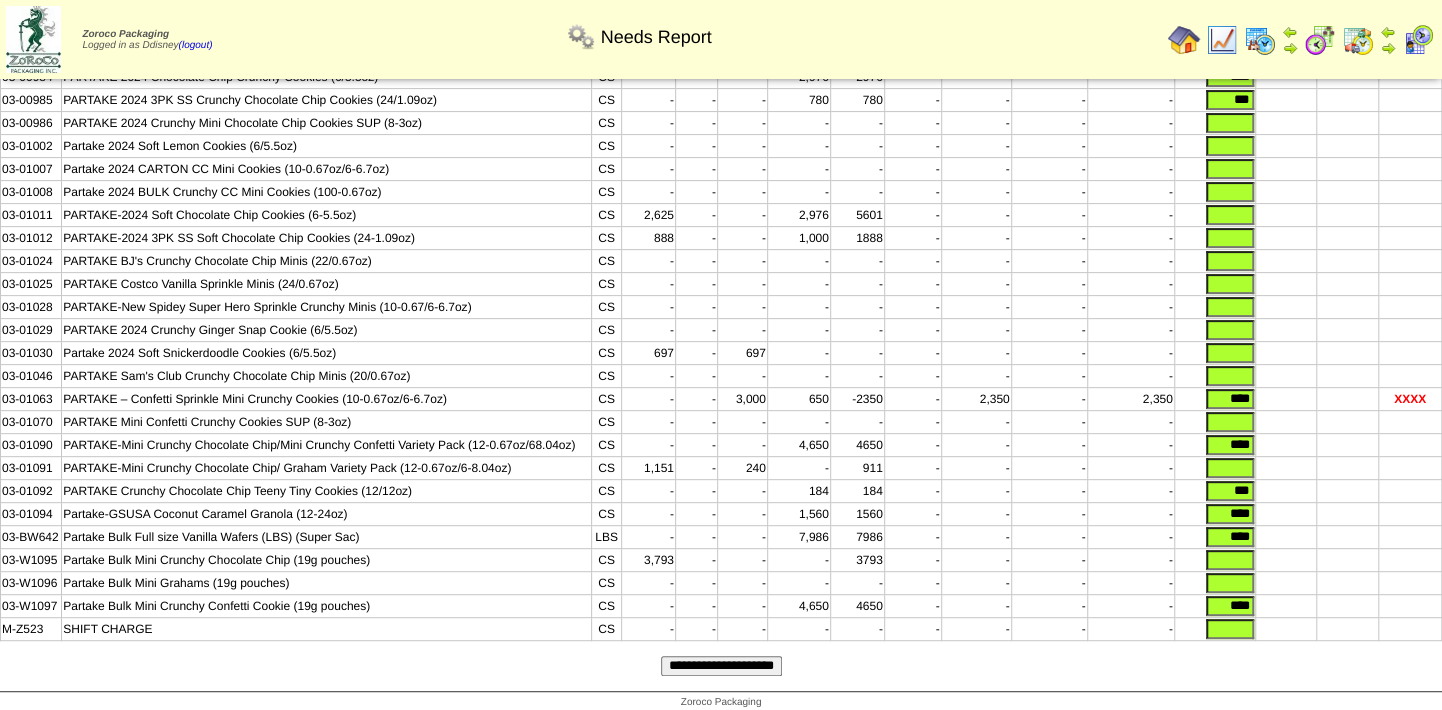 scroll, scrollTop: 310, scrollLeft: 0, axis: vertical 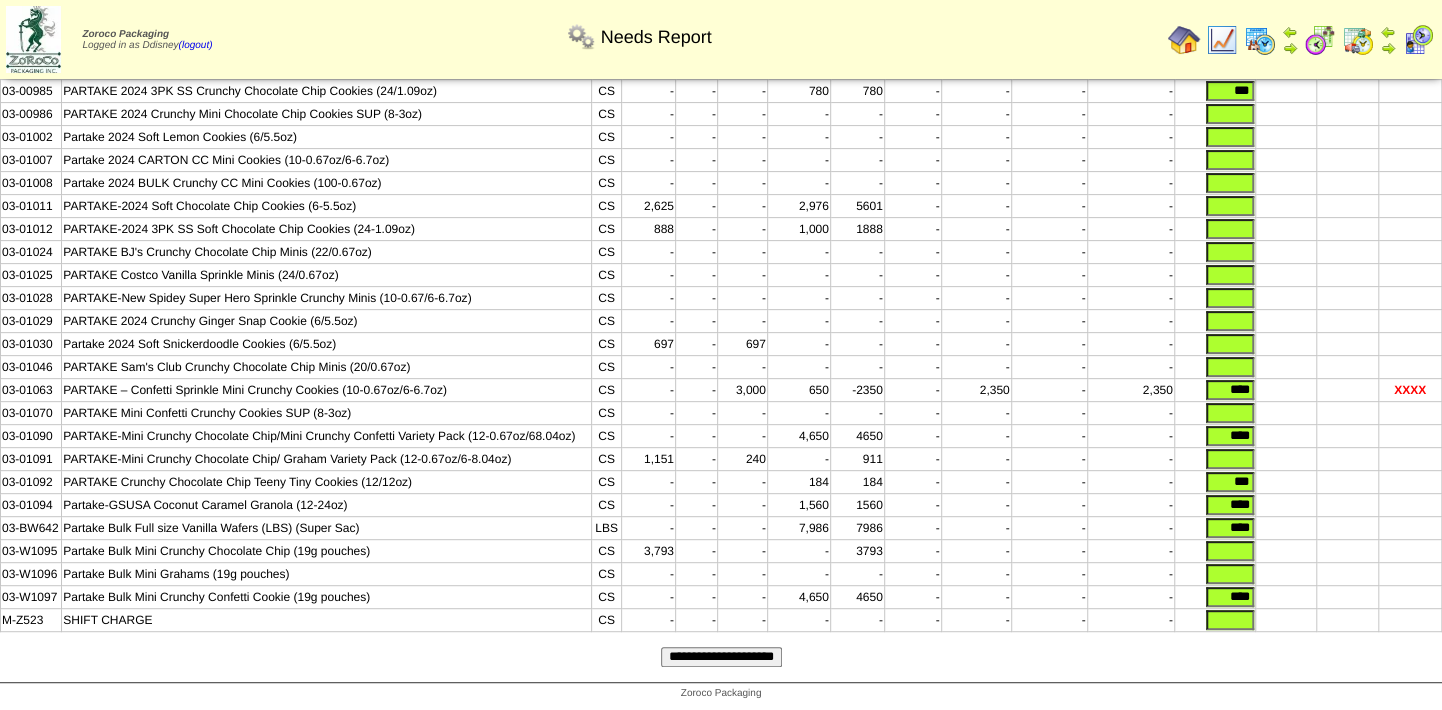 click at bounding box center (1230, 367) 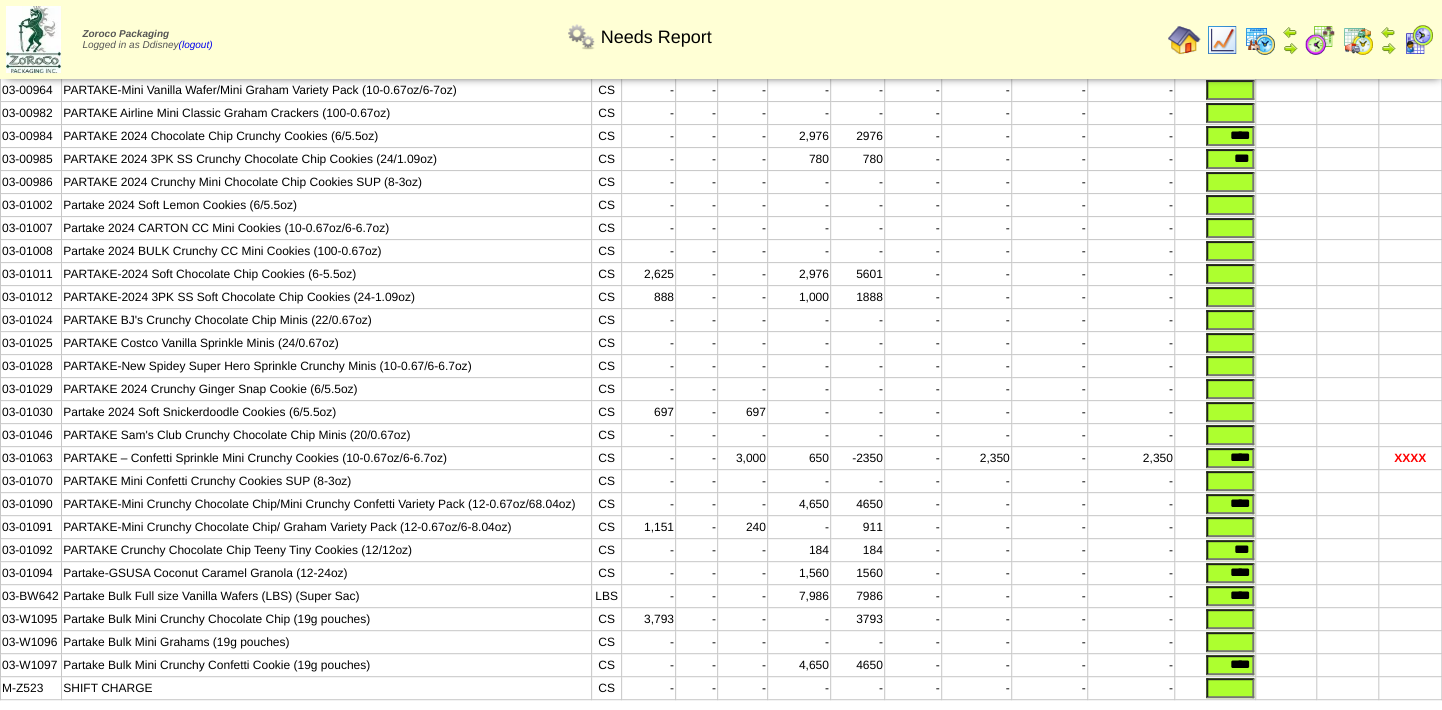 click at bounding box center (1230, 274) 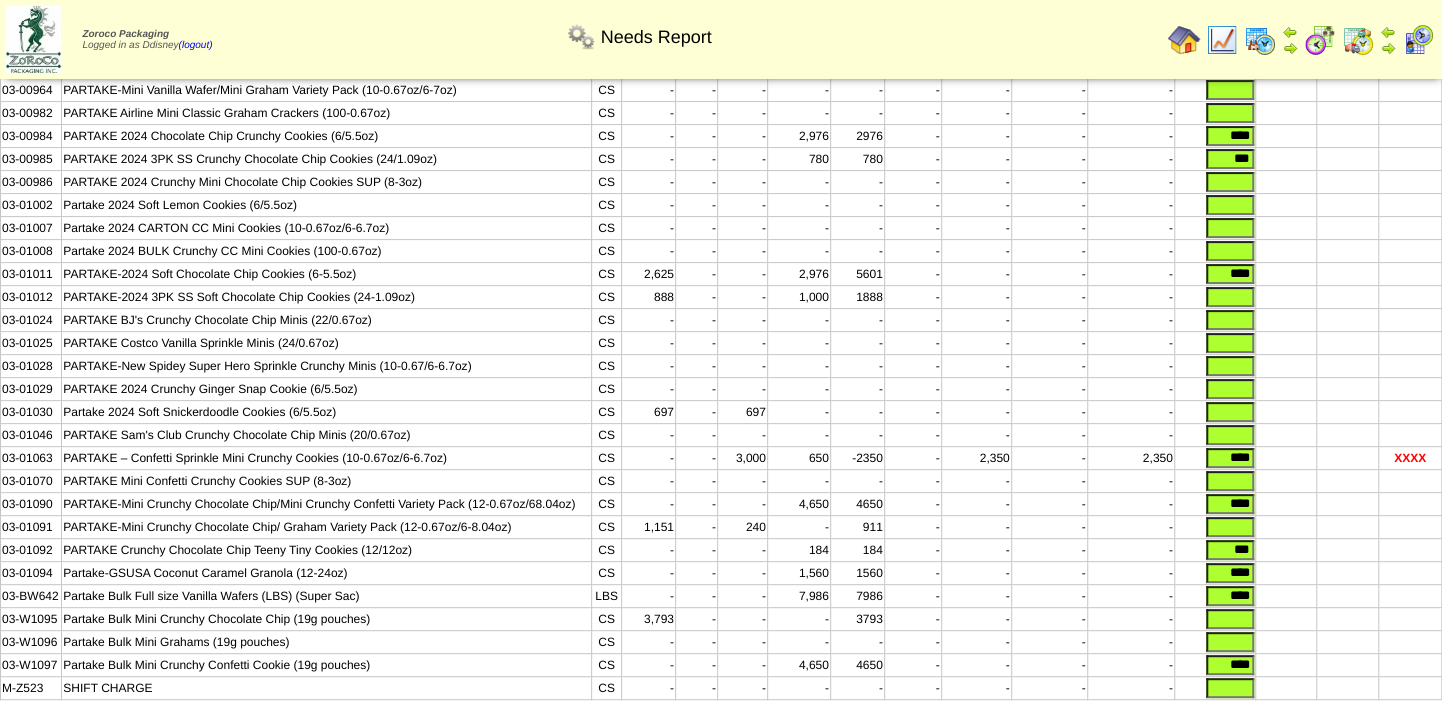 type on "****" 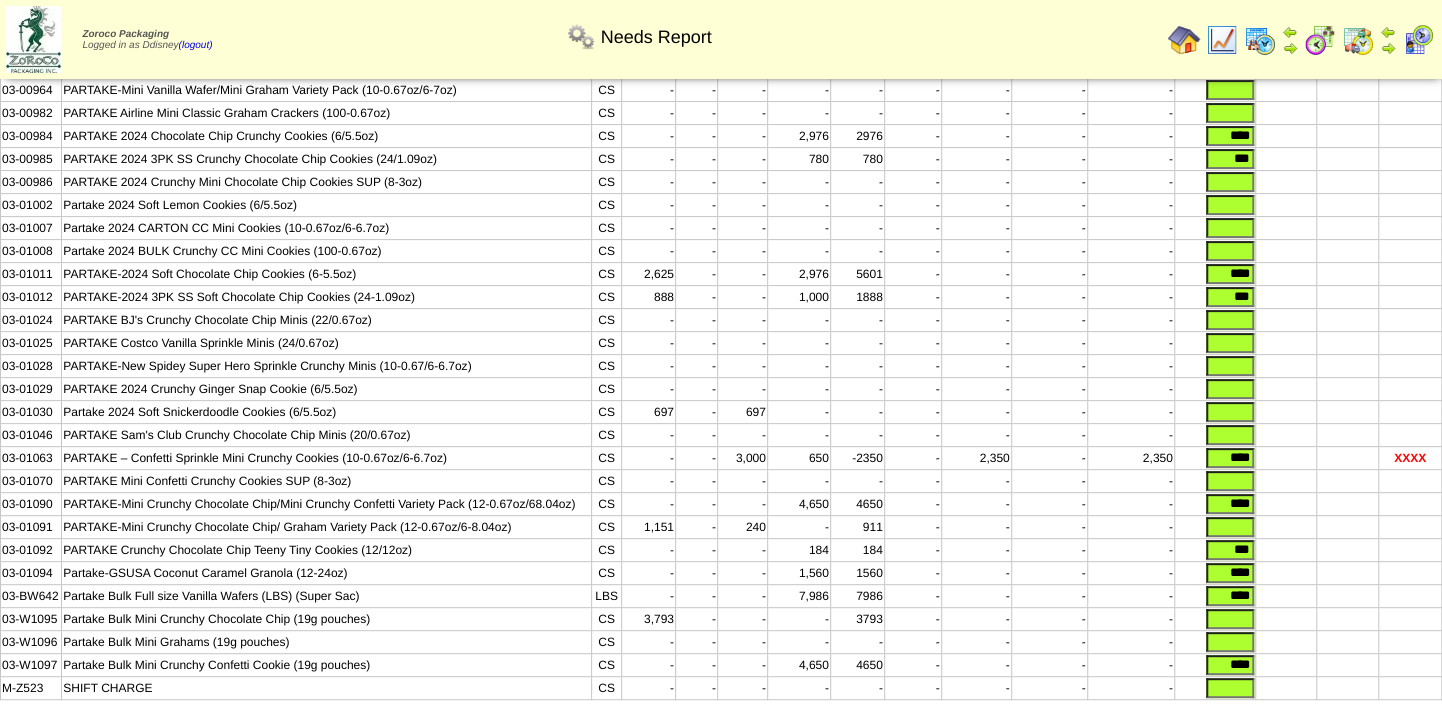type on "***" 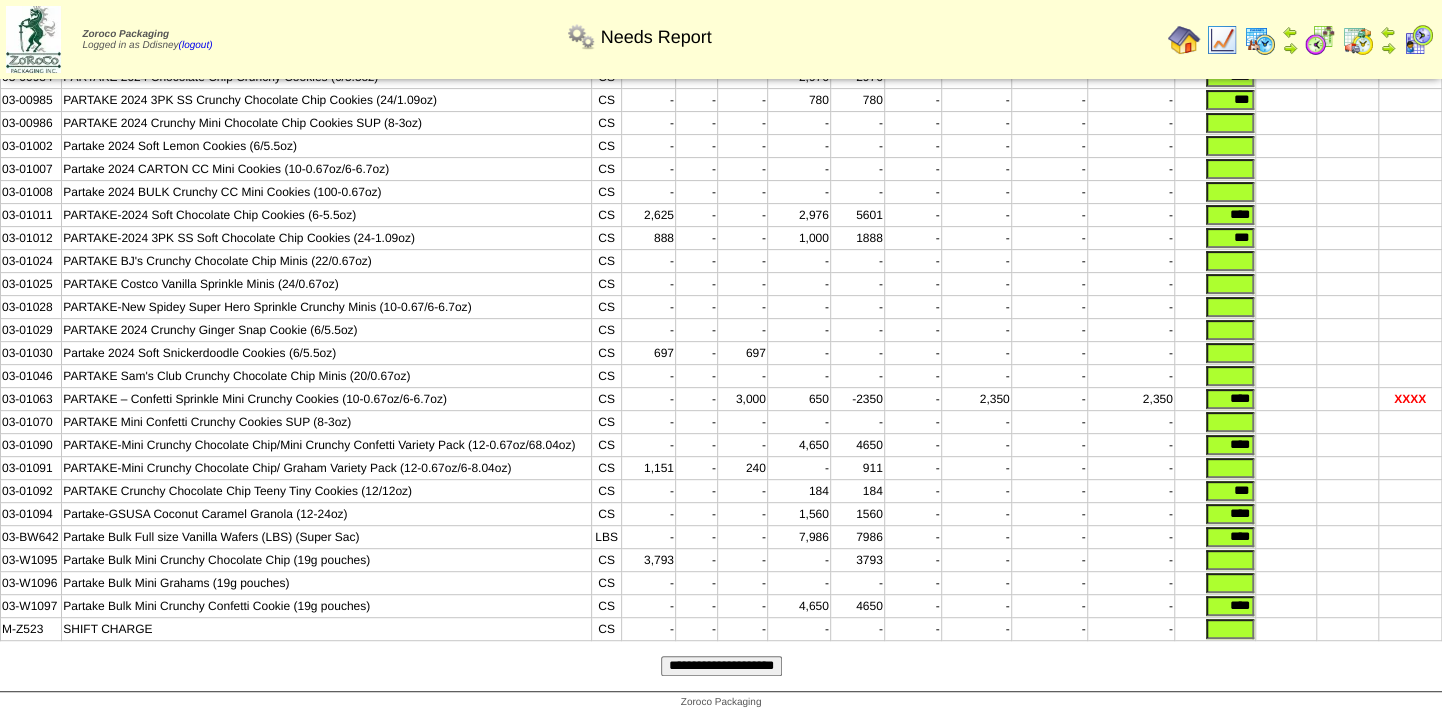 scroll, scrollTop: 310, scrollLeft: 0, axis: vertical 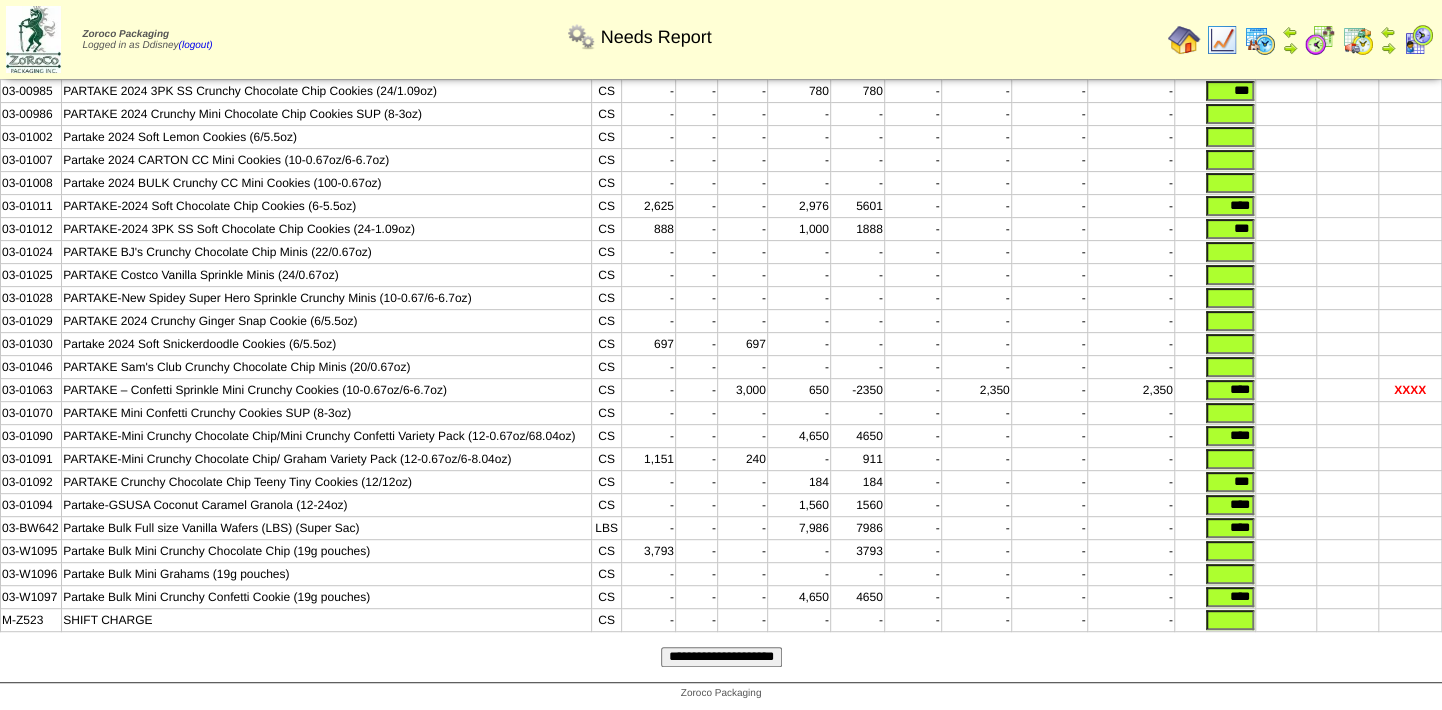 drag, startPoint x: 1212, startPoint y: 495, endPoint x: 1329, endPoint y: 498, distance: 117.03845 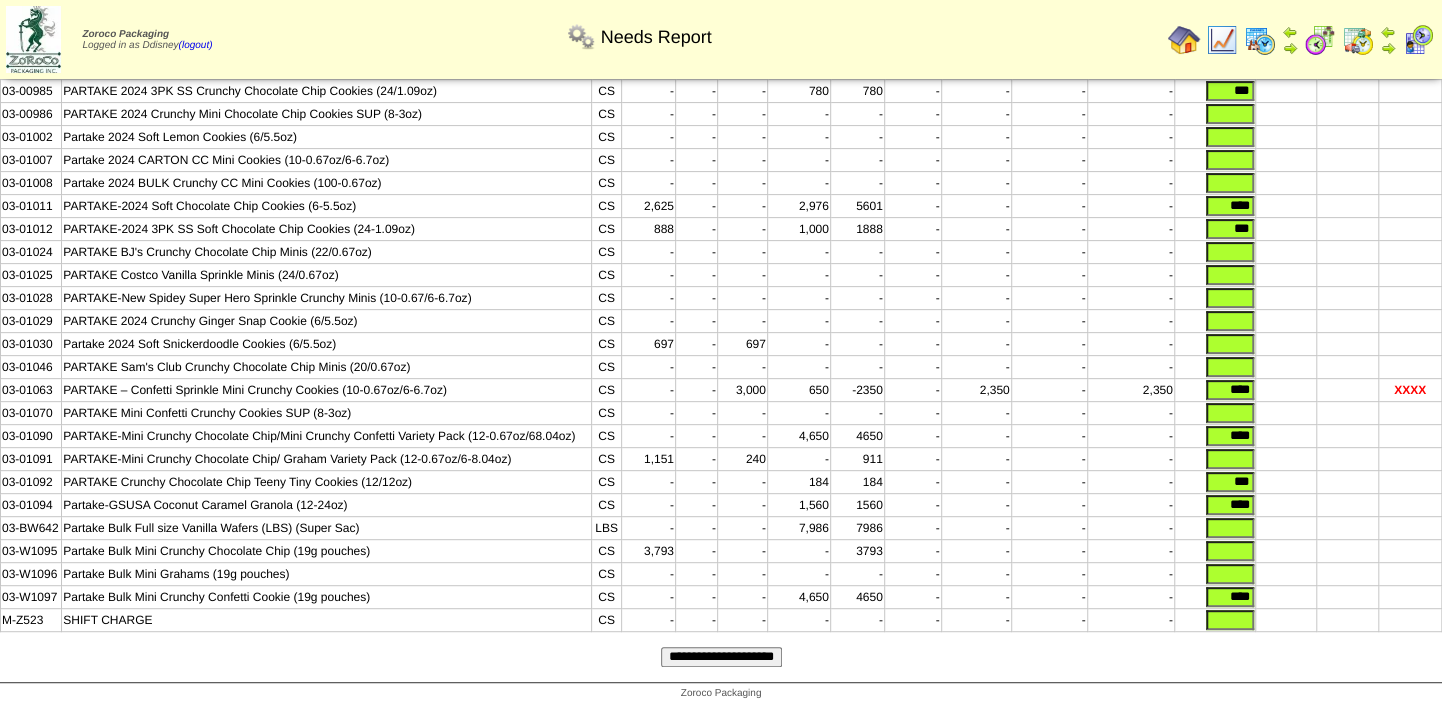 type 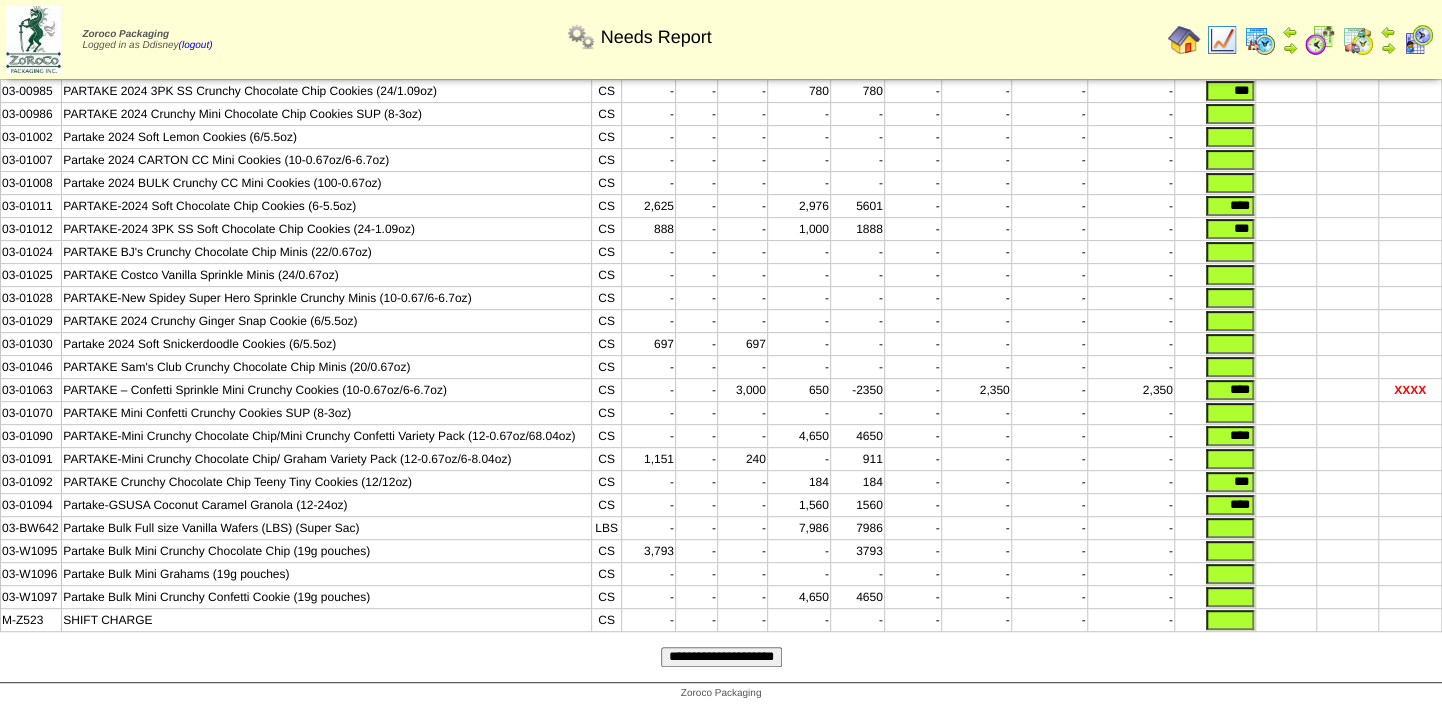type 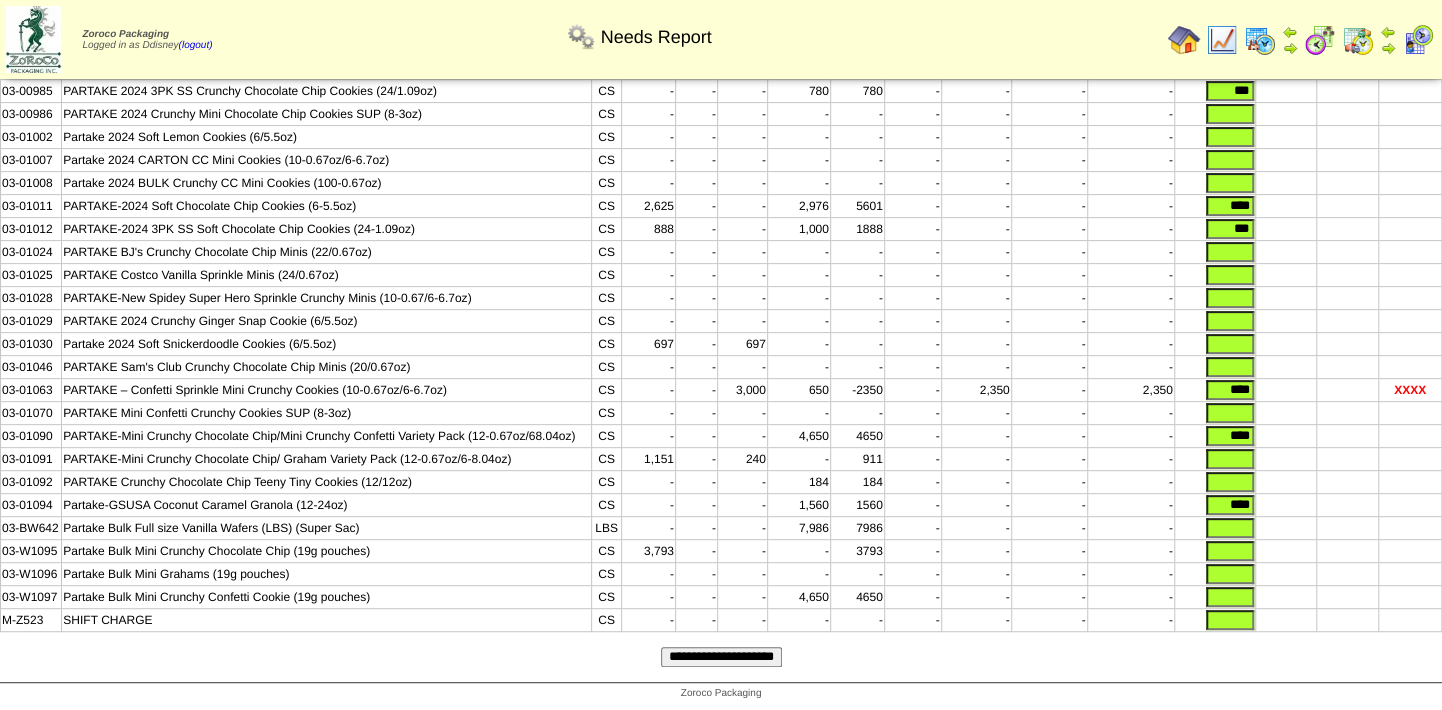 type 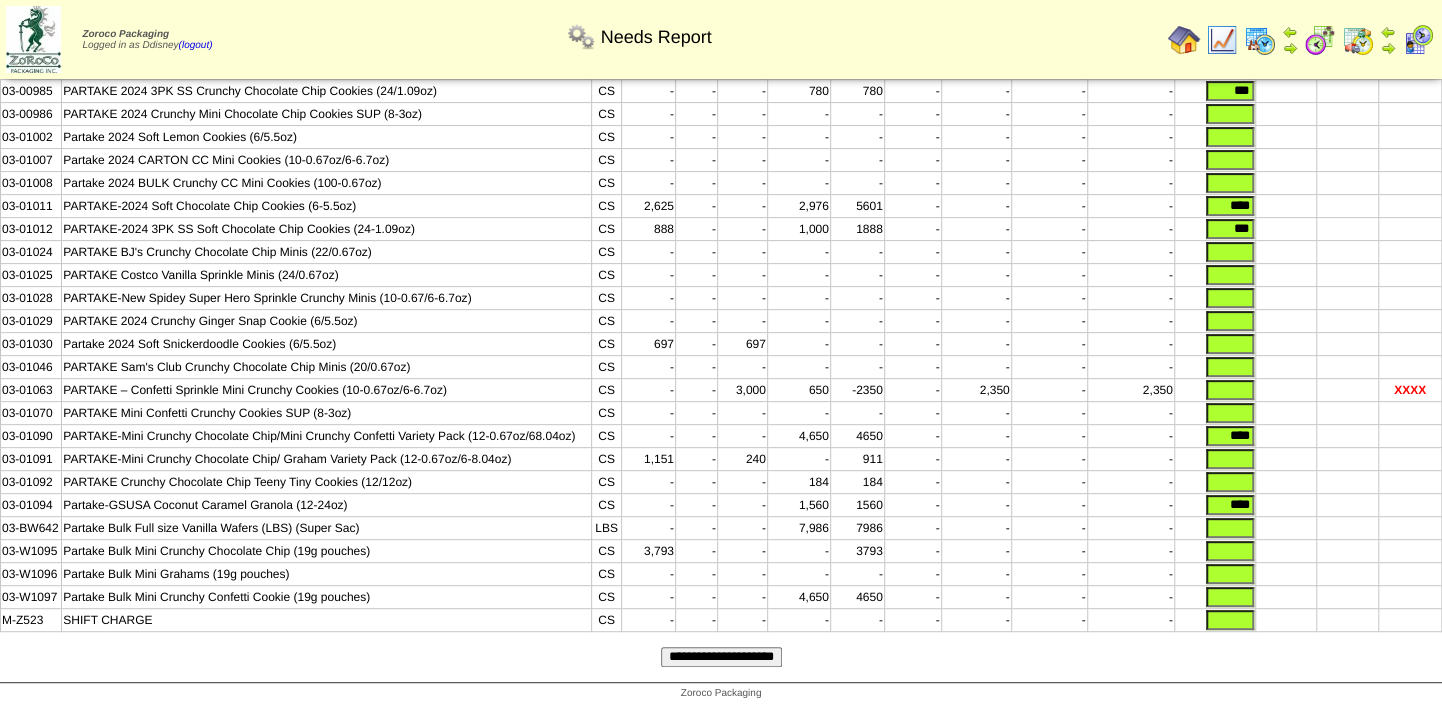 type 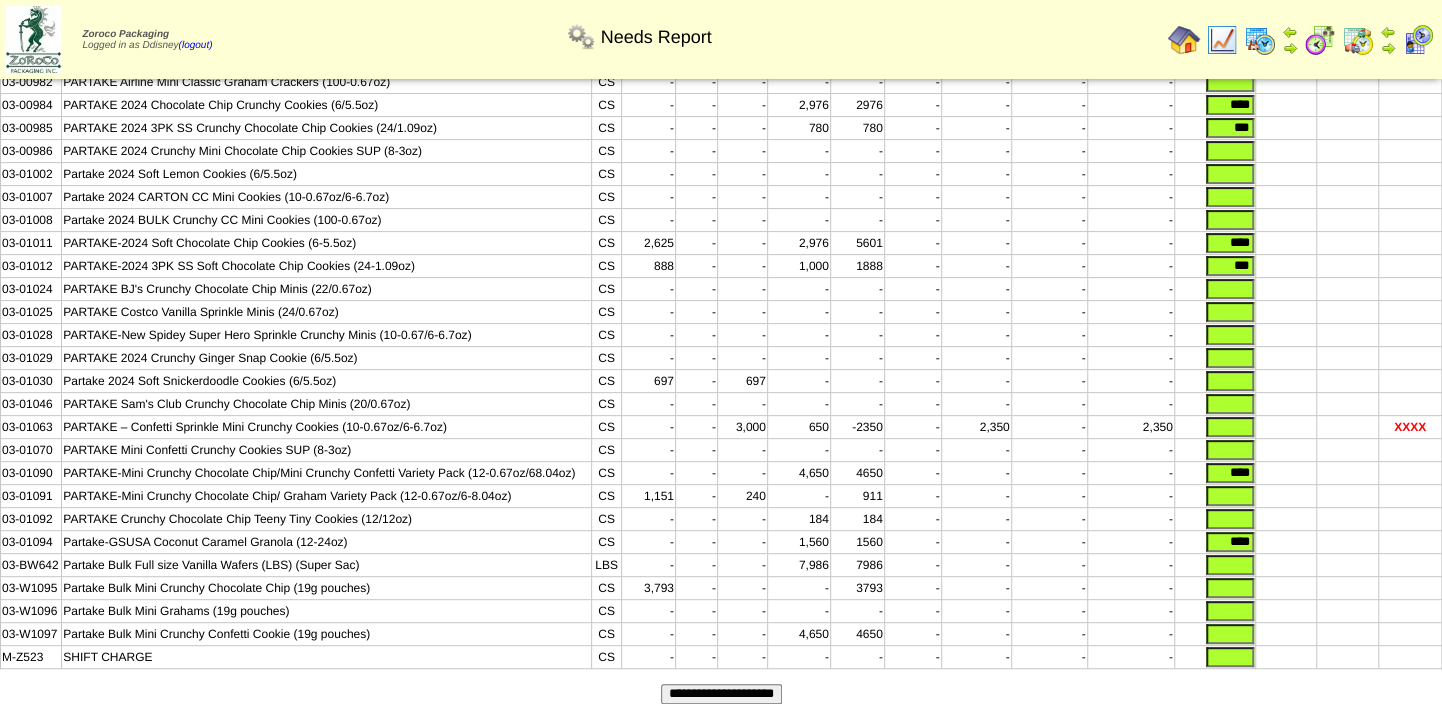 scroll, scrollTop: 219, scrollLeft: 0, axis: vertical 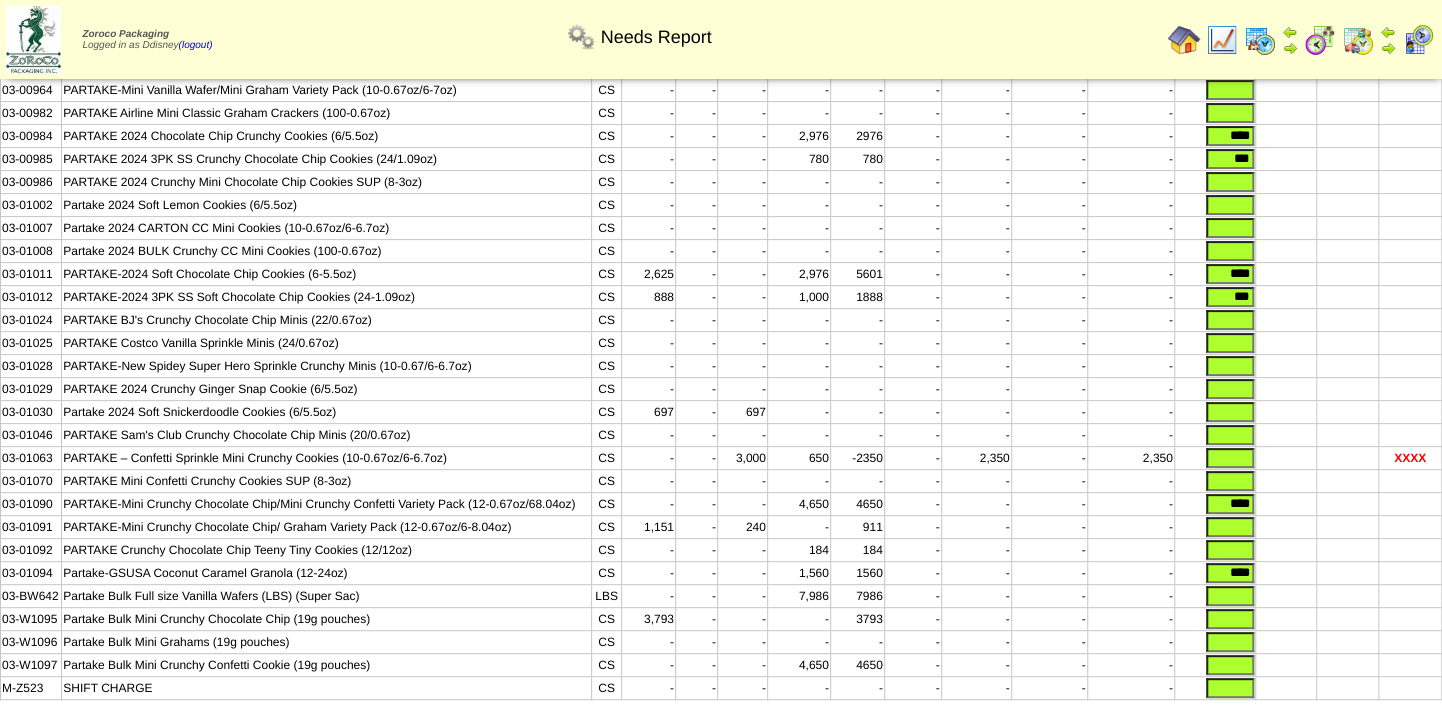 click at bounding box center [1230, 228] 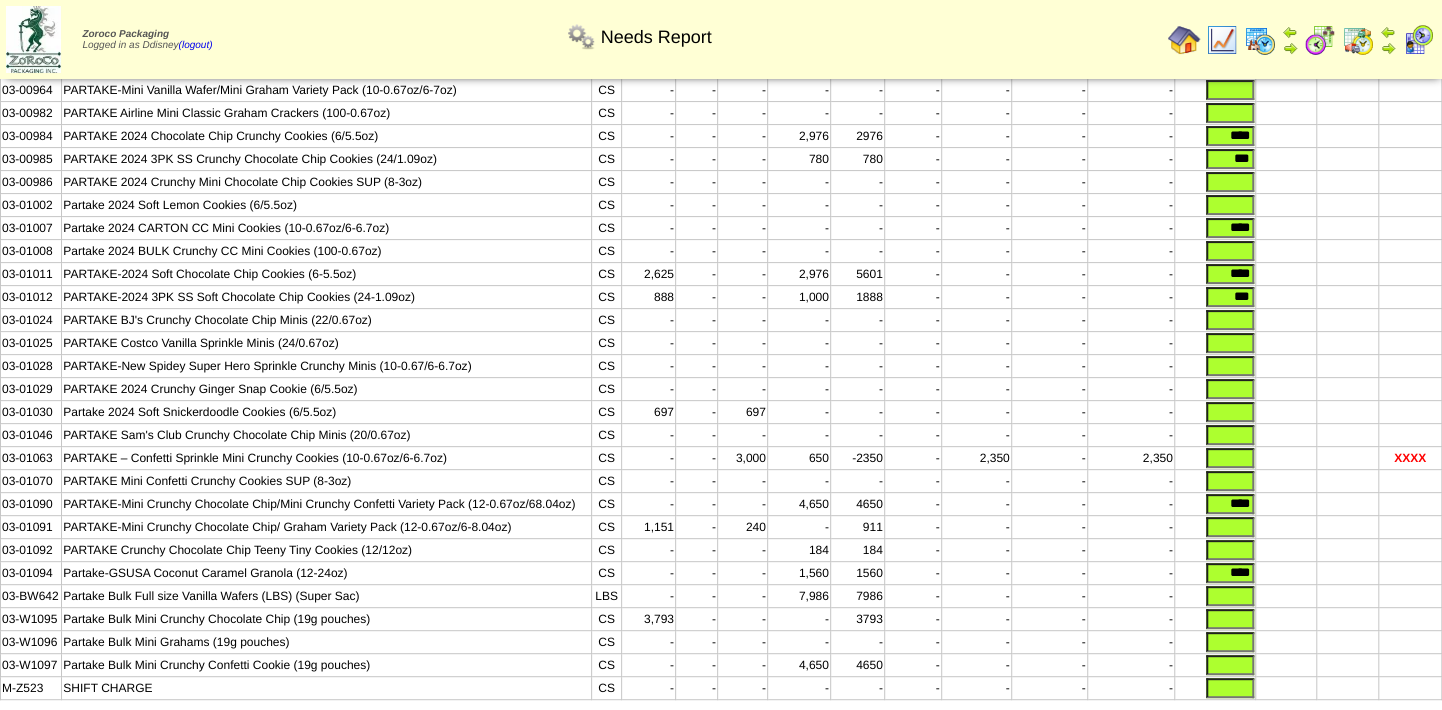 type on "****" 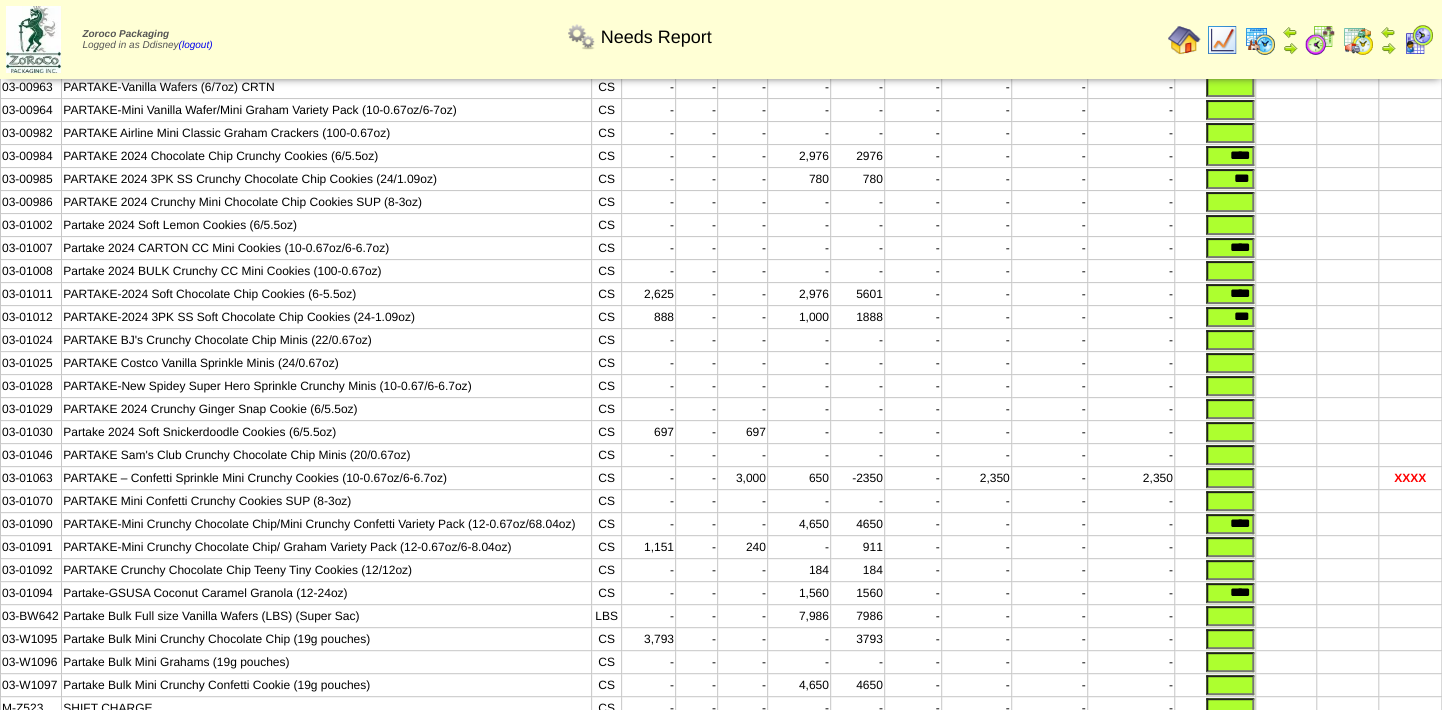 scroll, scrollTop: 219, scrollLeft: 0, axis: vertical 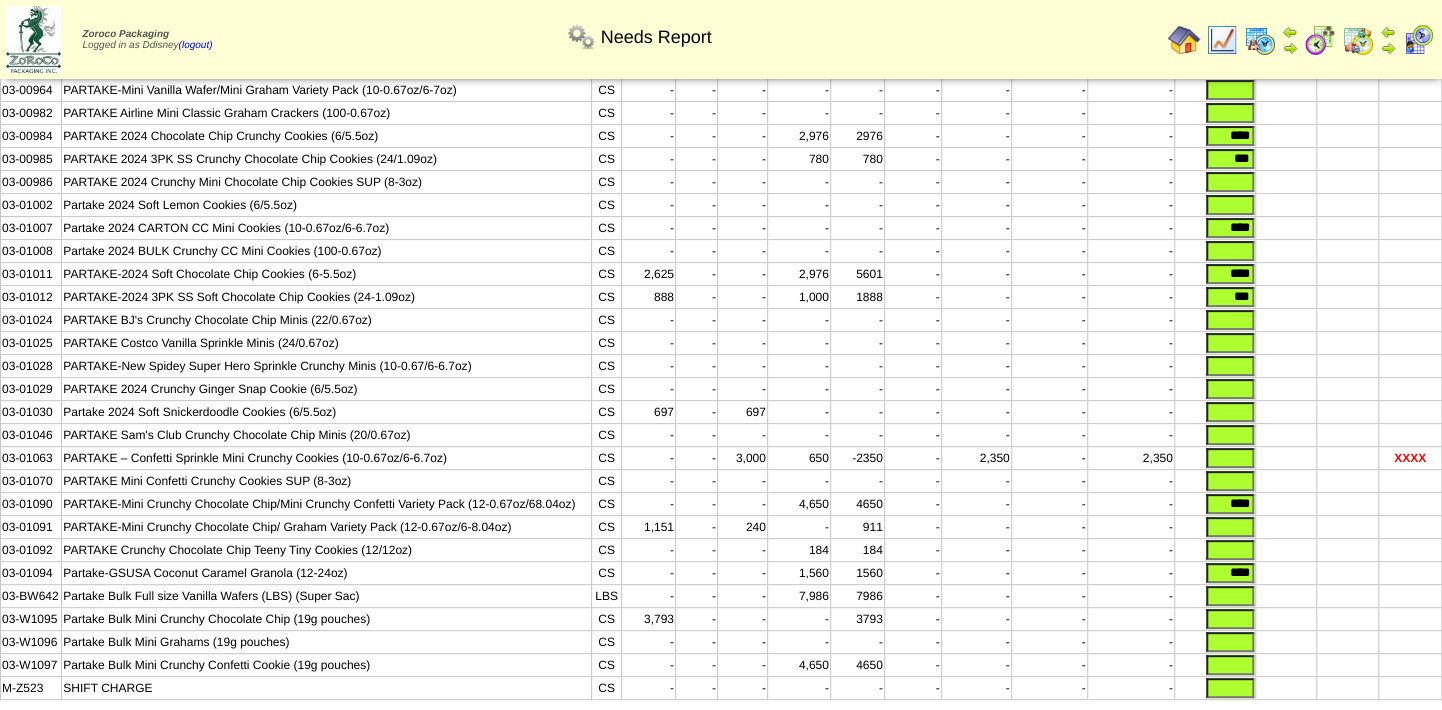 click at bounding box center (1230, 412) 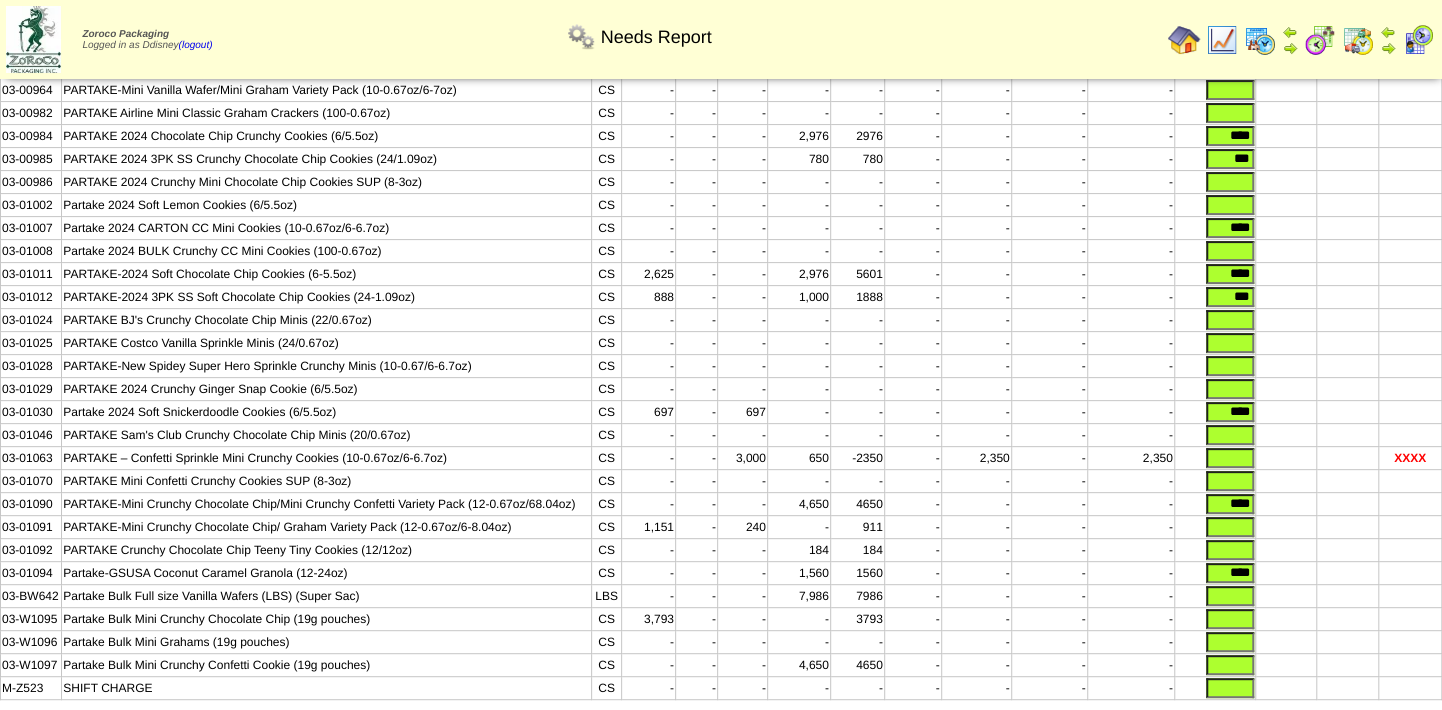 type on "****" 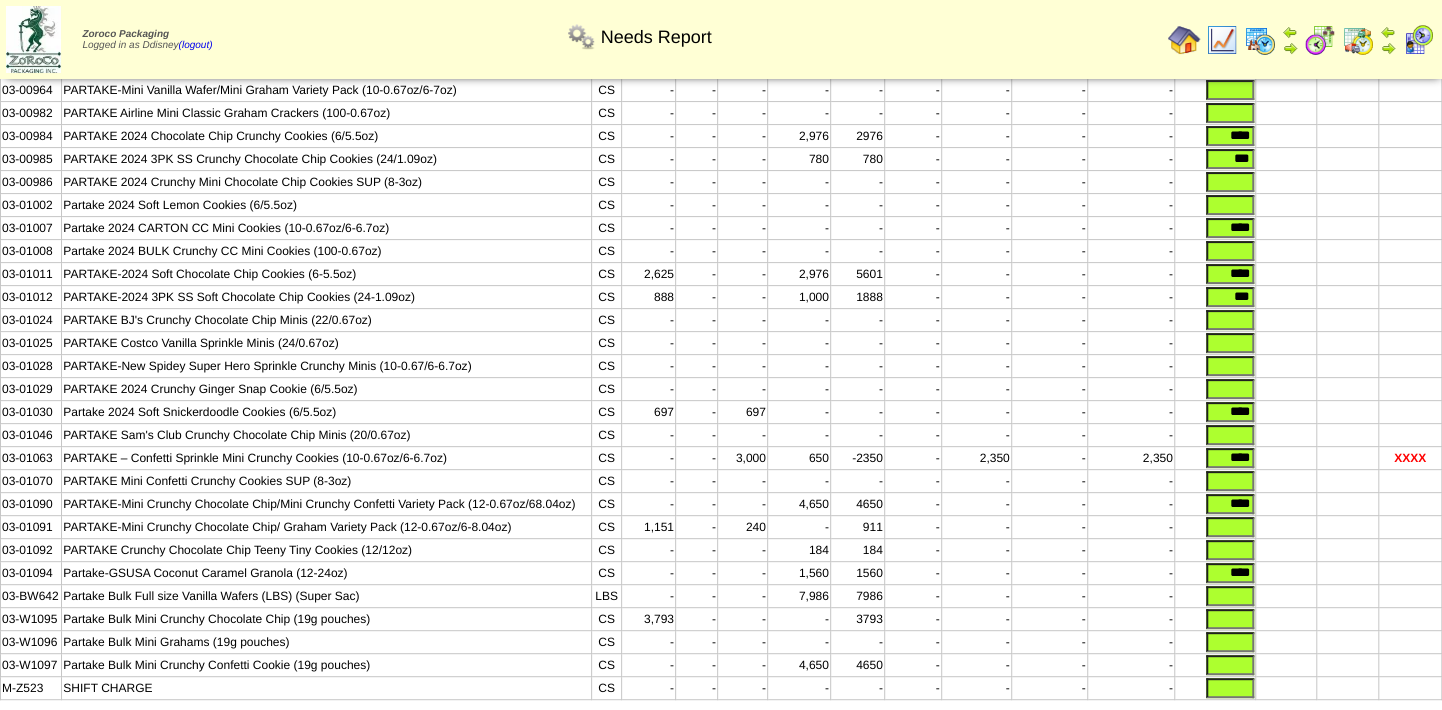drag, startPoint x: 1217, startPoint y: 472, endPoint x: 1337, endPoint y: 479, distance: 120.203995 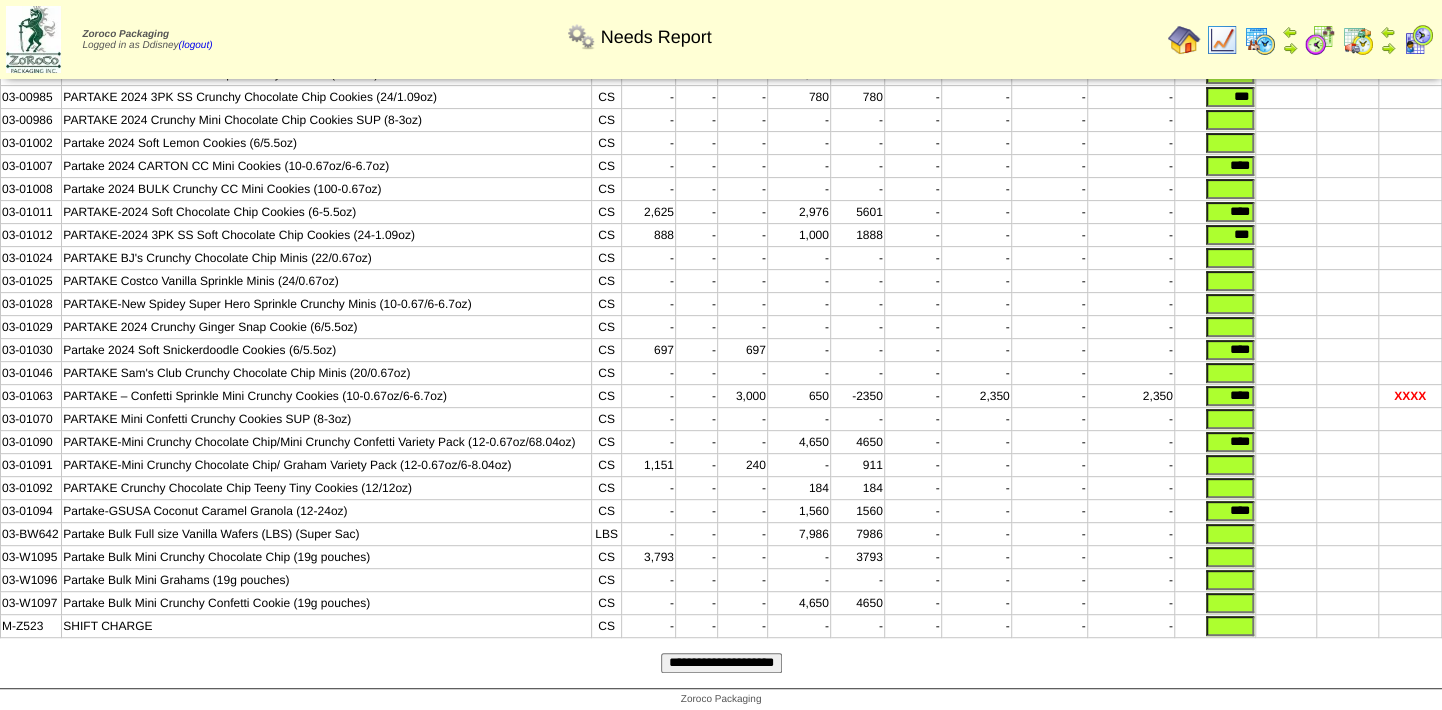 scroll, scrollTop: 310, scrollLeft: 0, axis: vertical 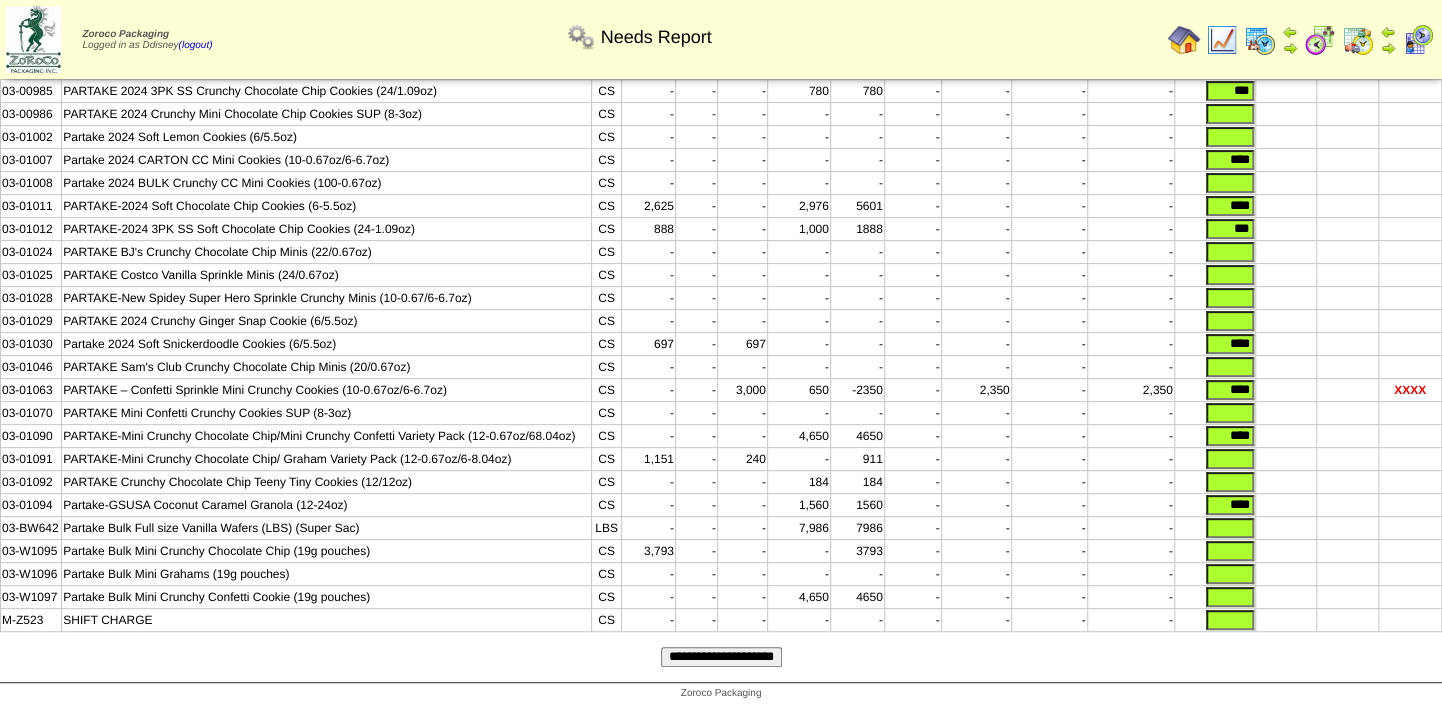 click on "**********" at bounding box center (721, 657) 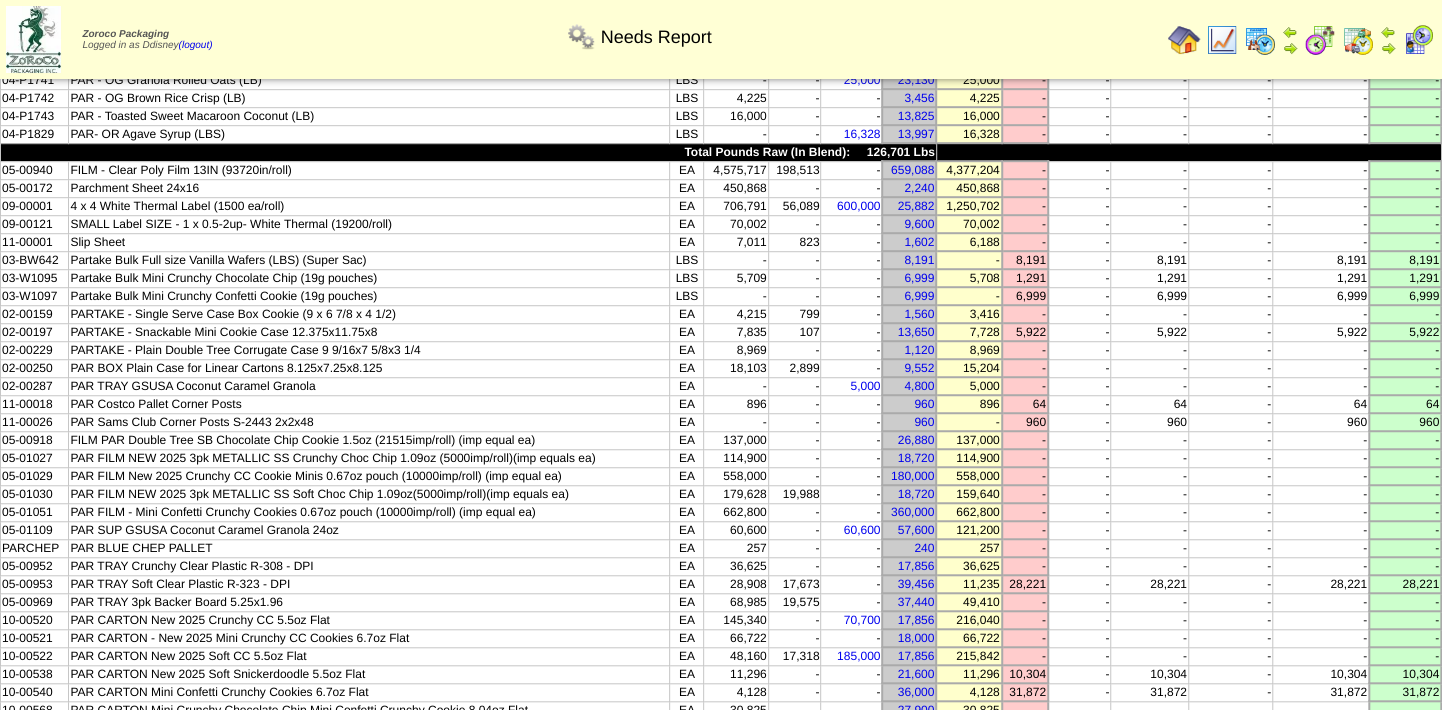 scroll, scrollTop: 636, scrollLeft: 0, axis: vertical 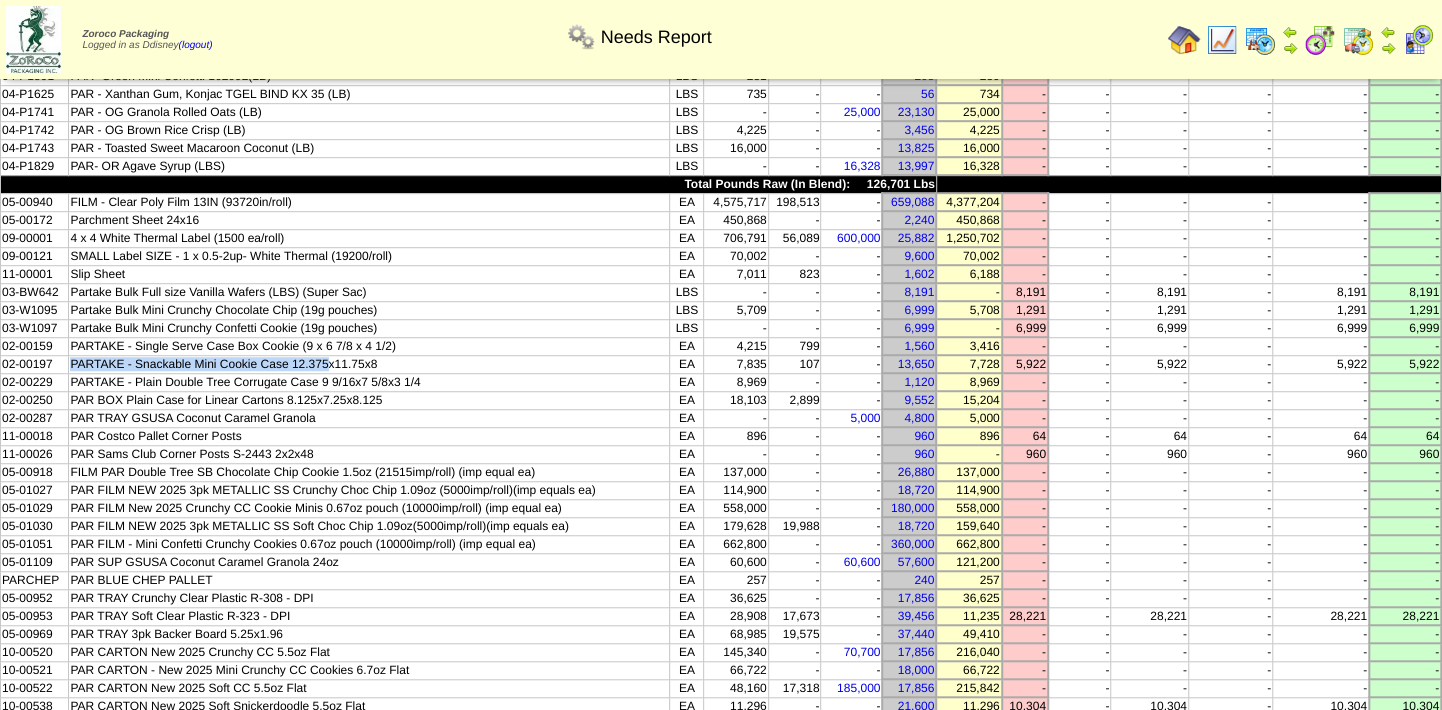 drag, startPoint x: 67, startPoint y: 322, endPoint x: 312, endPoint y: 325, distance: 245.01837 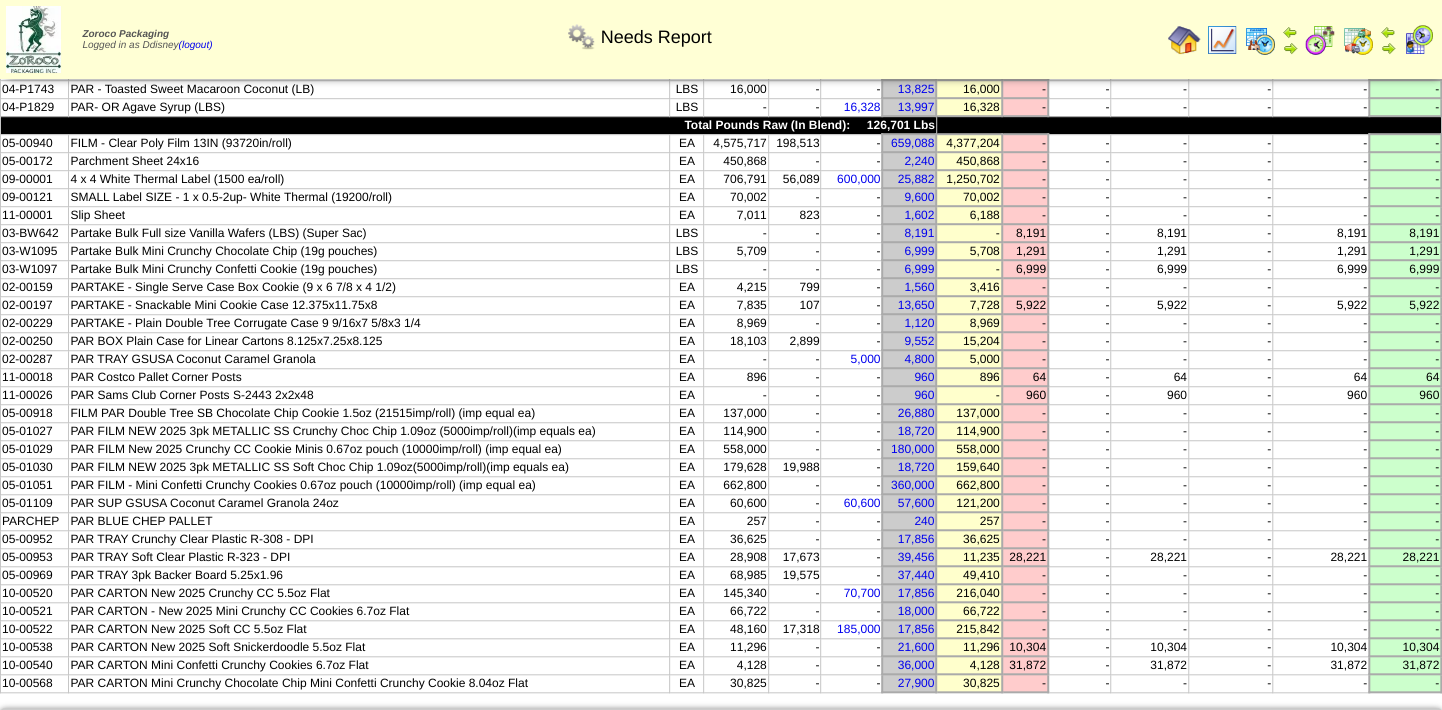 scroll, scrollTop: 727, scrollLeft: 0, axis: vertical 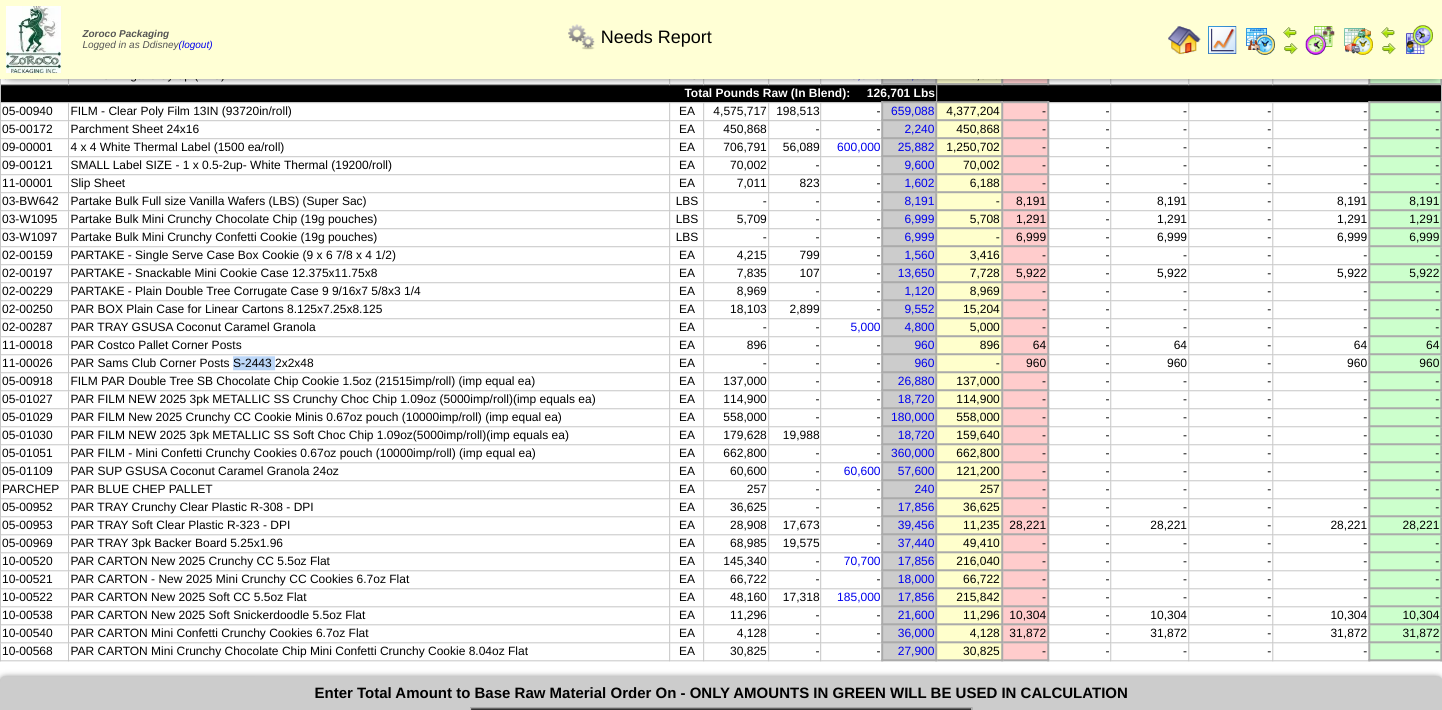 drag, startPoint x: 274, startPoint y: 314, endPoint x: 233, endPoint y: 316, distance: 41.04875 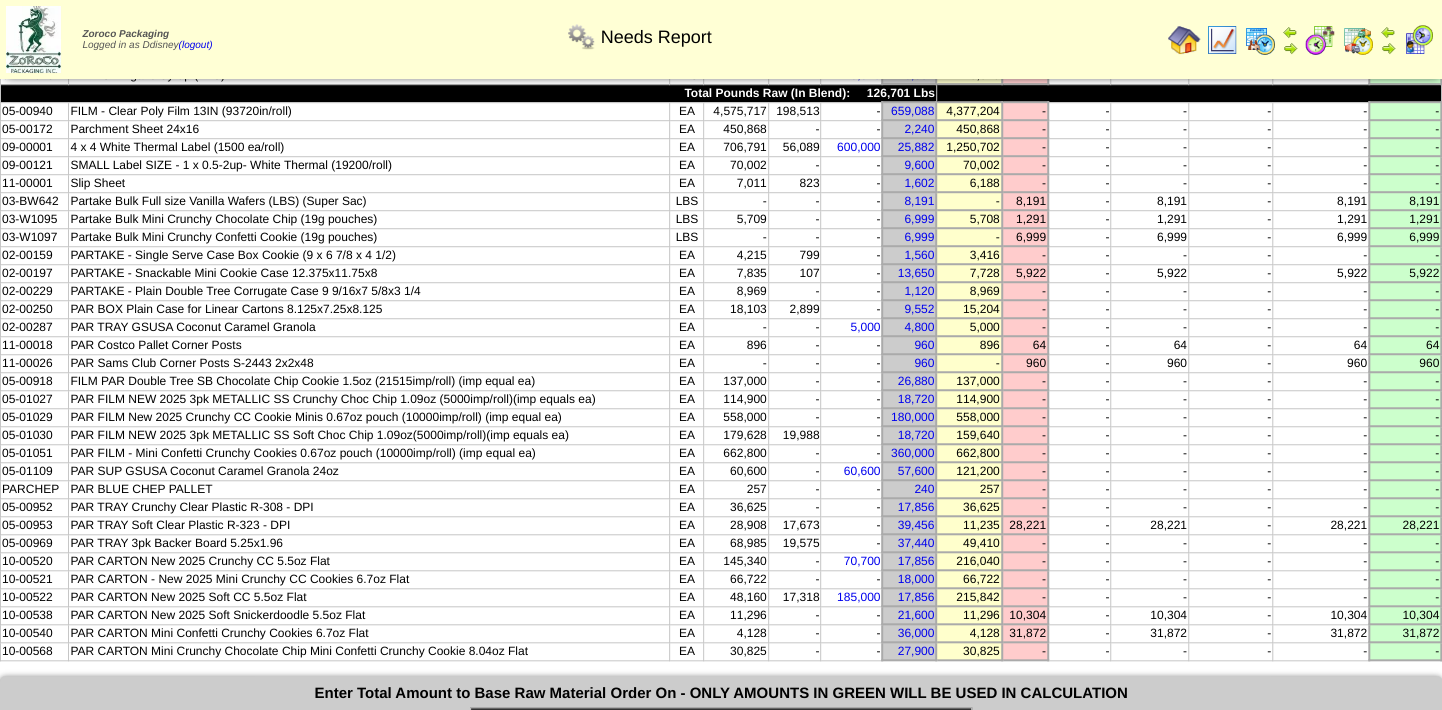 click on "-" at bounding box center (851, 381) 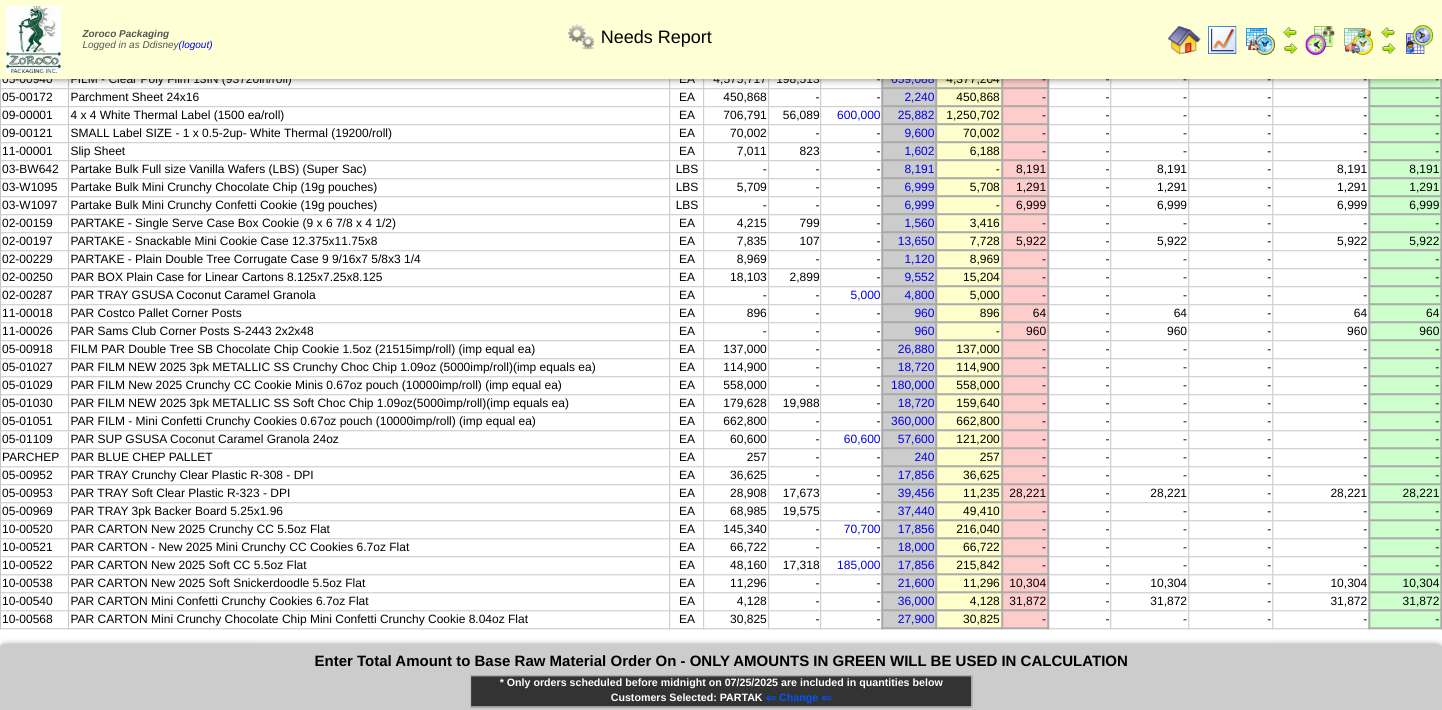 scroll, scrollTop: 727, scrollLeft: 0, axis: vertical 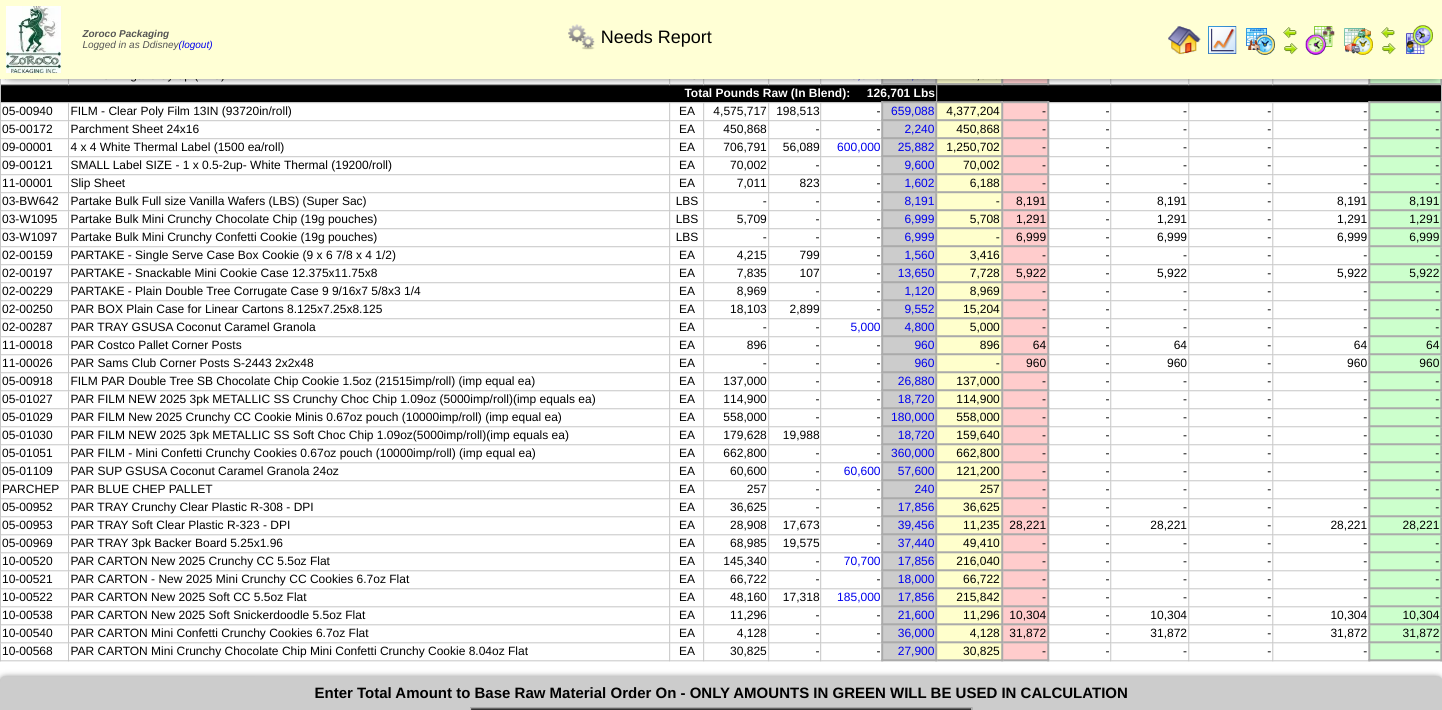 click on "70,700" at bounding box center (851, 561) 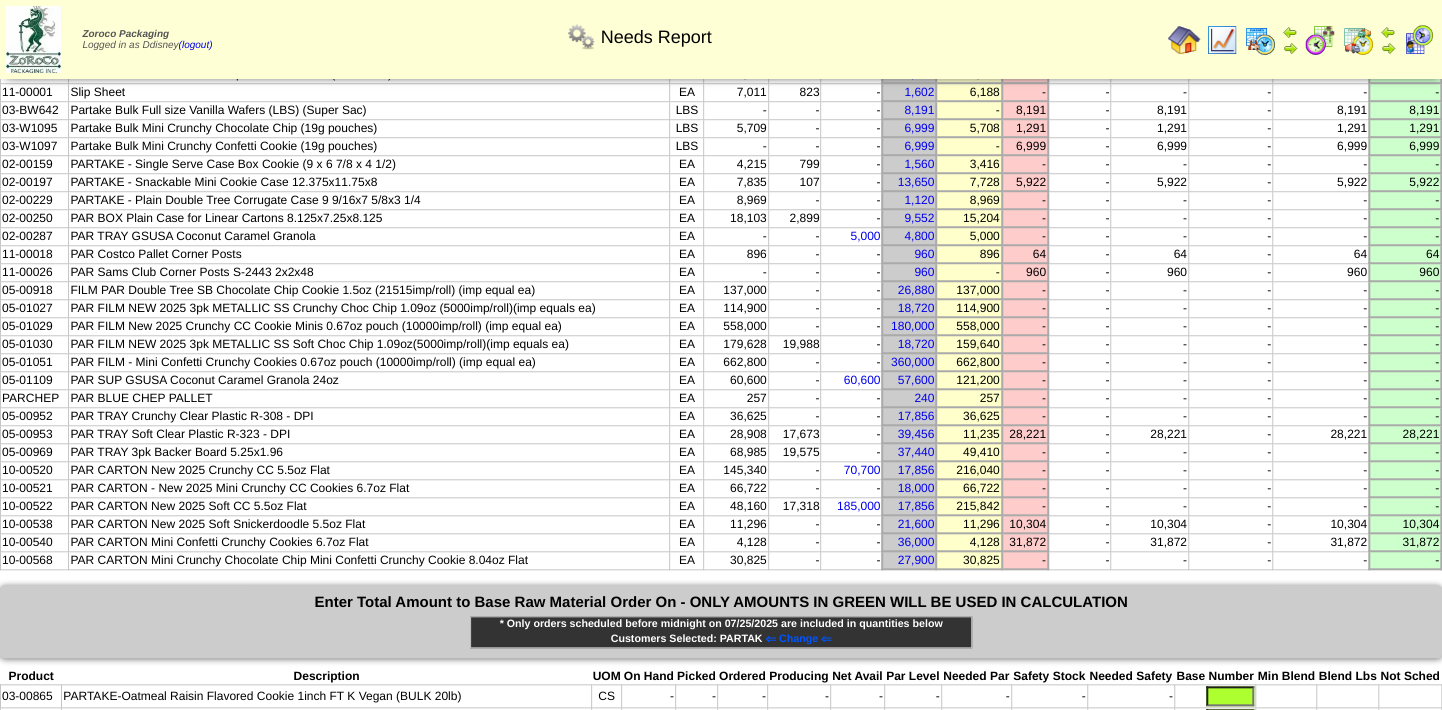 scroll, scrollTop: 909, scrollLeft: 0, axis: vertical 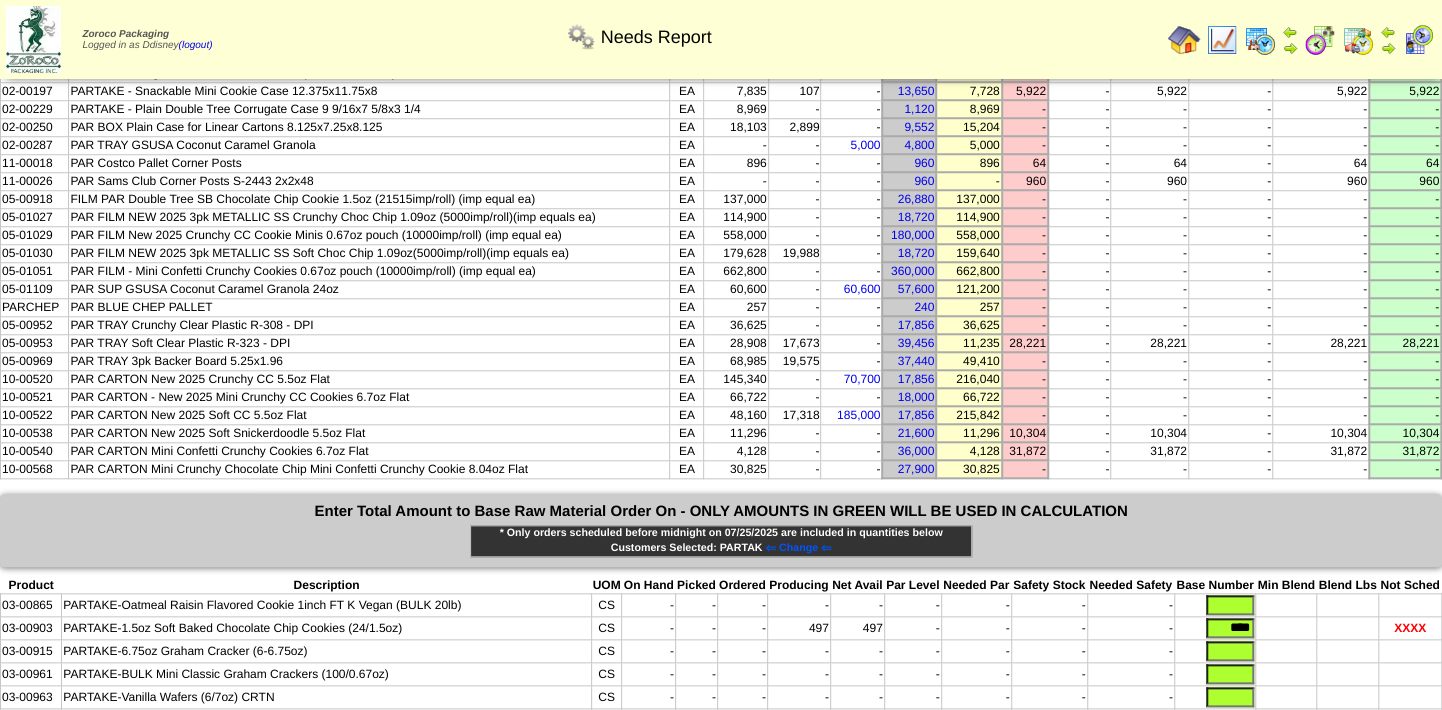 click on "PAR CARTON Mini Confetti Crunchy Cookies 6.7oz Flat" at bounding box center [369, 451] 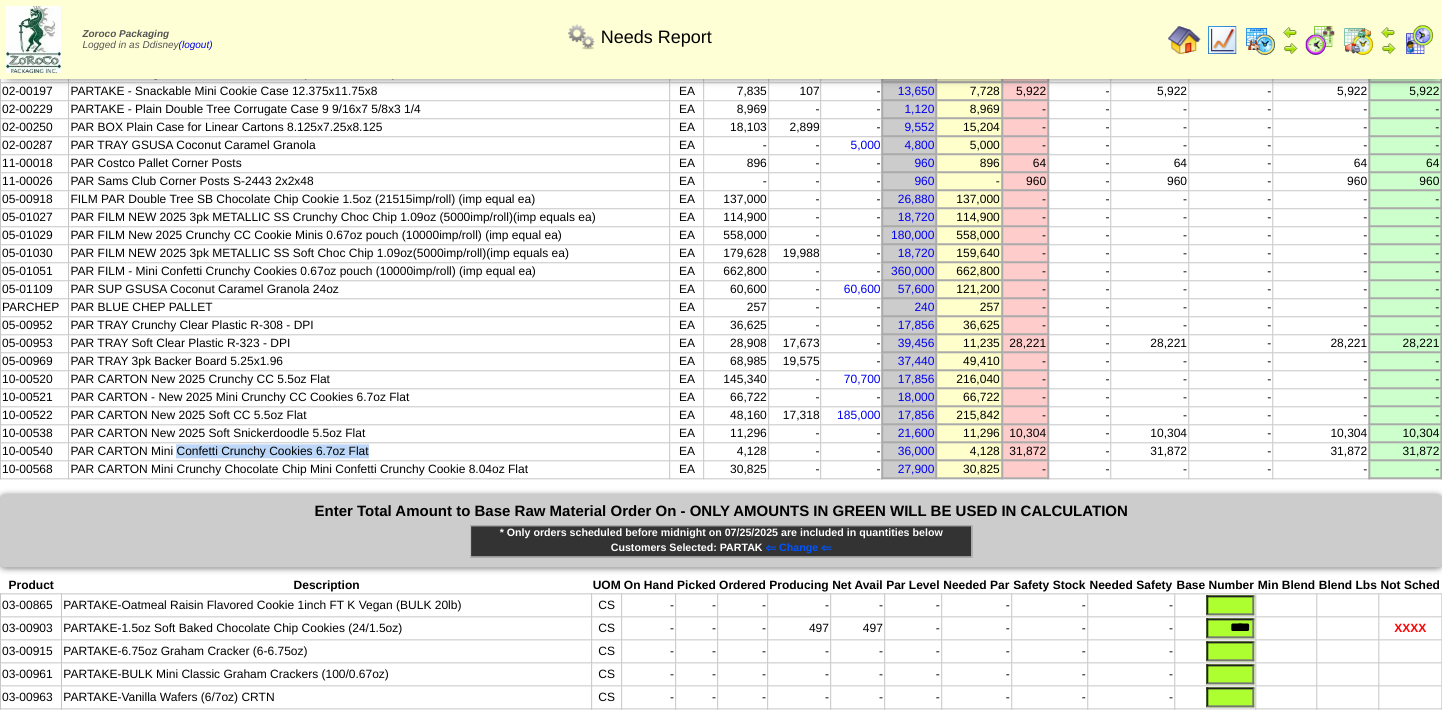 drag, startPoint x: 178, startPoint y: 391, endPoint x: 375, endPoint y: 393, distance: 197.01015 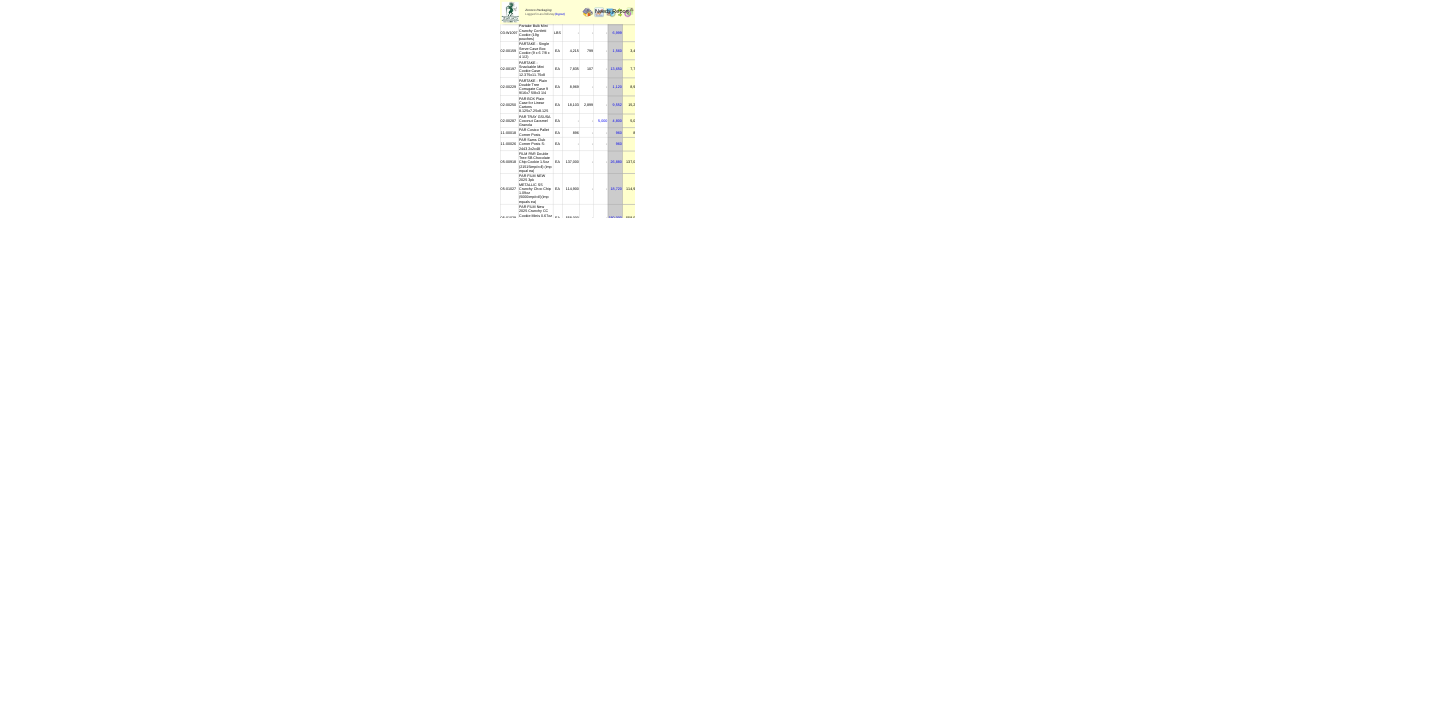 scroll, scrollTop: 909, scrollLeft: 0, axis: vertical 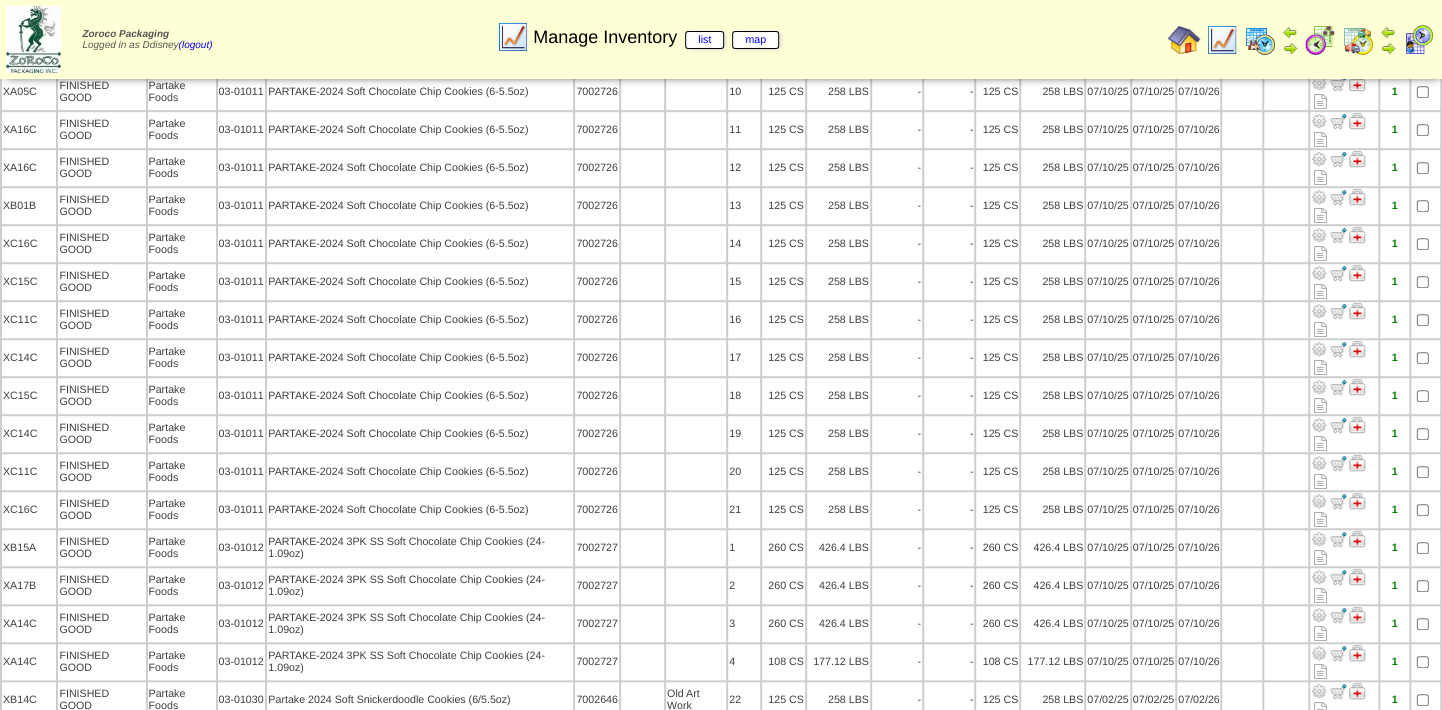click at bounding box center (1260, 40) 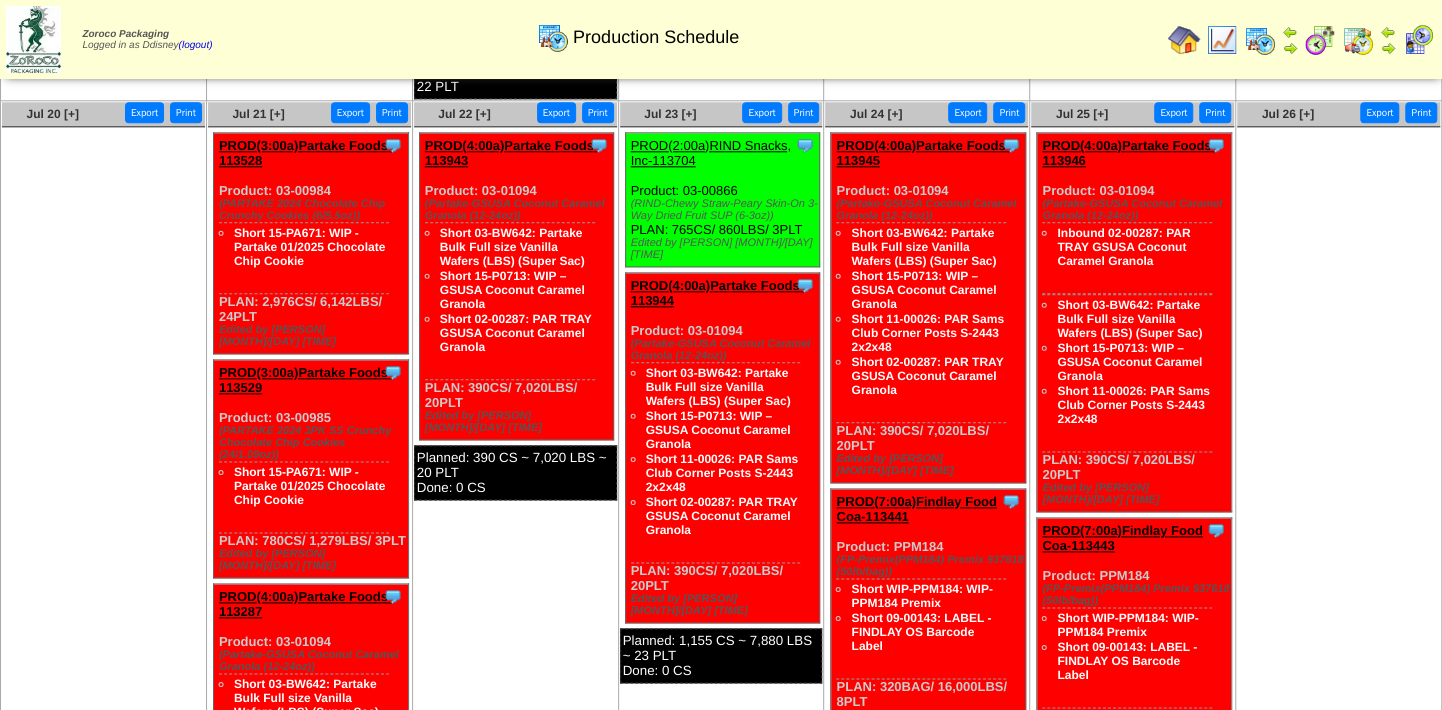 scroll, scrollTop: 1090, scrollLeft: 0, axis: vertical 